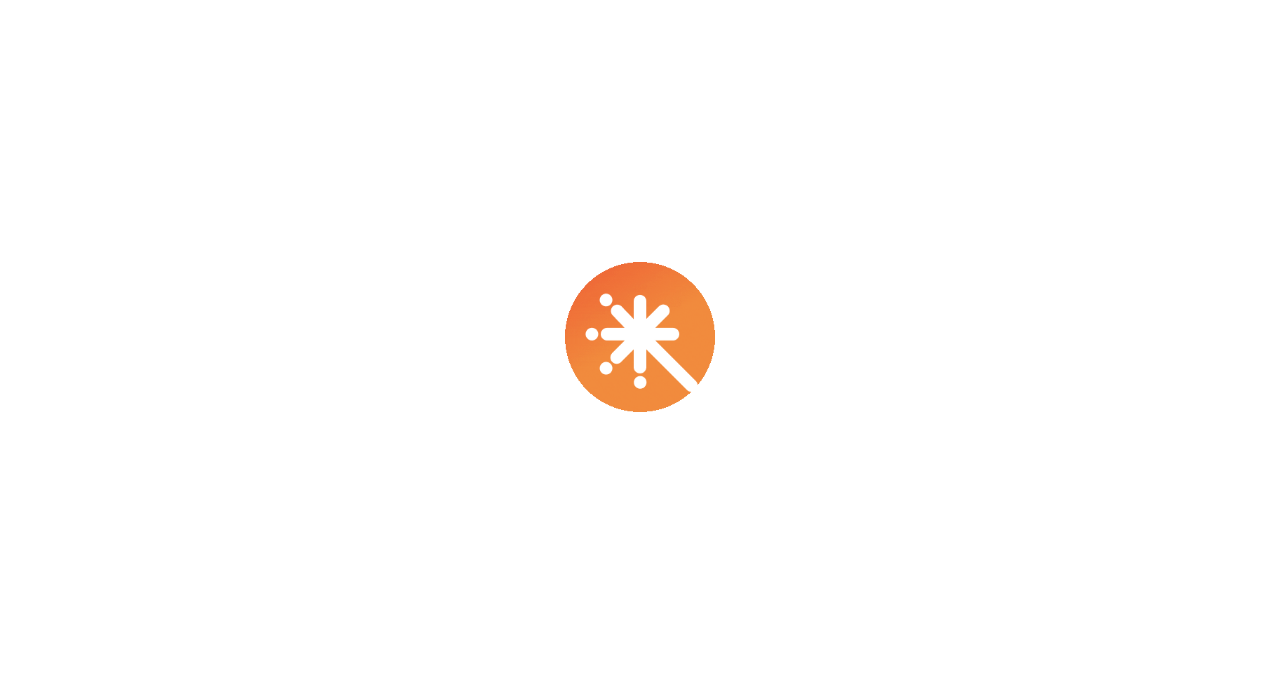 scroll, scrollTop: 0, scrollLeft: 0, axis: both 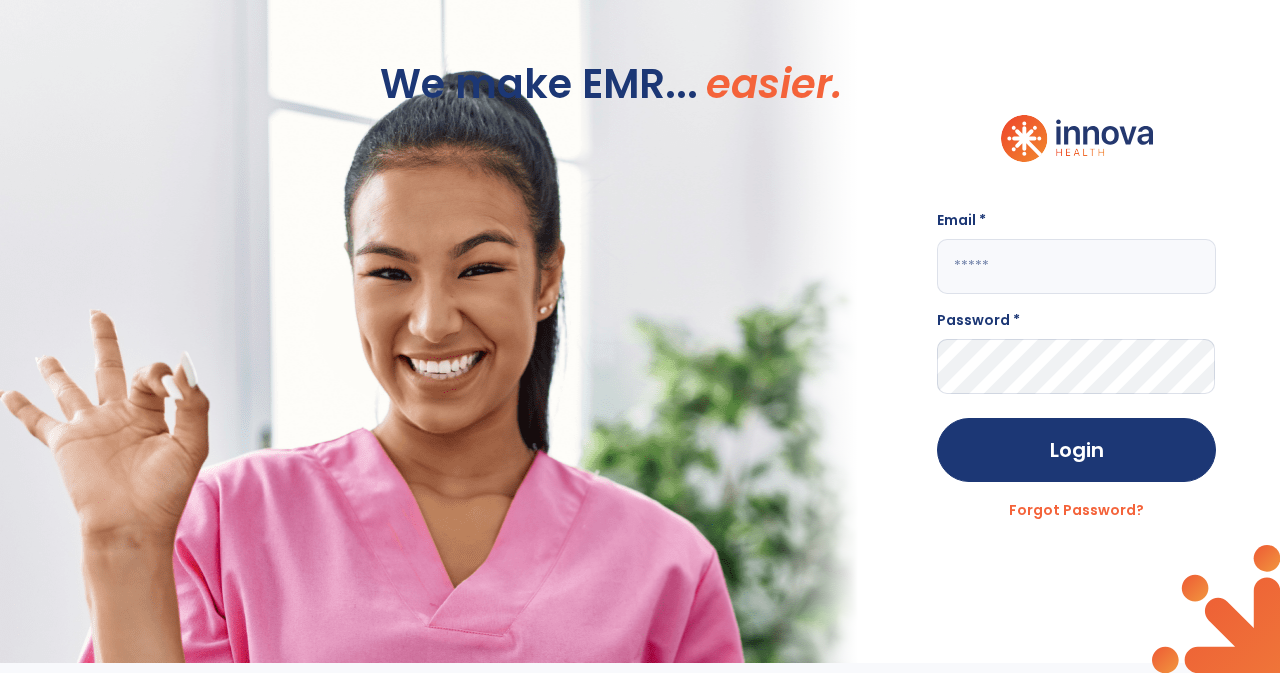 click 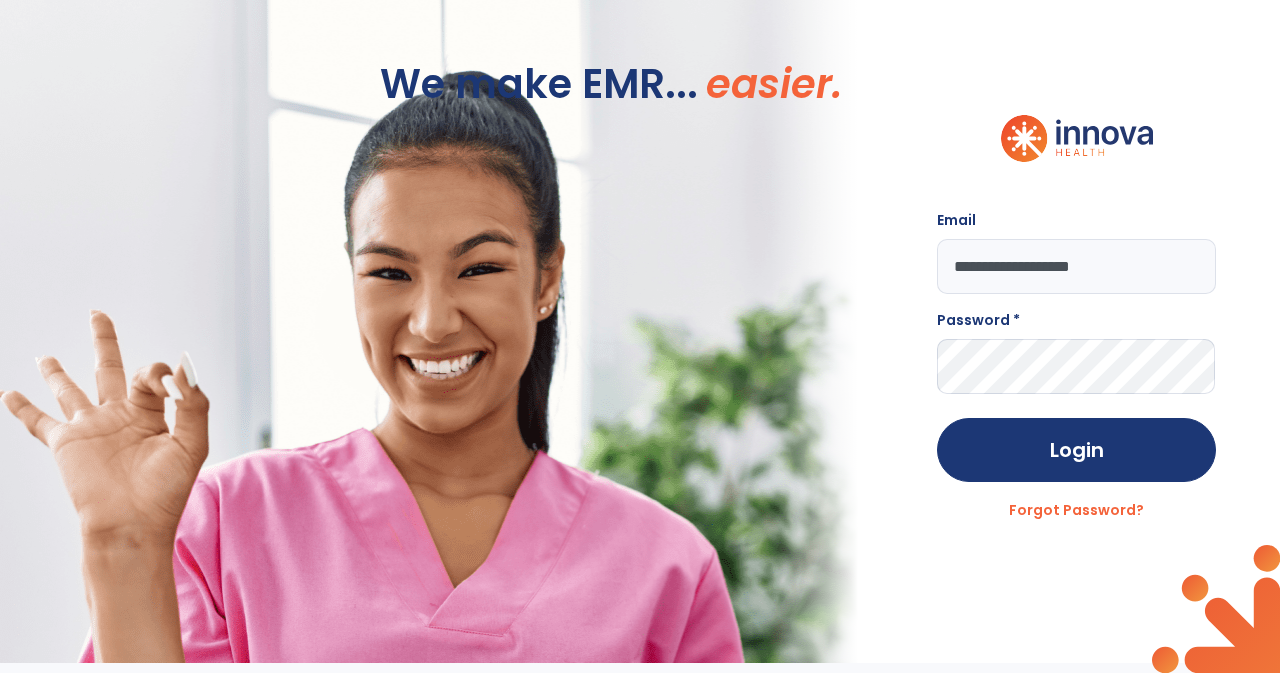 type on "**********" 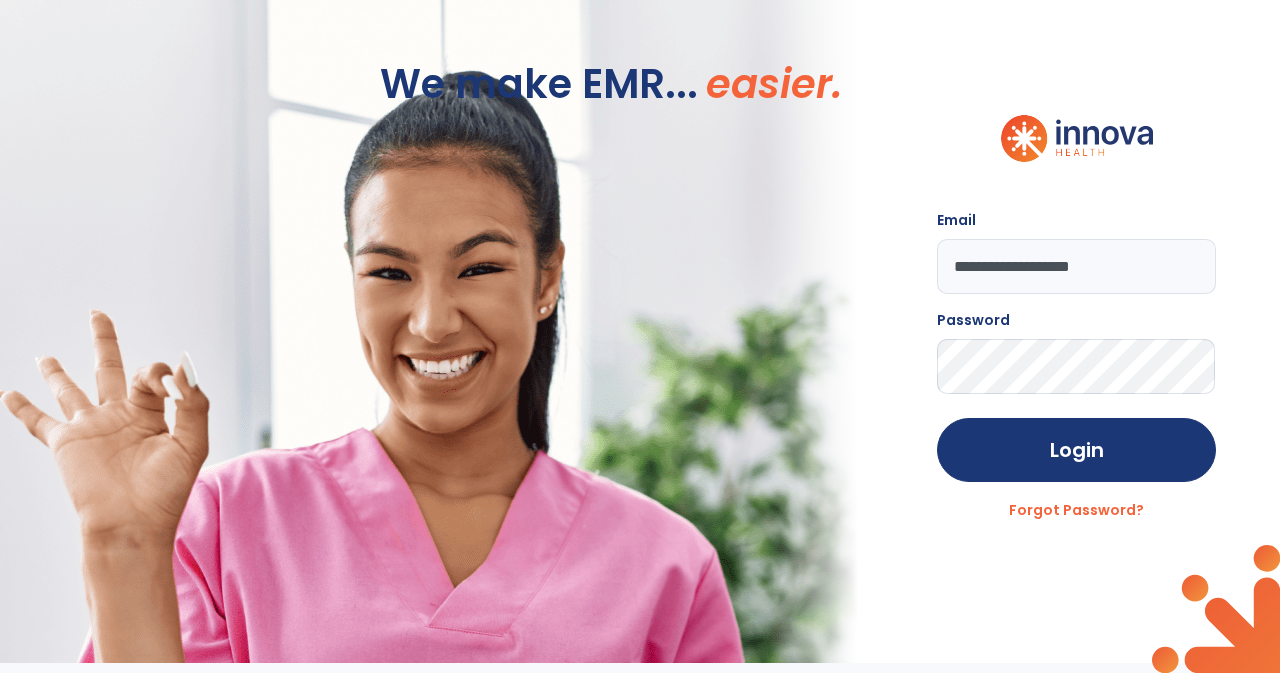 click on "Login" 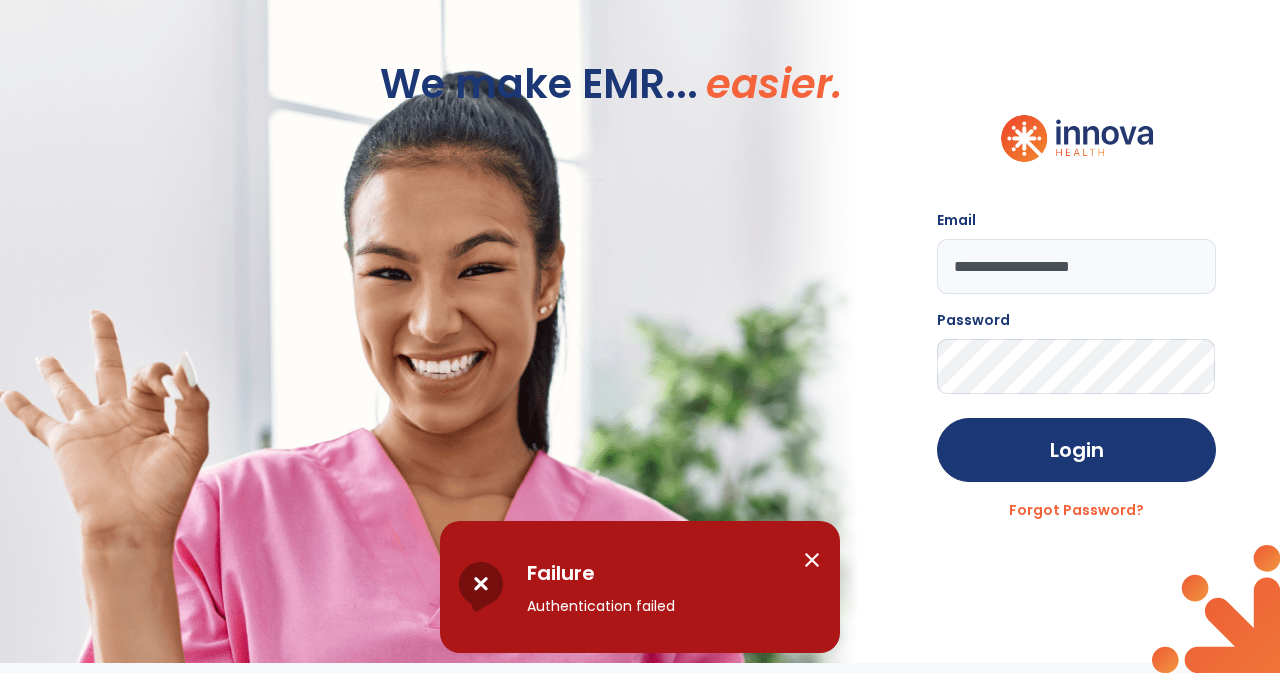 click on "Login" 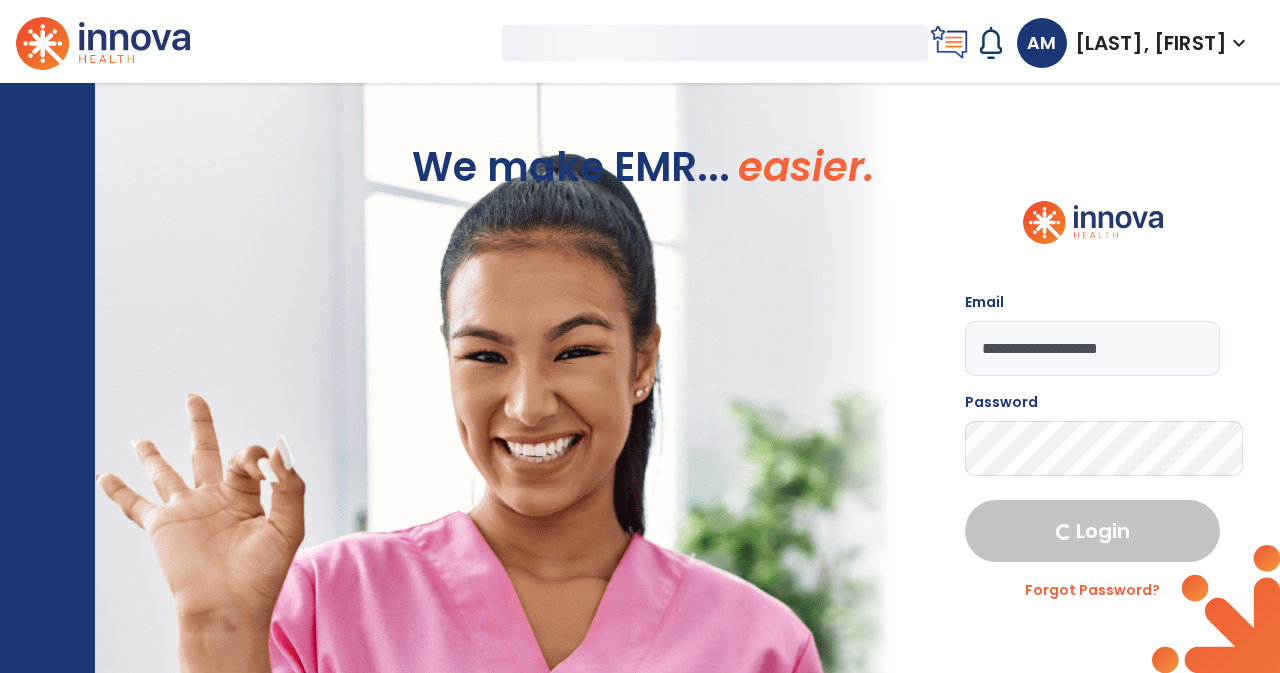 select on "****" 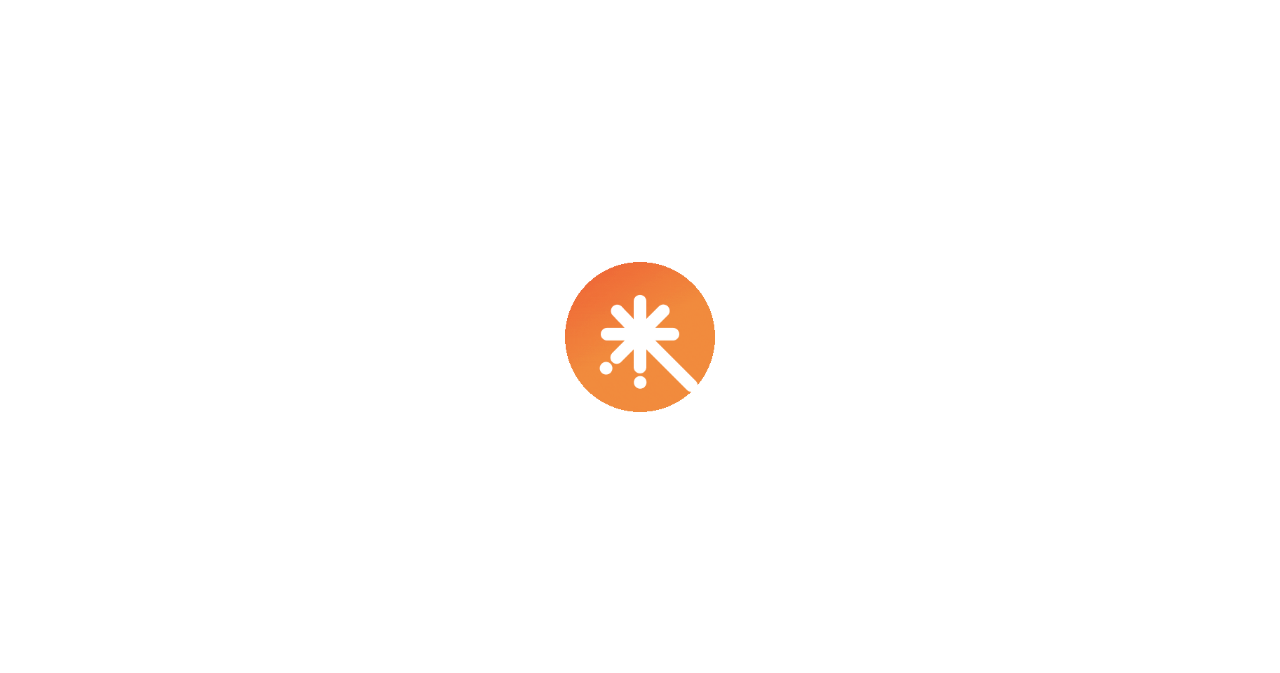 scroll, scrollTop: 0, scrollLeft: 0, axis: both 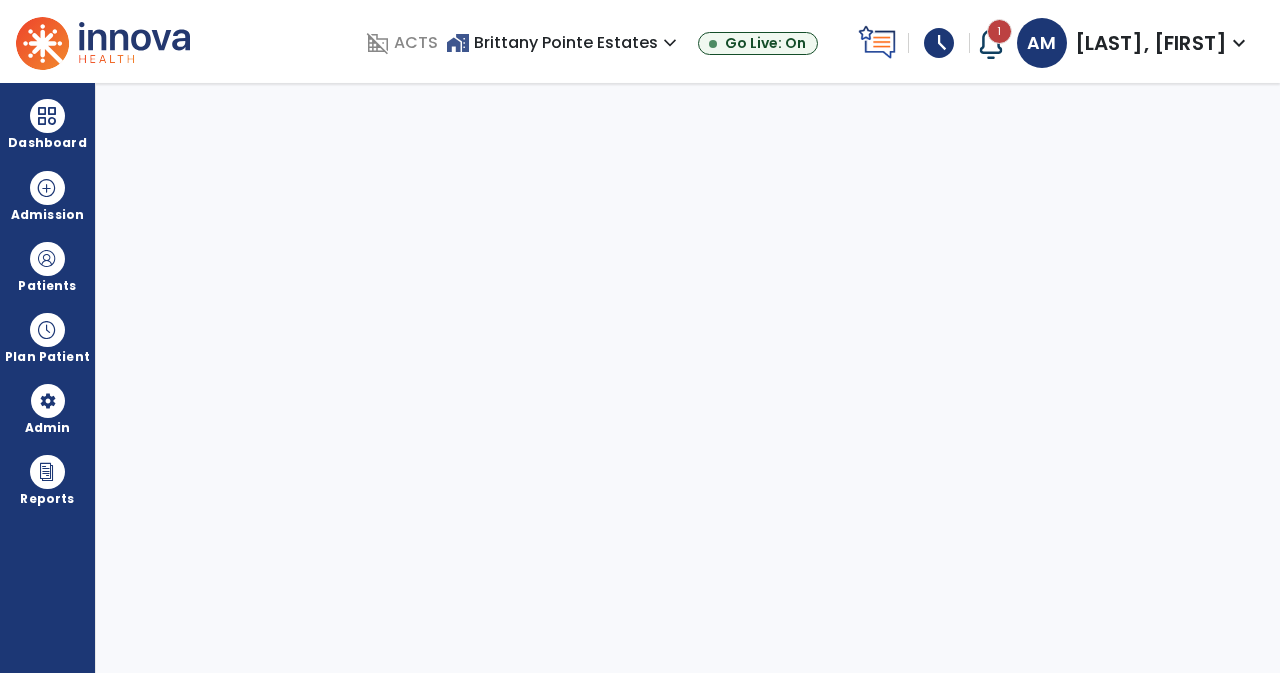 select on "****" 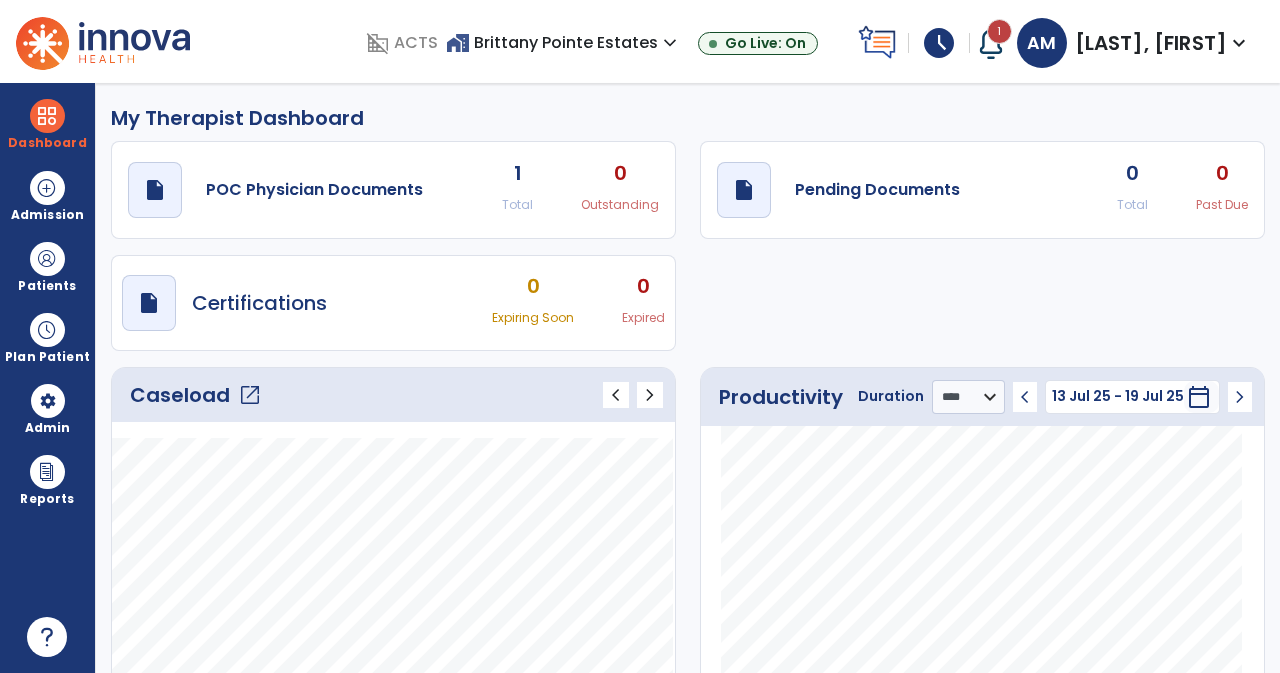 click on "expand_more" at bounding box center [670, 43] 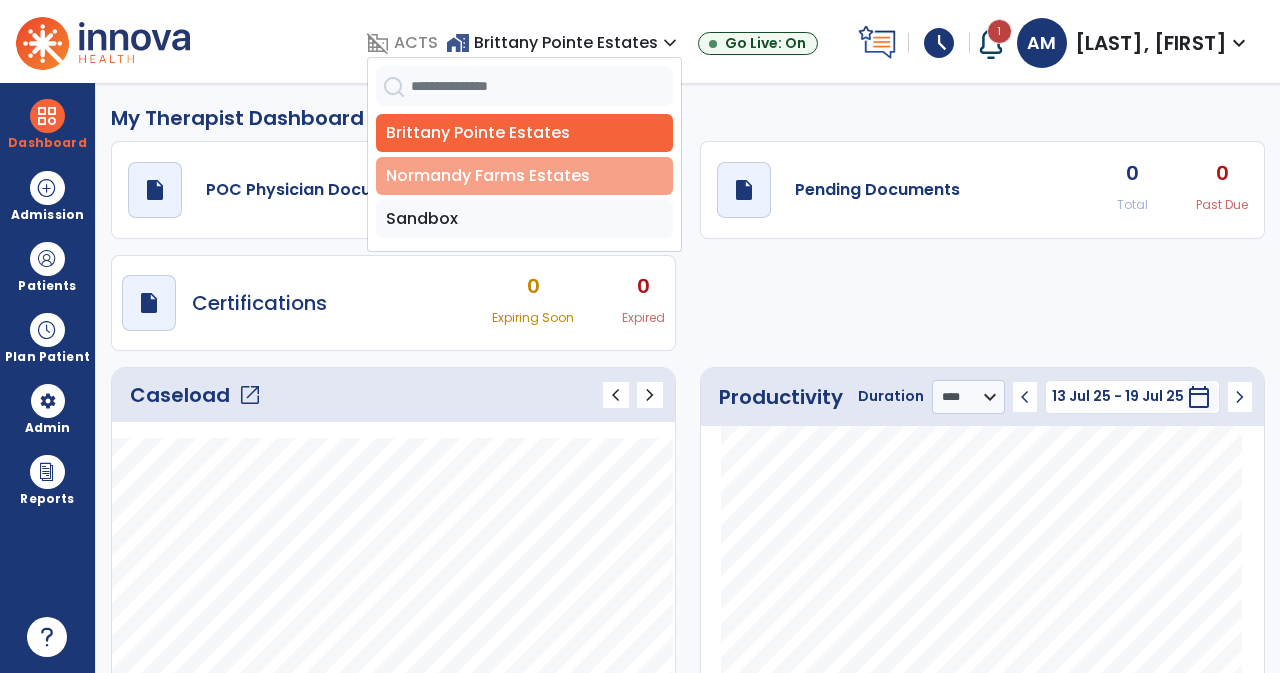 click on "Normandy Farms Estates" at bounding box center (524, 176) 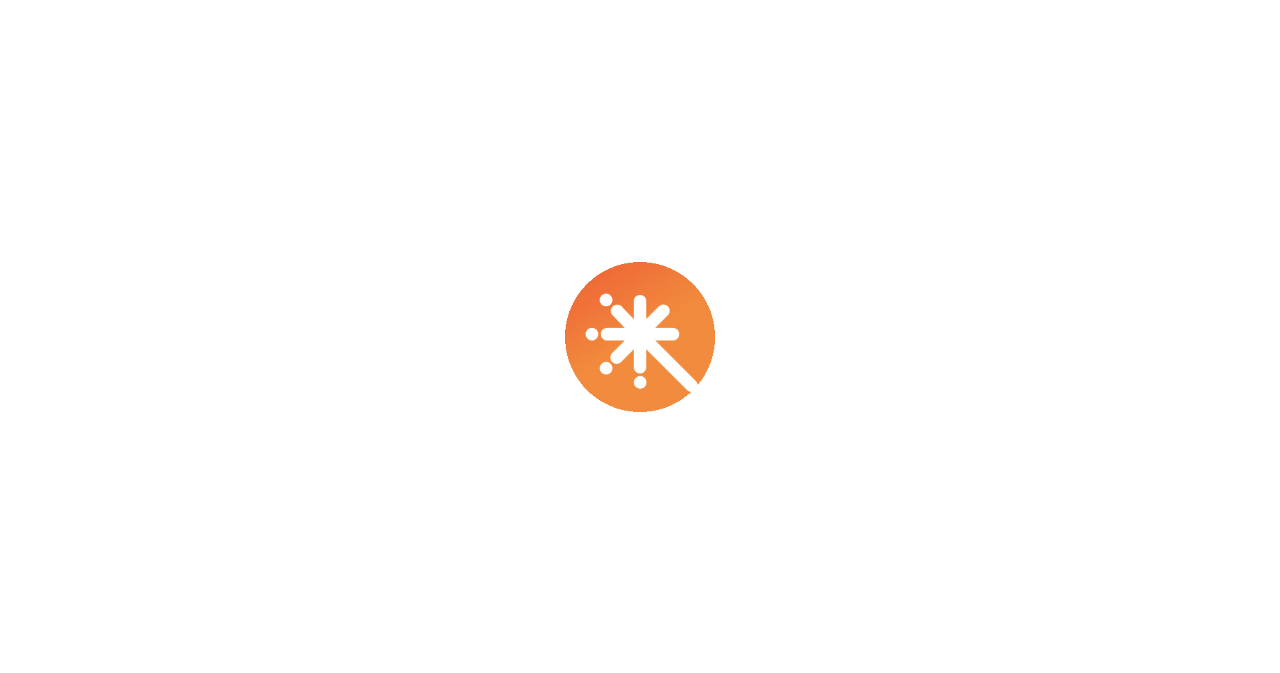 scroll, scrollTop: 0, scrollLeft: 0, axis: both 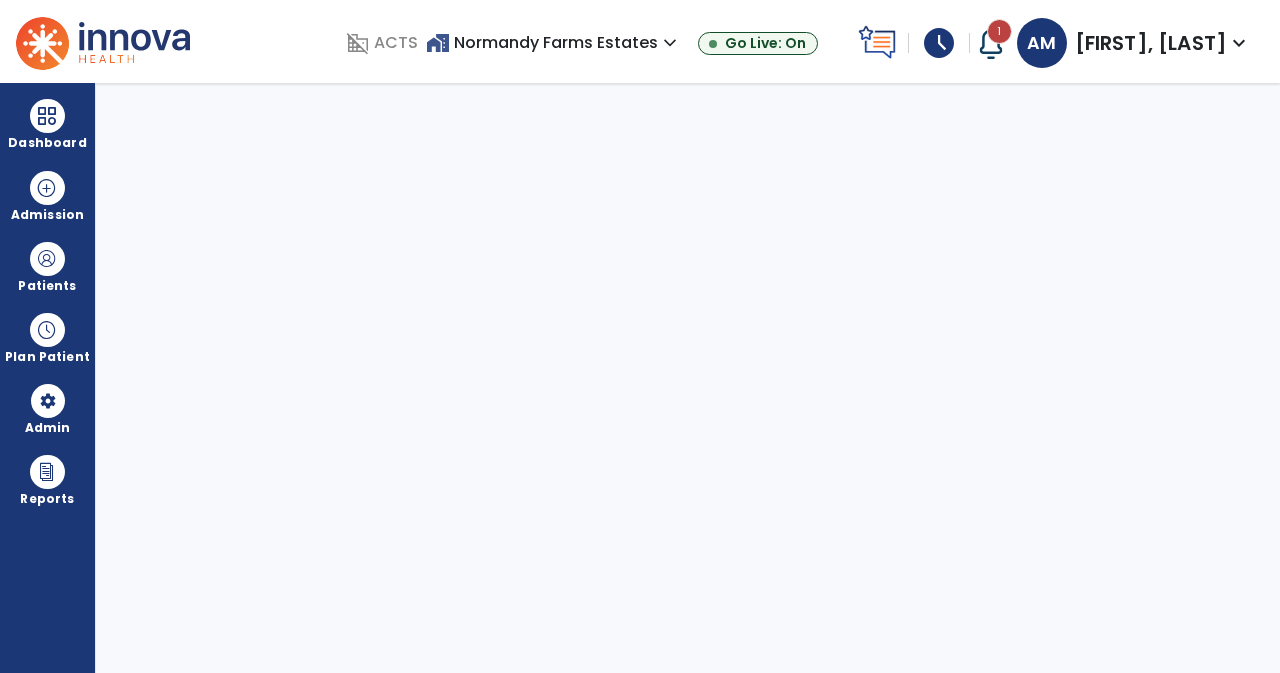 select on "****" 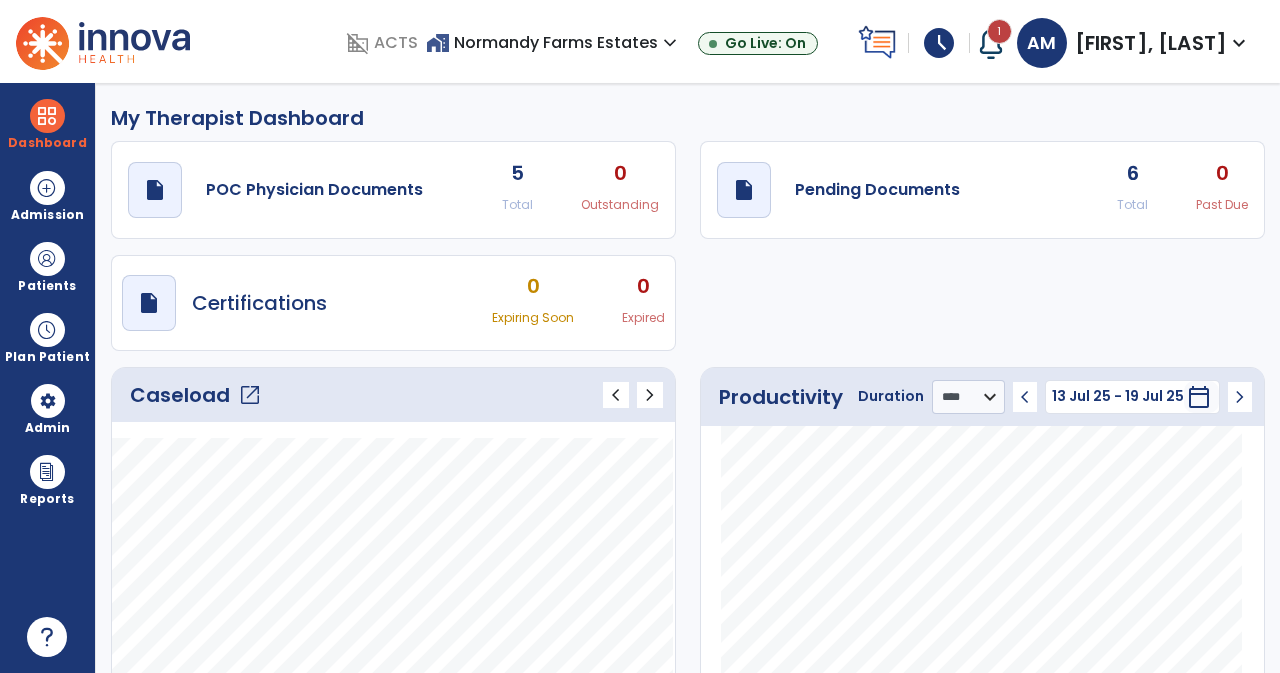 click on "schedule" at bounding box center (939, 43) 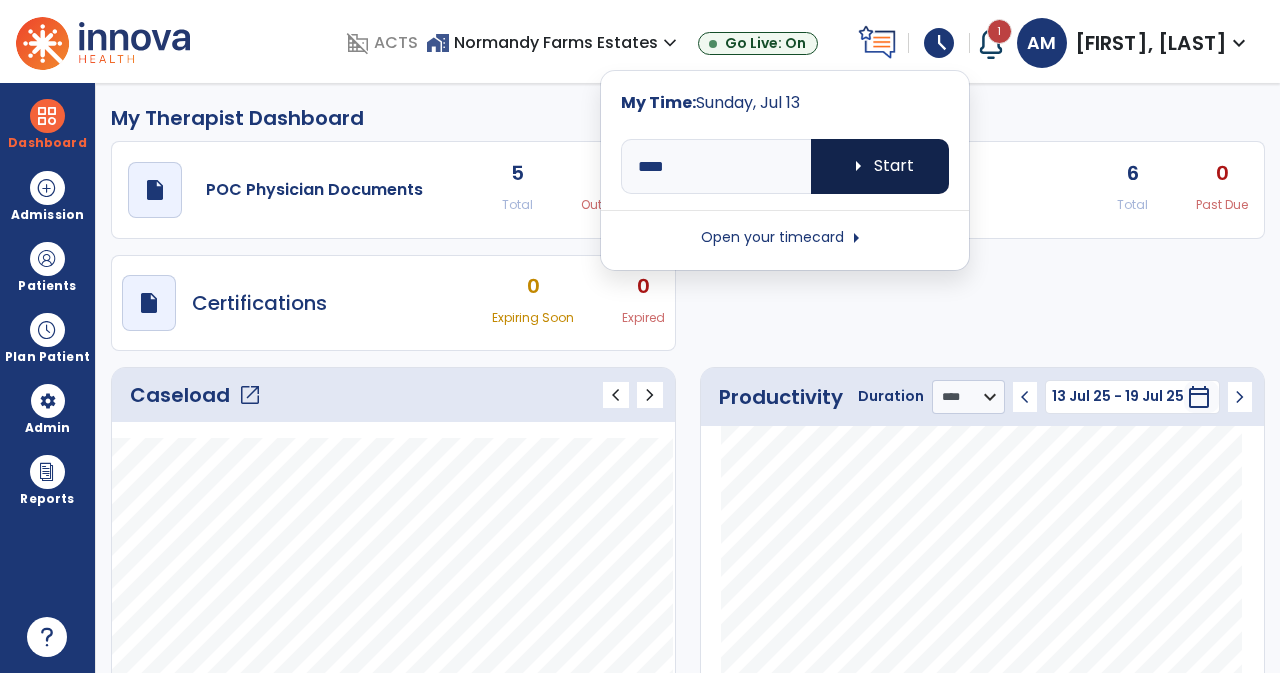 click on "arrow_right  Start" at bounding box center (880, 166) 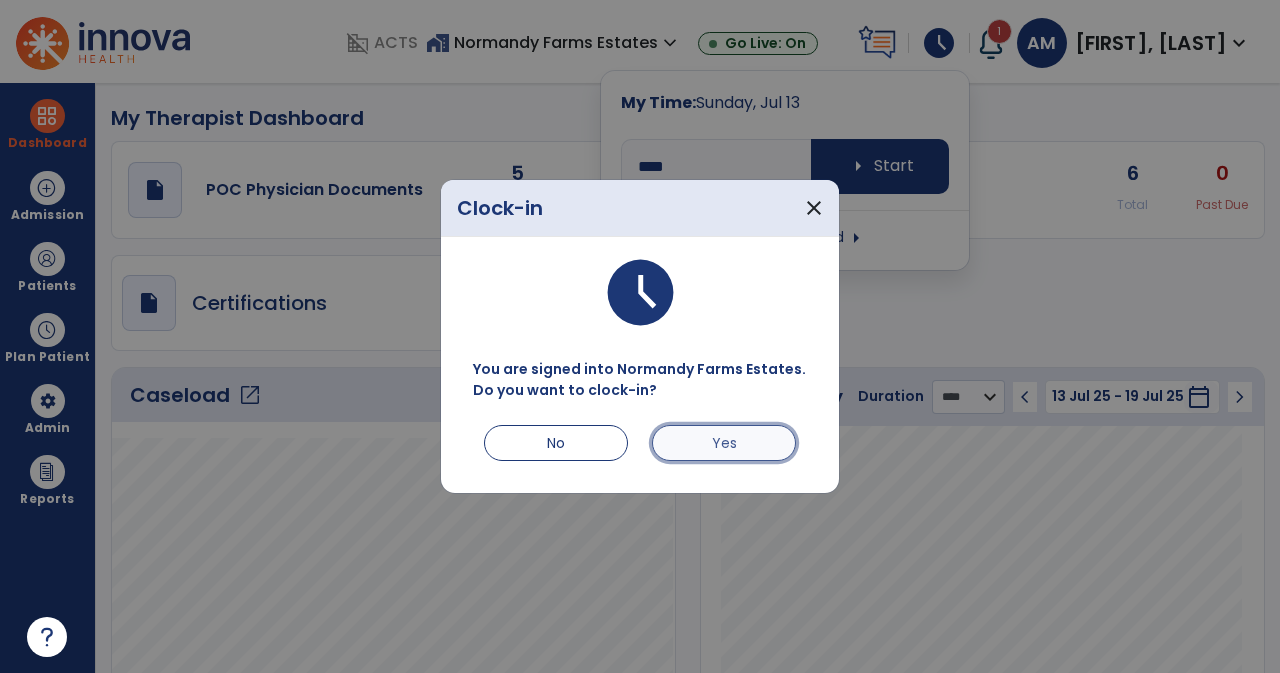 click on "Yes" at bounding box center [724, 443] 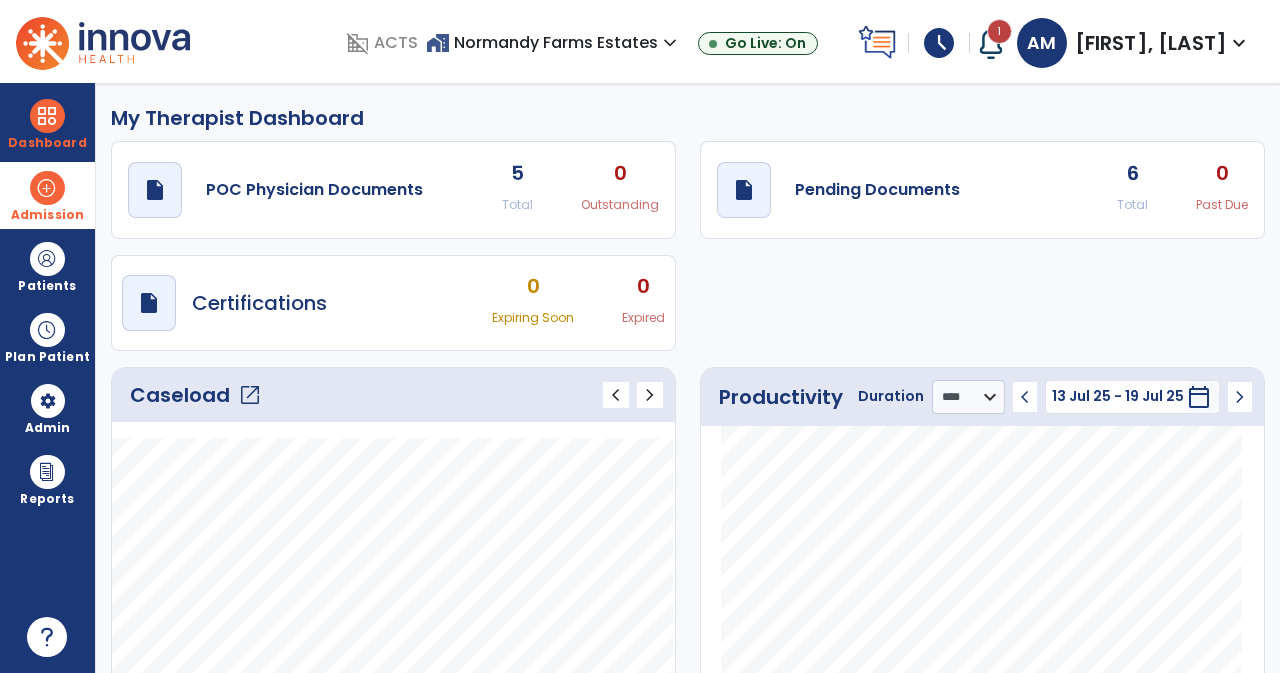 click at bounding box center (47, 188) 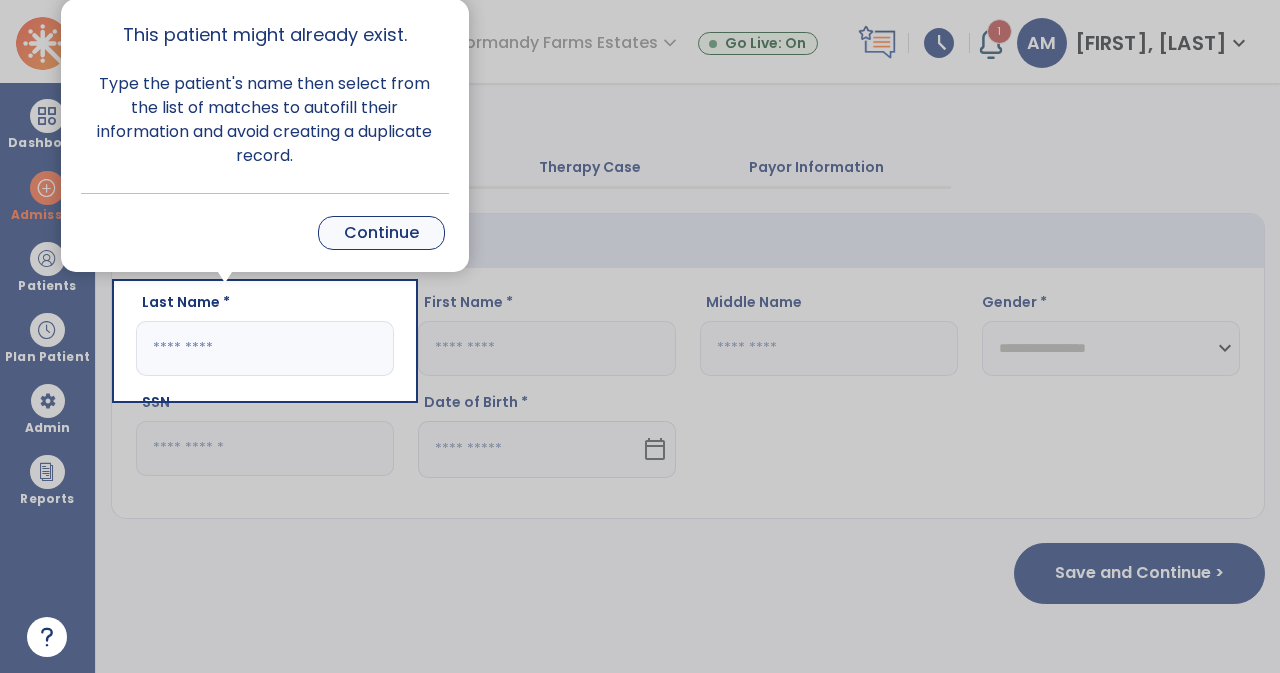 click on "Continue" at bounding box center (381, 233) 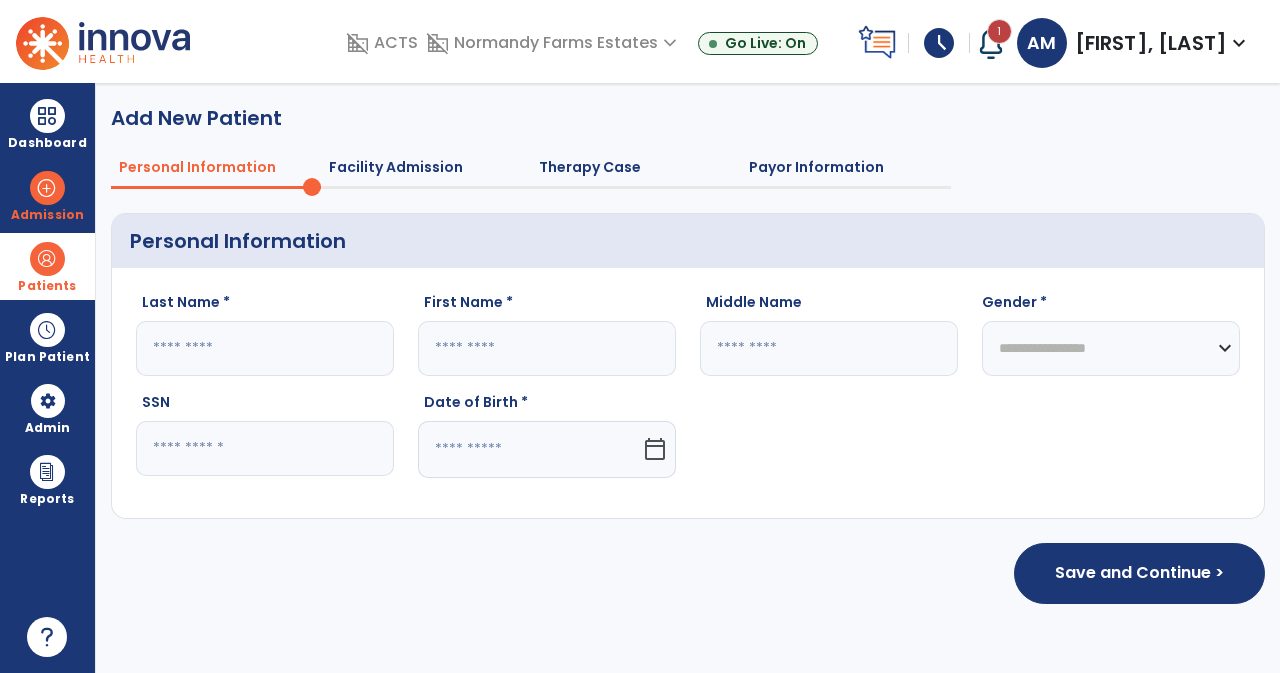 click at bounding box center [47, 259] 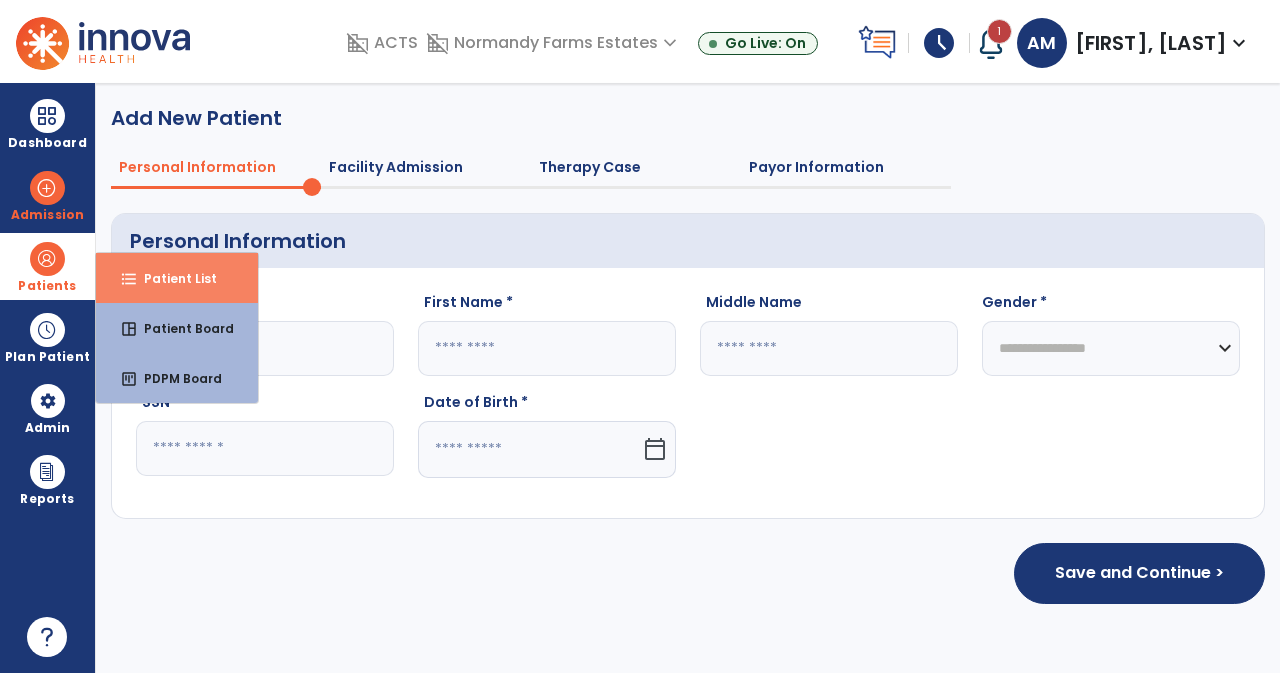 click on "format_list_bulleted  Patient List" at bounding box center (177, 278) 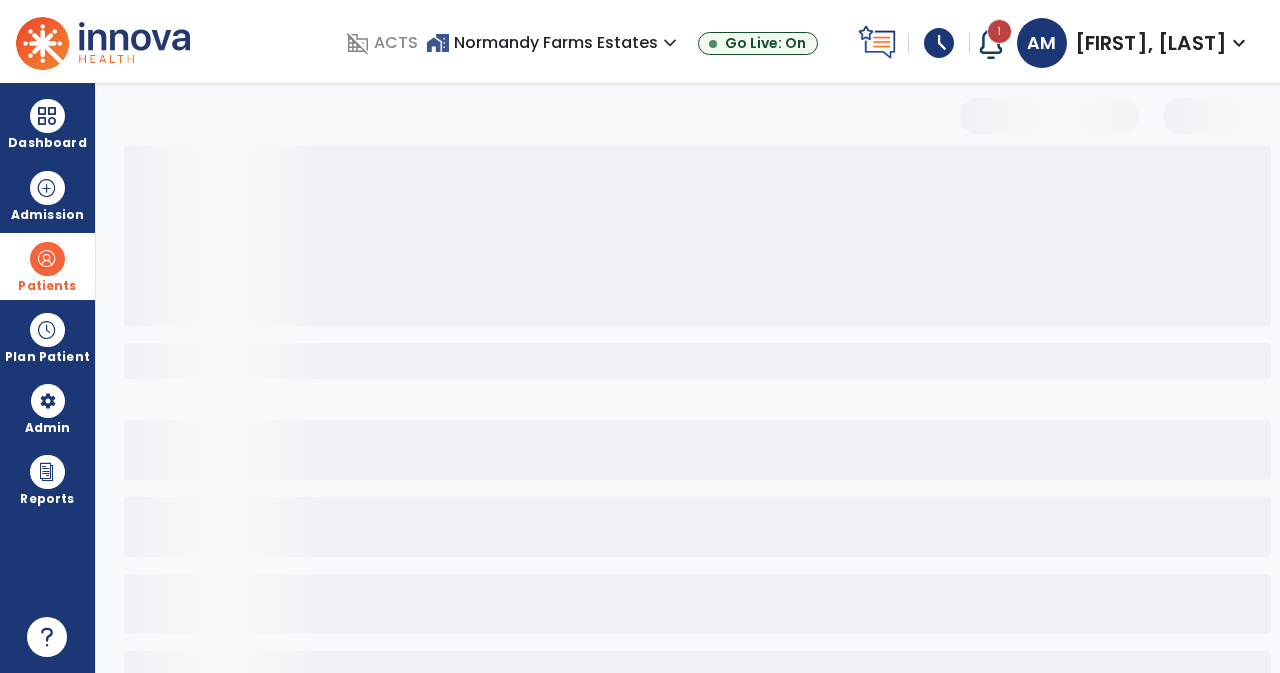 select on "***" 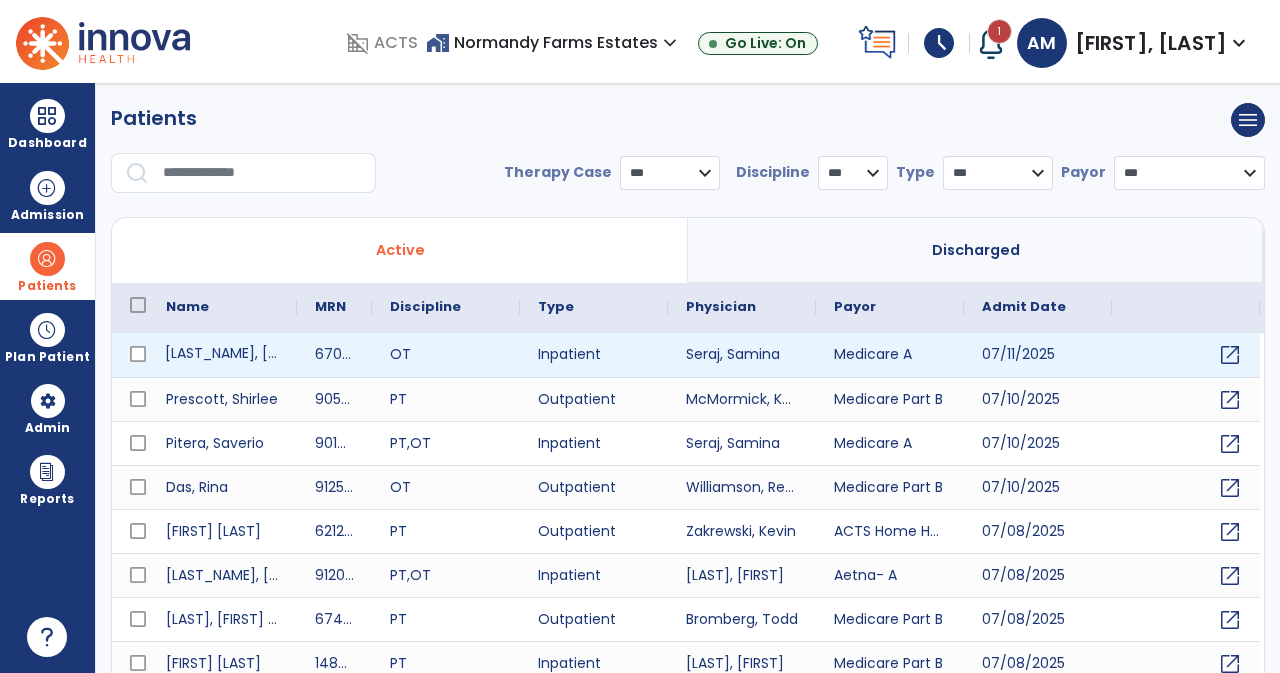 click on "[LAST_NAME], [FIRST_NAME]" at bounding box center (222, 355) 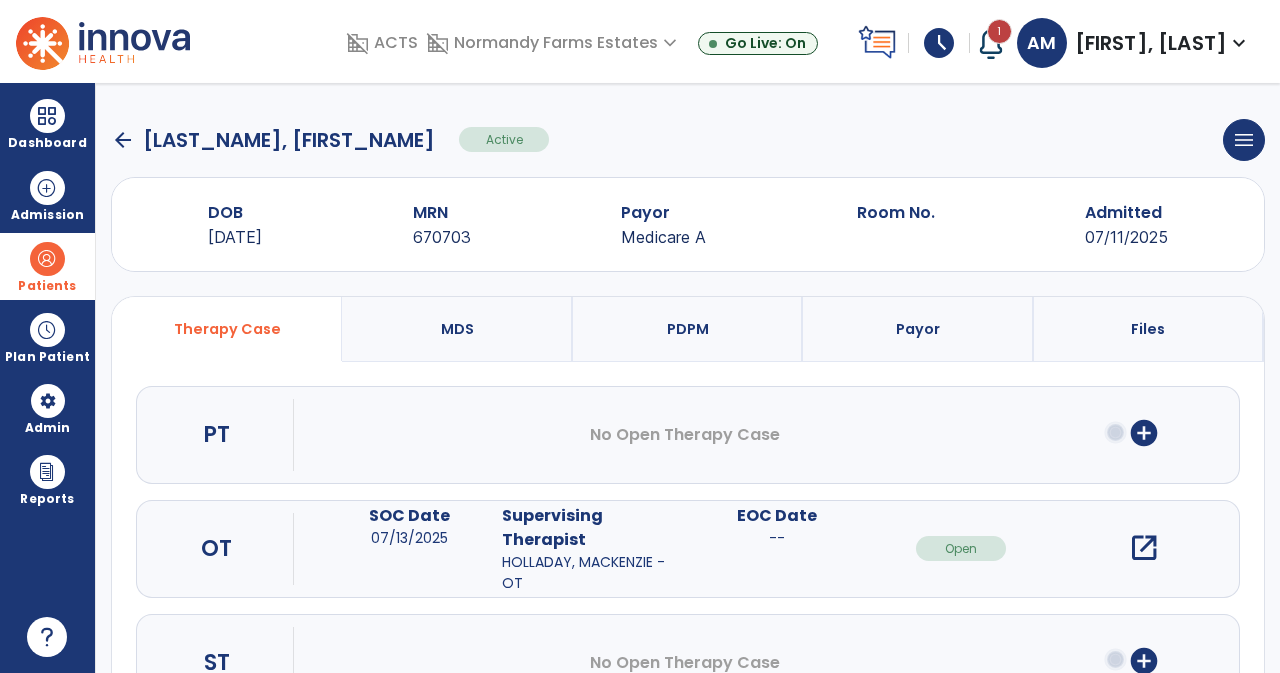 click on "open_in_new" at bounding box center (1144, 548) 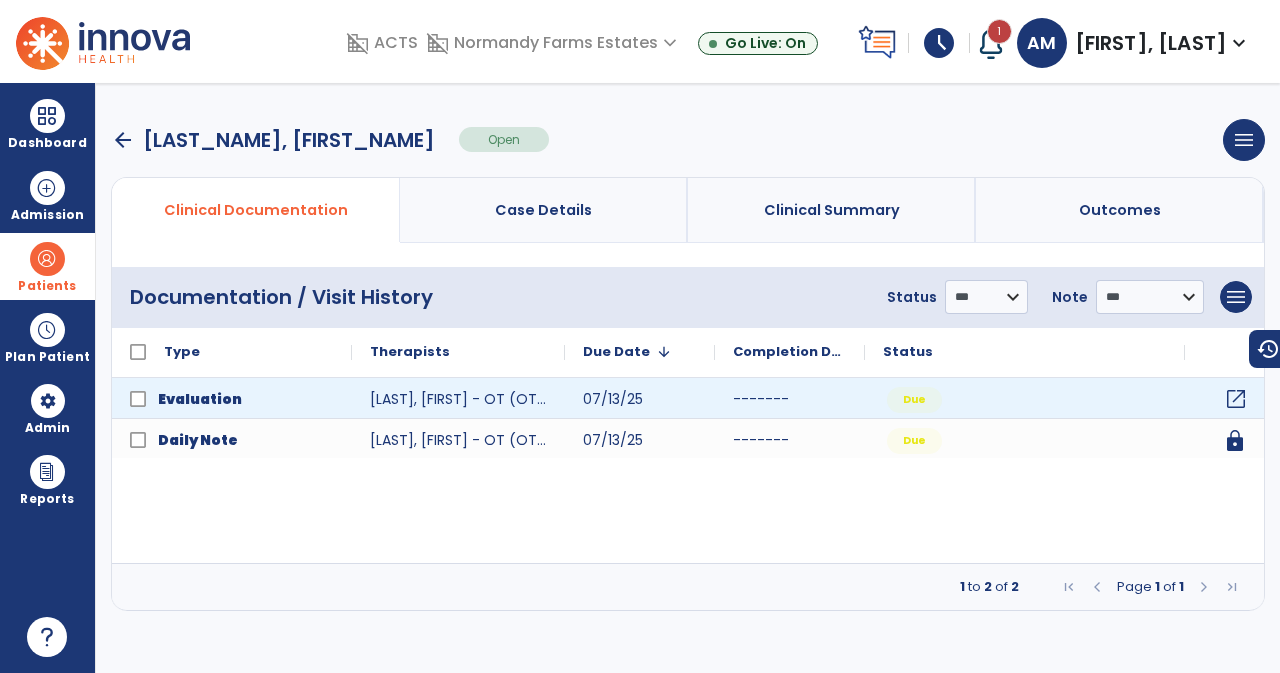 click on "open_in_new" 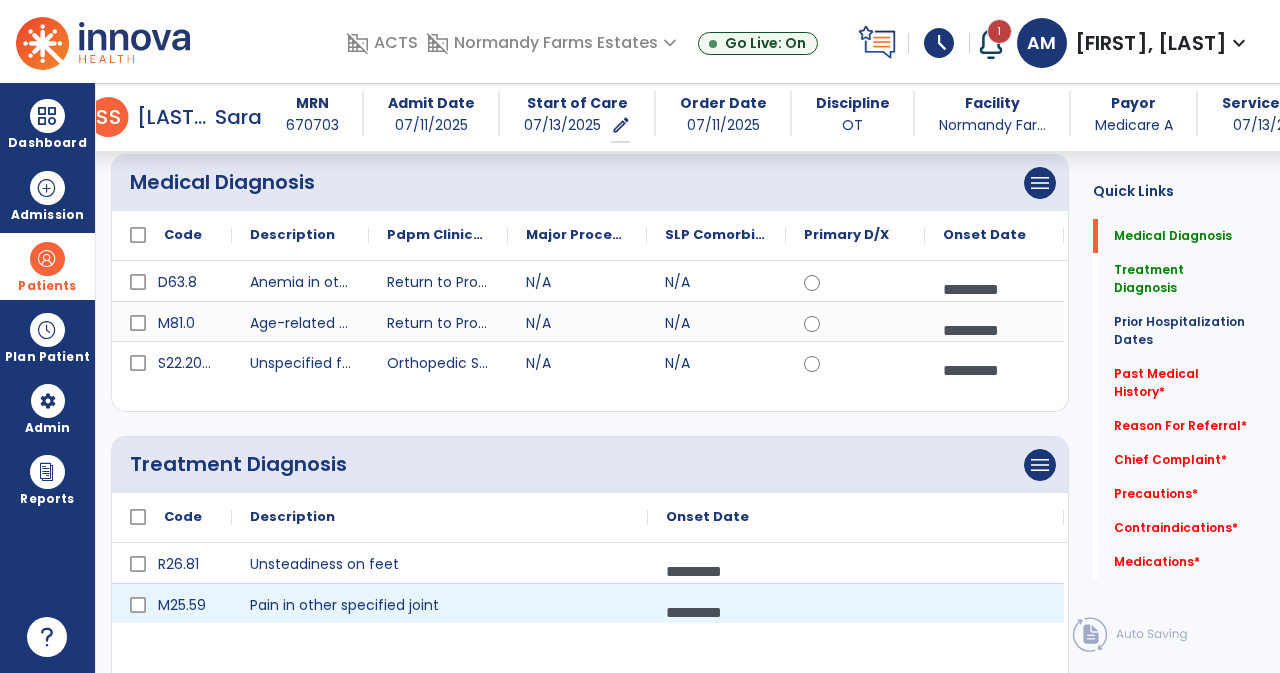 scroll, scrollTop: 256, scrollLeft: 0, axis: vertical 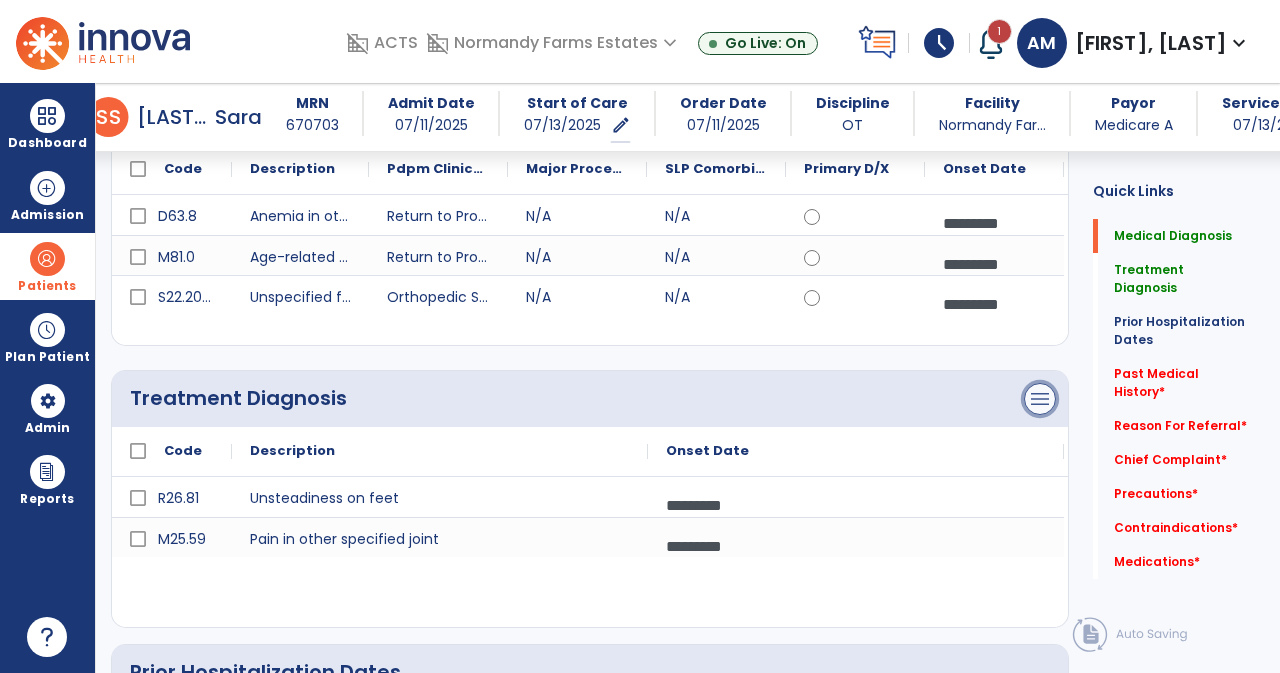click on "menu" at bounding box center [1040, 117] 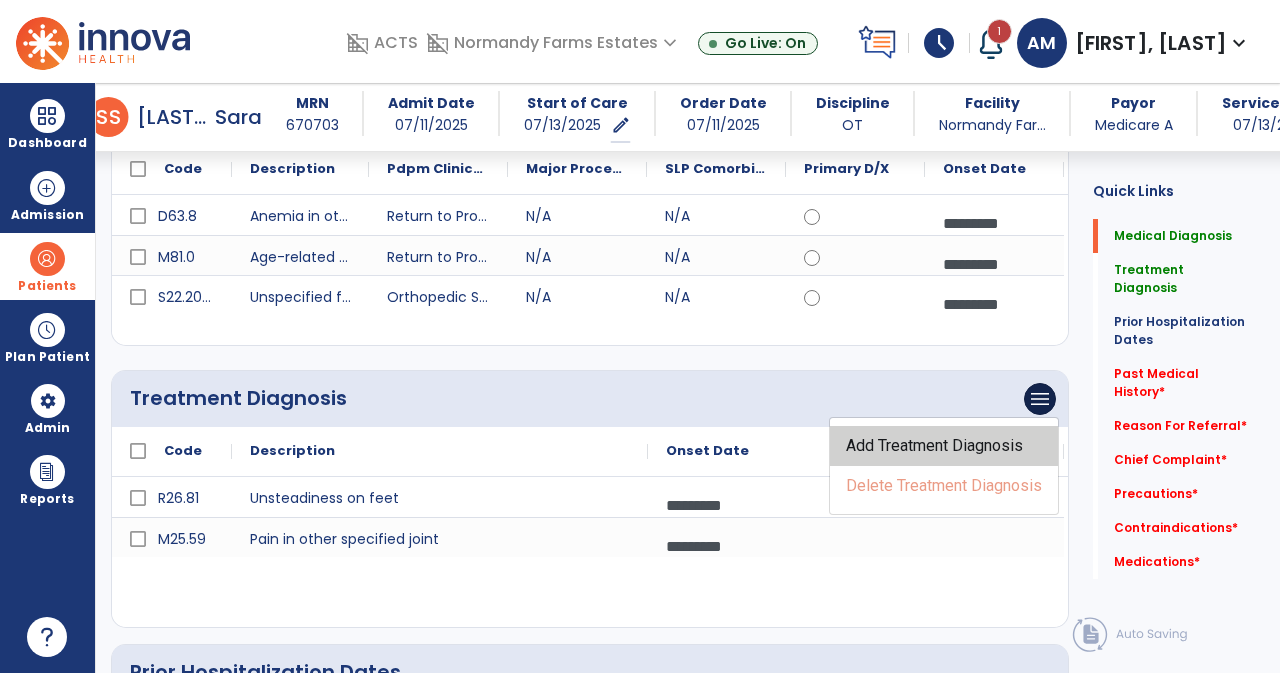 click on "Add Treatment Diagnosis" 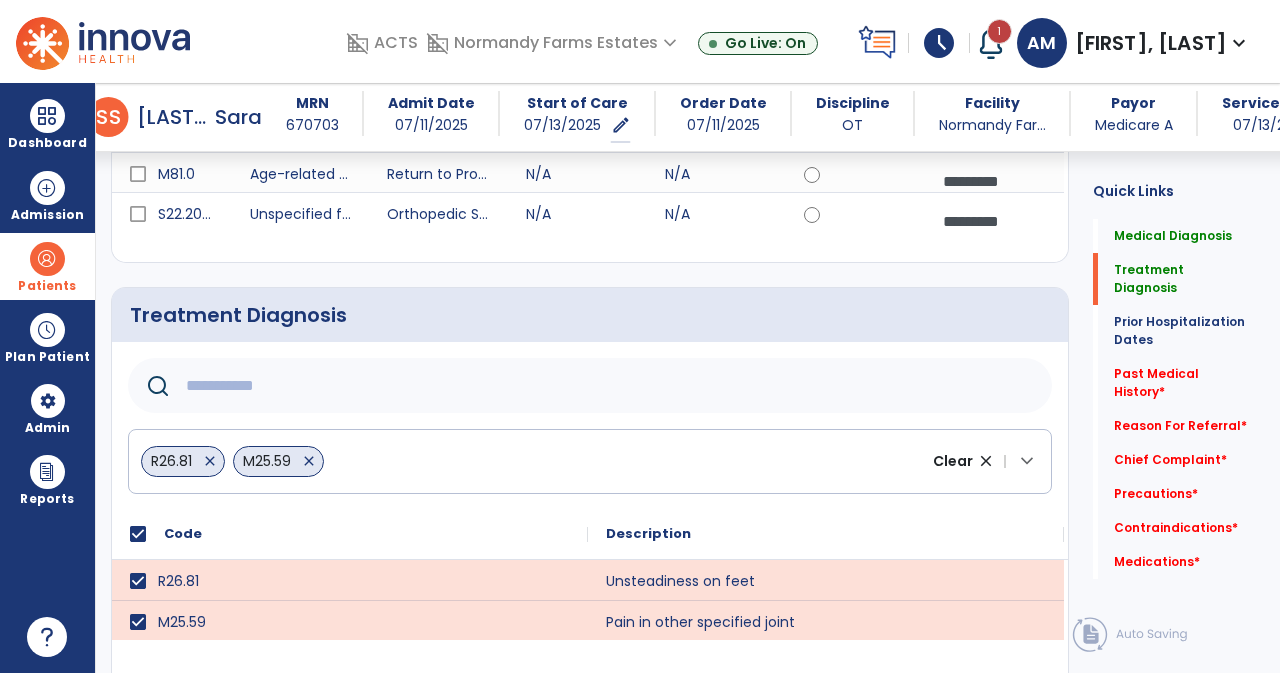 scroll, scrollTop: 340, scrollLeft: 0, axis: vertical 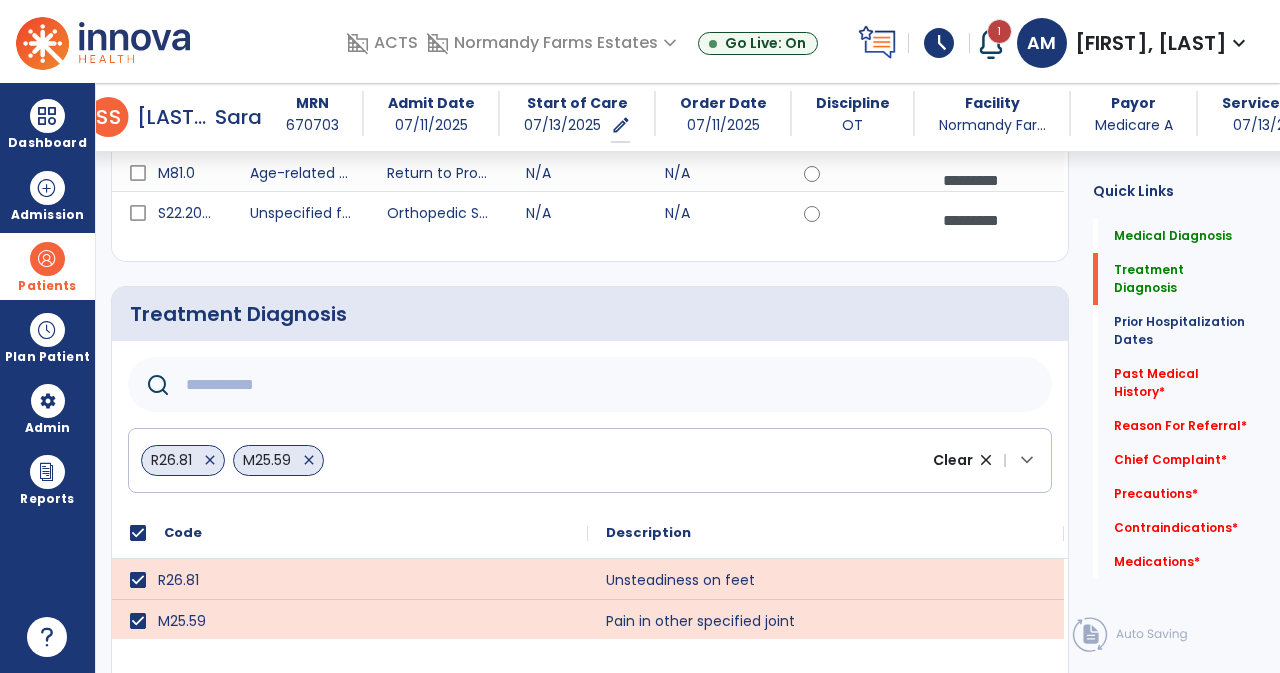 click 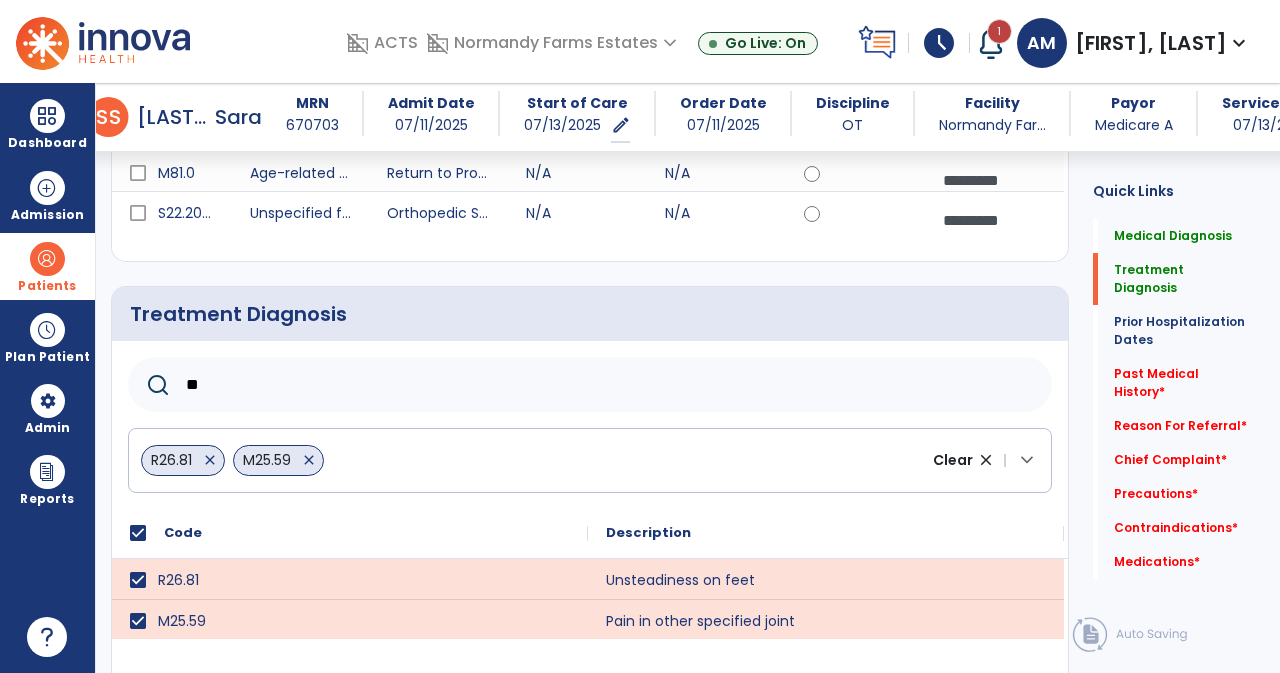 type on "*" 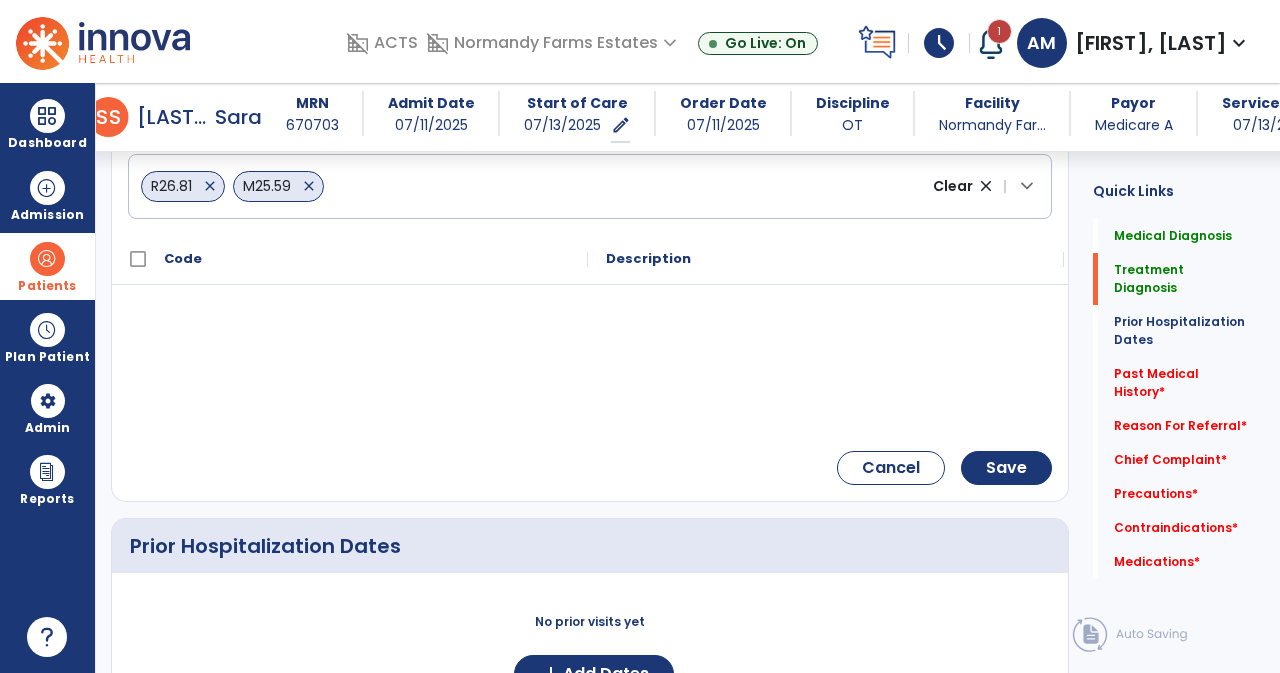 scroll, scrollTop: 490, scrollLeft: 0, axis: vertical 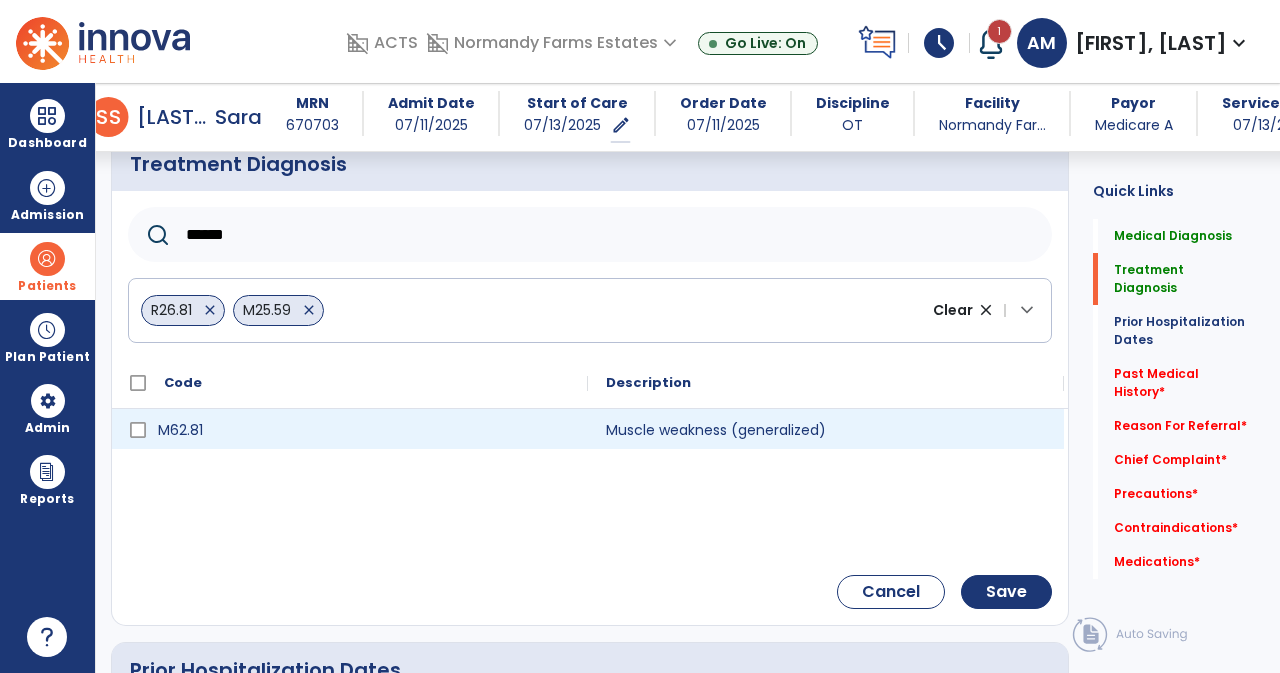 type on "******" 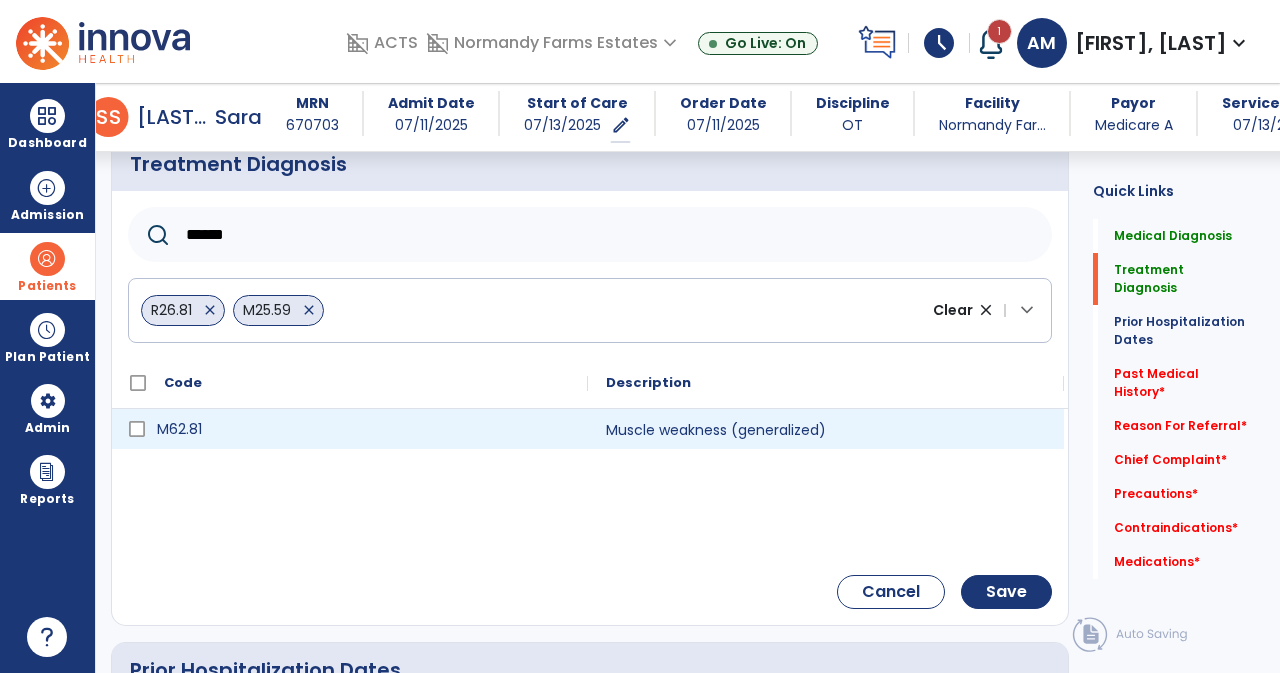 click on "M62.81" at bounding box center (364, 429) 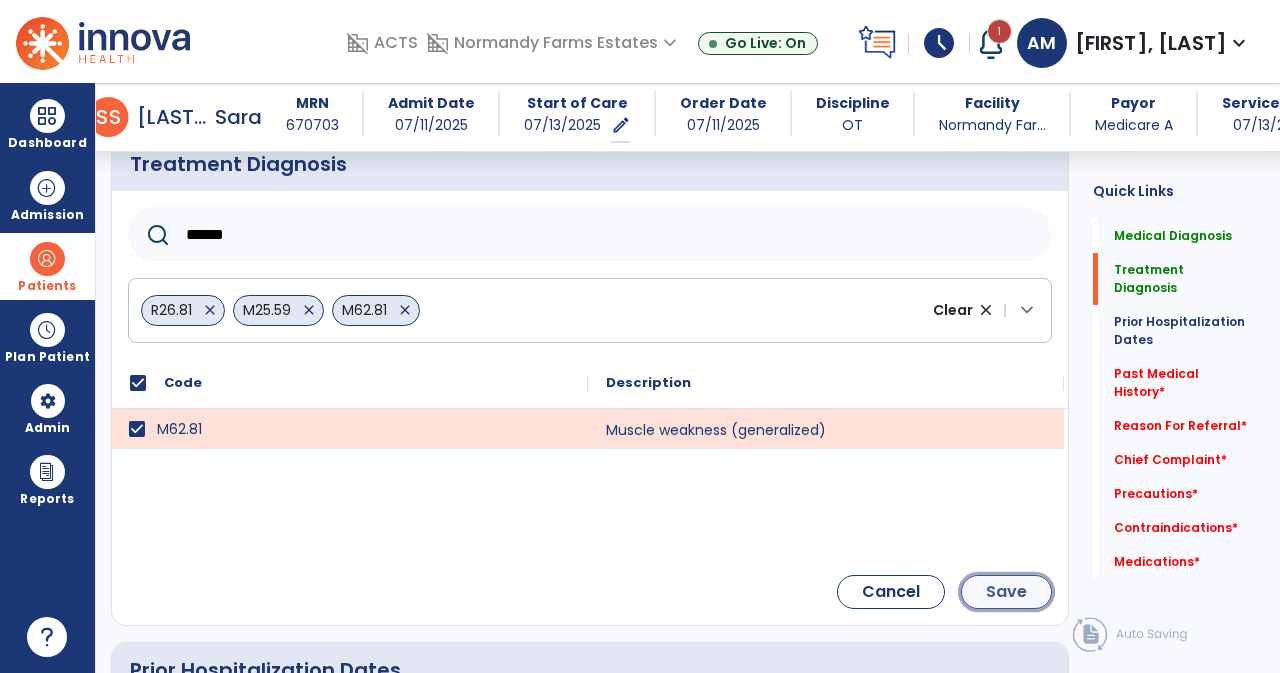 click on "Save" 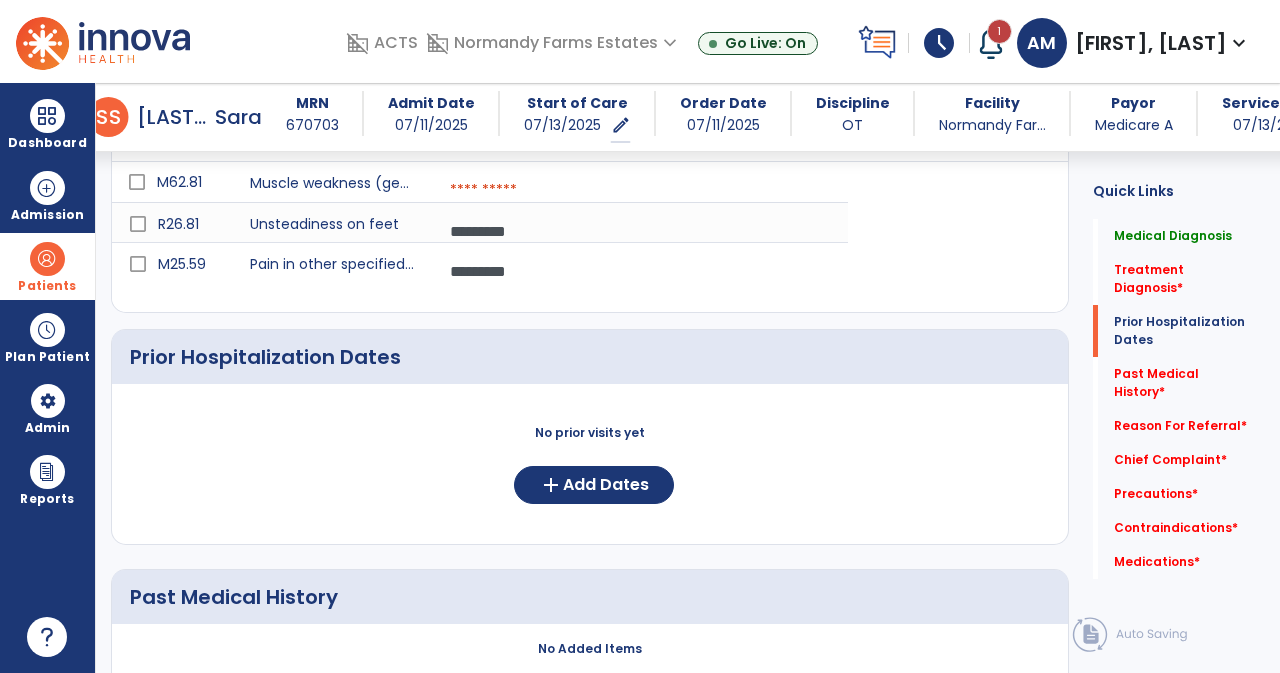 scroll, scrollTop: 572, scrollLeft: 0, axis: vertical 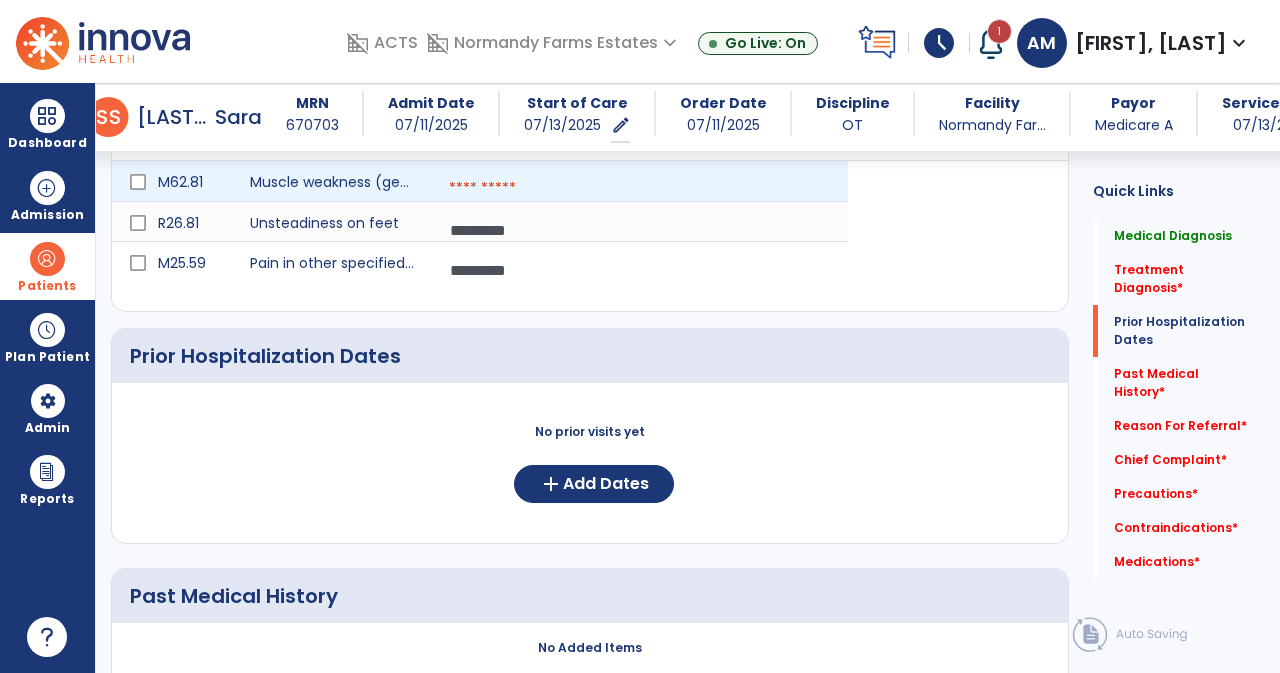 click at bounding box center [640, 188] 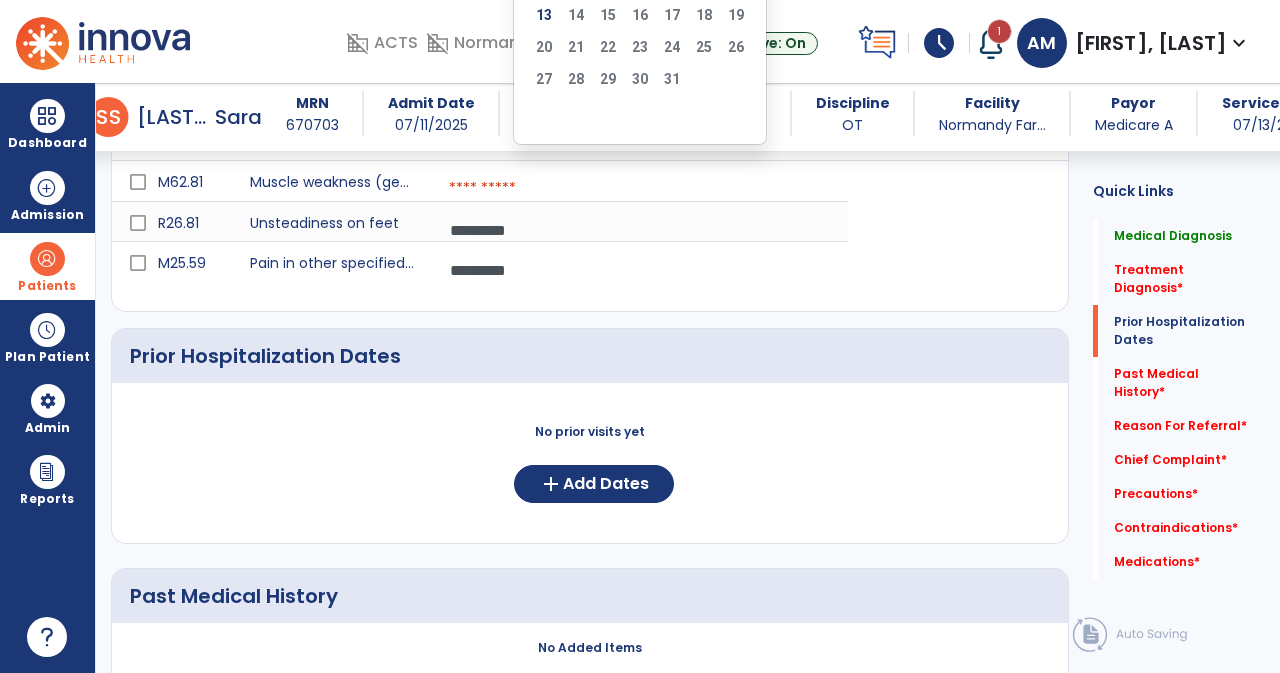 click on "Quick Links  Medical Diagnosis   Medical Diagnosis   Treatment Diagnosis   *  Treatment Diagnosis   *  Prior Hospitalization Dates   Prior Hospitalization Dates   Past Medical History   *  Past Medical History   *  Reason For Referral   *  Reason For Referral   *  Chief Complaint   *  Chief Complaint   *  Precautions   *  Precautions   *  Contraindications   *  Contraindications   *  Medications   *  Medications   *" 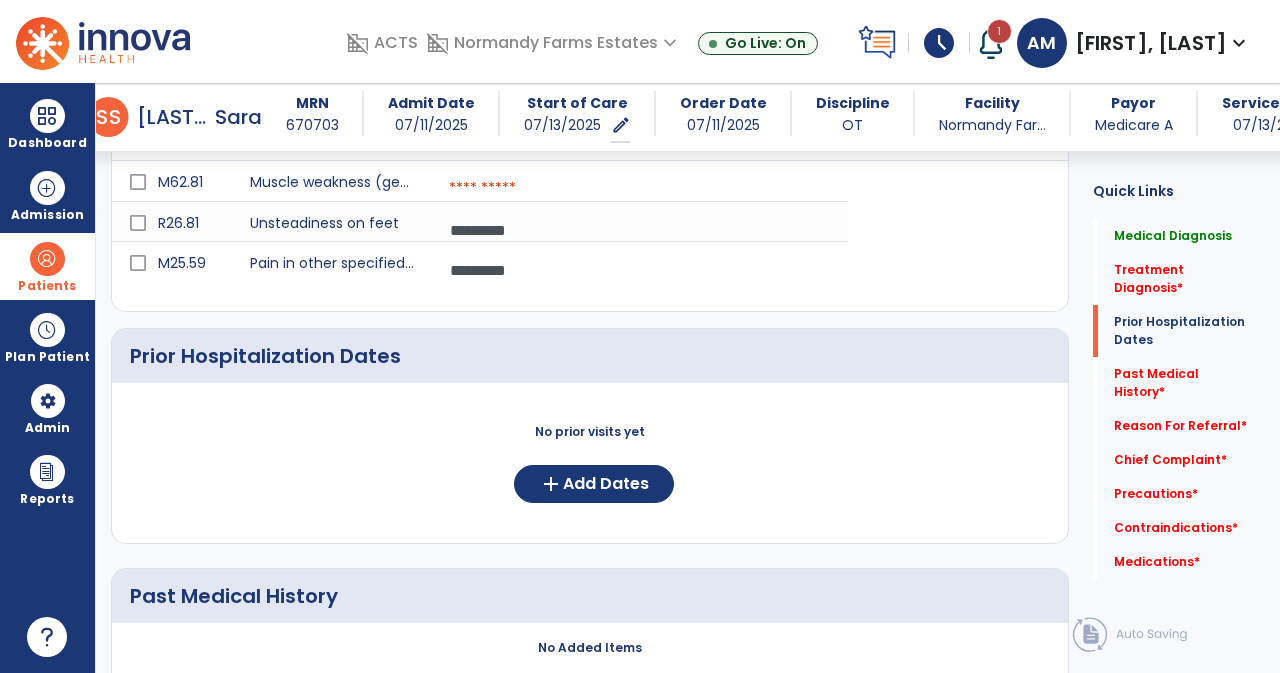 drag, startPoint x: 1092, startPoint y: 326, endPoint x: 1093, endPoint y: 285, distance: 41.01219 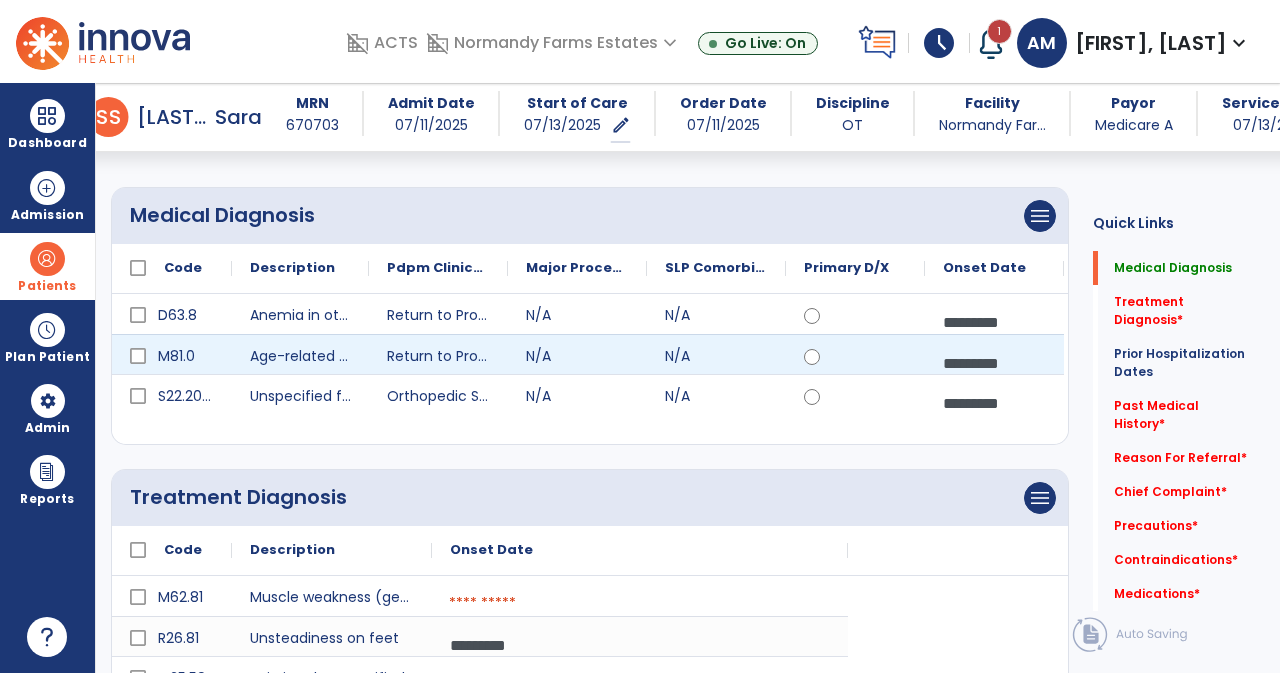 scroll, scrollTop: 188, scrollLeft: 0, axis: vertical 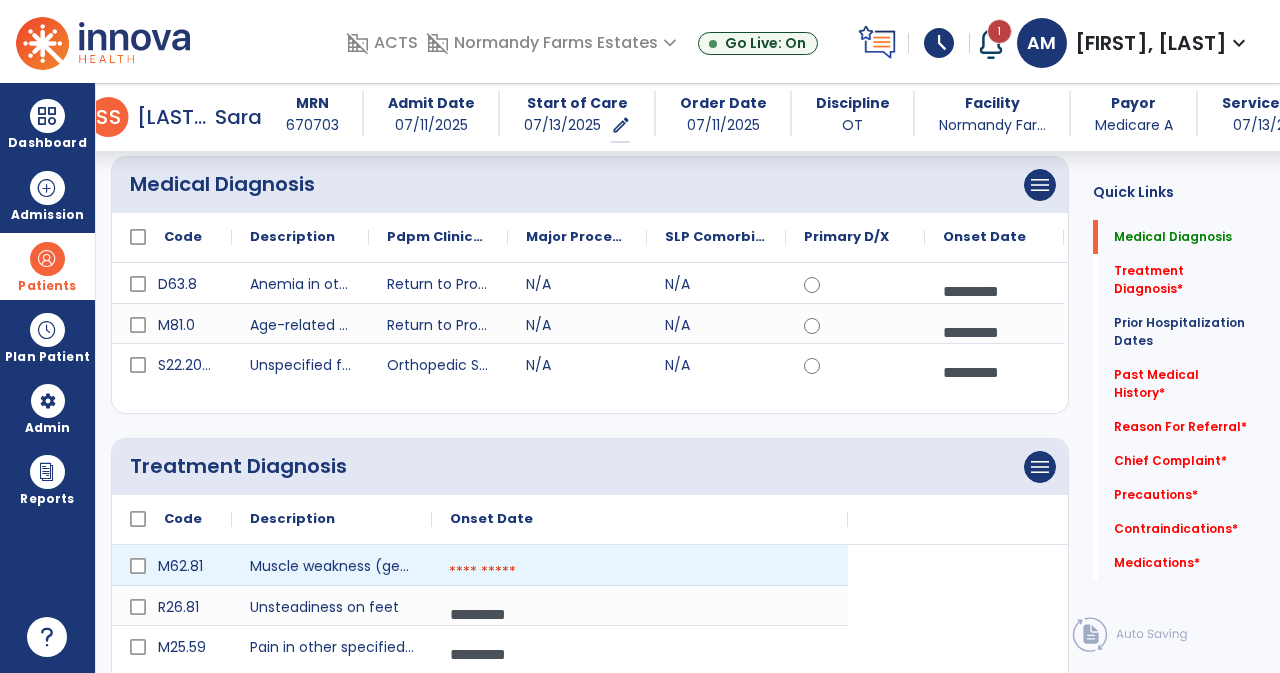 click at bounding box center (640, 572) 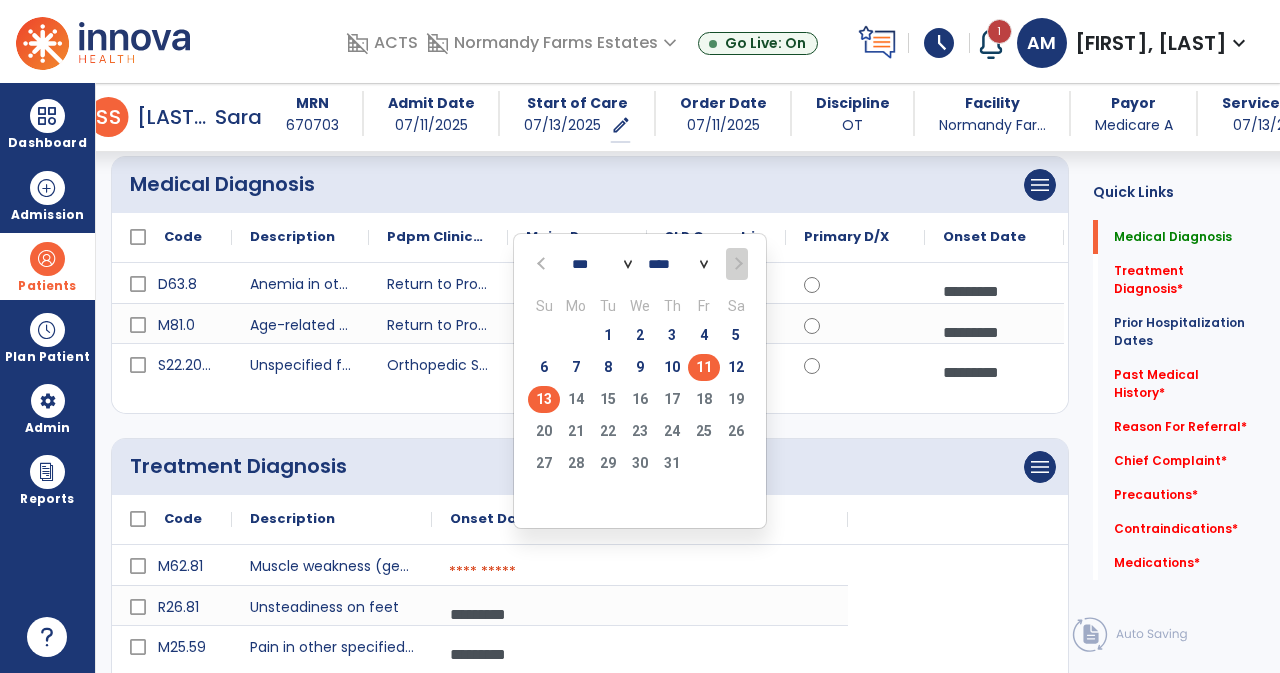 click on "11" 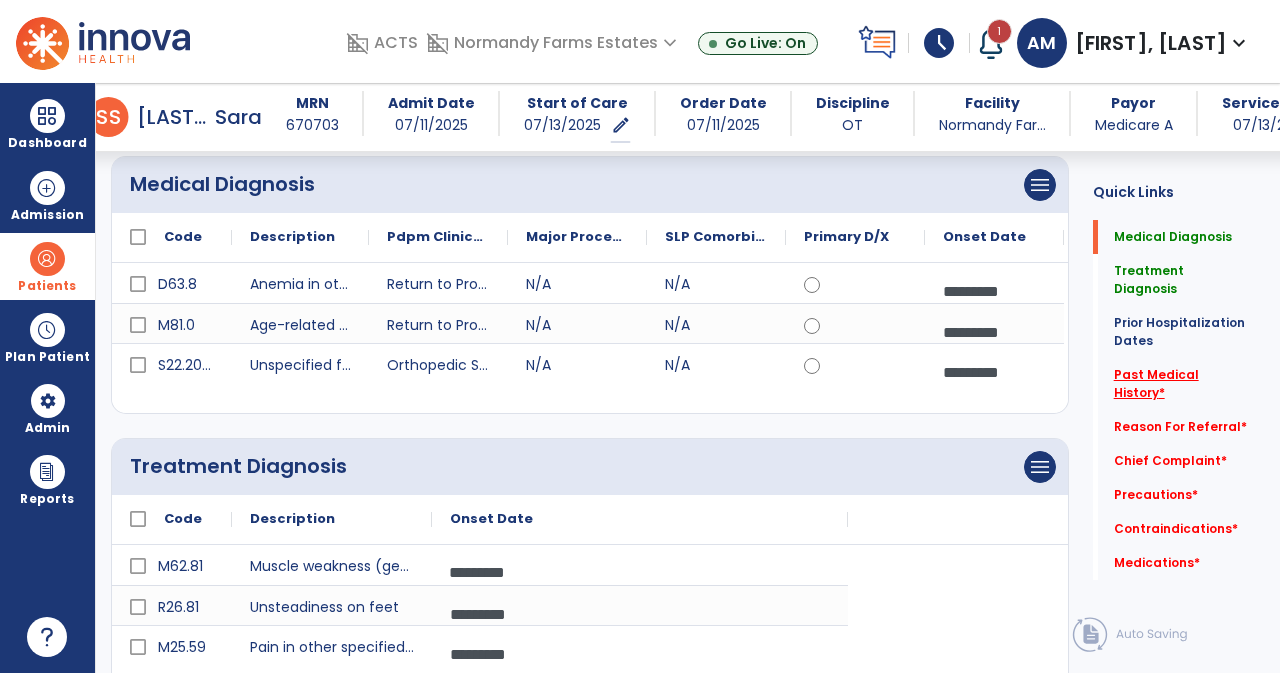 click on "Past Medical History   *" 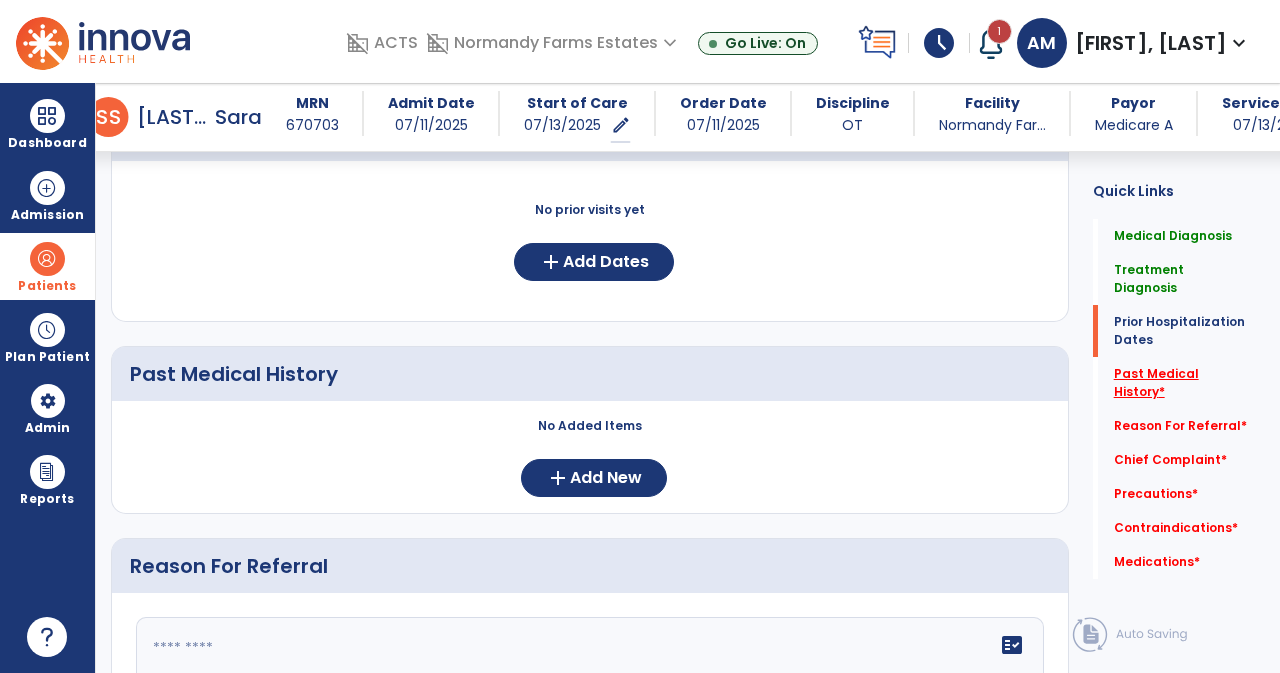 scroll, scrollTop: 826, scrollLeft: 0, axis: vertical 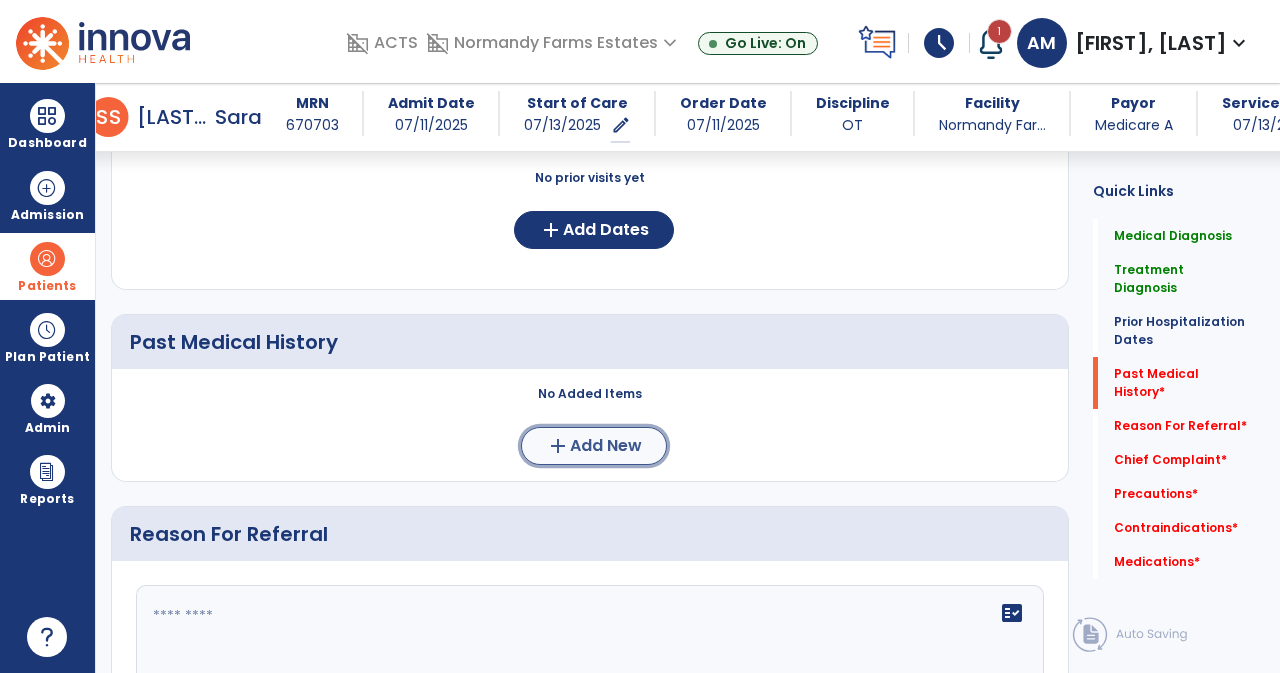 click on "add" 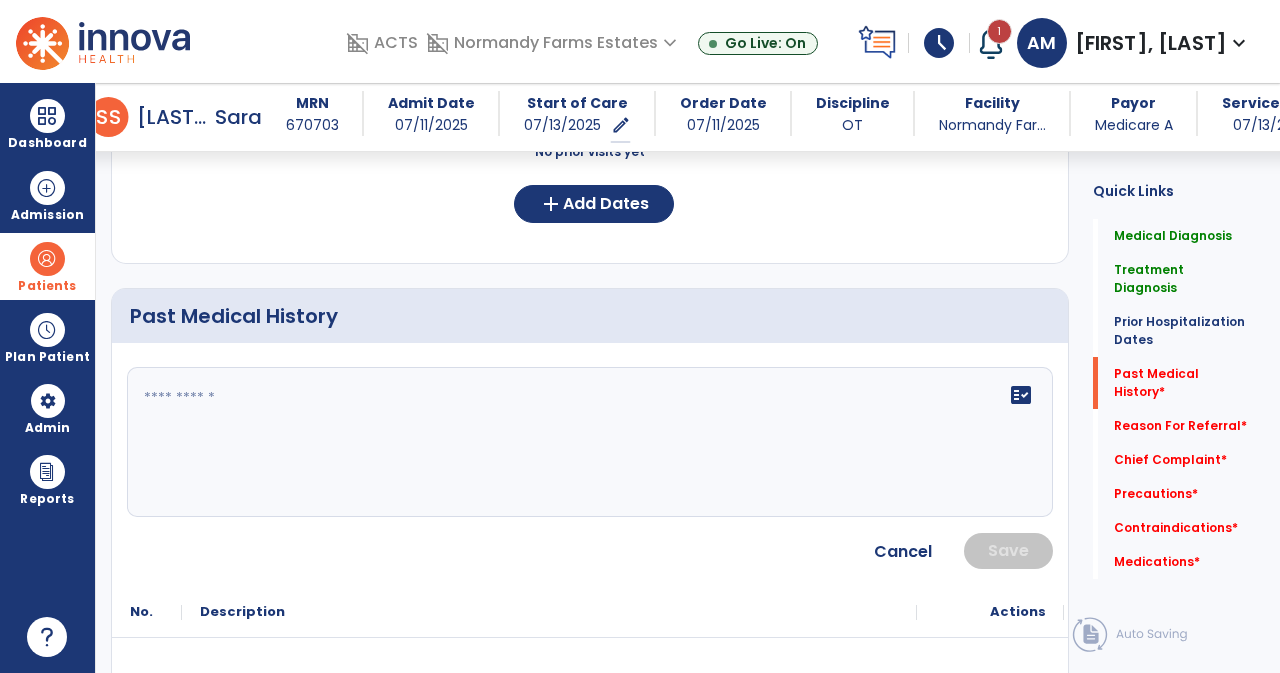 scroll, scrollTop: 852, scrollLeft: 0, axis: vertical 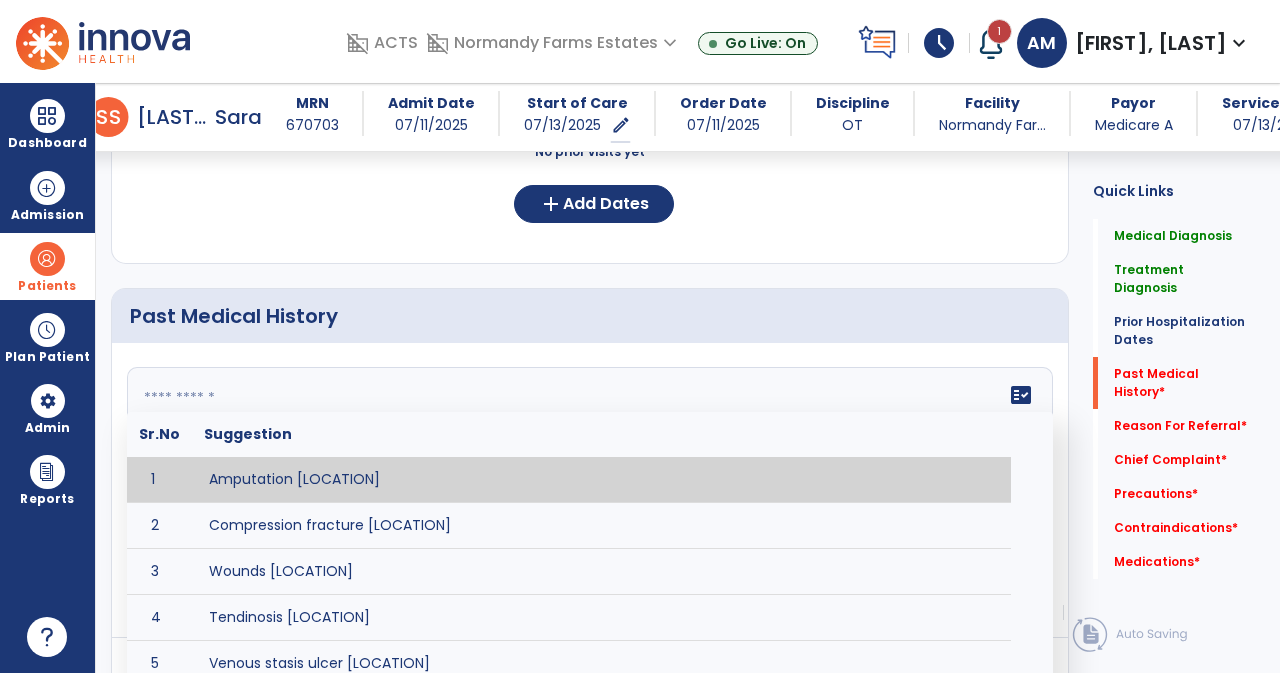 click on "fact_check  Sr.No Suggestion 1 Amputation [LOCATION] 2 Compression fracture [LOCATION] 3 Wounds [LOCATION] 4 Tendinosis [LOCATION] 5 Venous stasis ulcer [LOCATION] 6 Achilles tendon tear [LOCATION] 7 ACL tear surgically repaired [LOCATION] 8 Above knee amputation (AKA) [LOCATION] 9 Below knee amputation (BKE) [LOCATION] 10 Cancer (SITE/TYPE) 11 Surgery (TYPE) 12 AAA (Abdominal Aortic Aneurysm) 13 Achilles tendon tear [LOCATION] 14 Acute Renal Failure 15 AIDS (Acquired Immune Deficiency Syndrome) 16 Alzheimer's Disease 17 Anemia 18 Angina 19 Anxiety 20 ASHD (Arteriosclerotic Heart Disease) 21 Atrial Fibrillation 22 Bipolar Disorder 23 Bowel Obstruction 24 C-Diff 25 Coronary Artery Bypass Graft (CABG) 26 CAD (Coronary Artery Disease) 27 Carpal tunnel syndrome 28 Chronic bronchitis 29 Chronic renal failure 30 Colostomy 31 COPD (Chronic Obstructive Pulmonary Disease) 32 CRPS (Complex Regional Pain Syndrome) 33 CVA (Cerebrovascular Accident) 34 CVI (Chronic Venous Insufficiency) 35 DDD (Degenerative Disc Disease)" 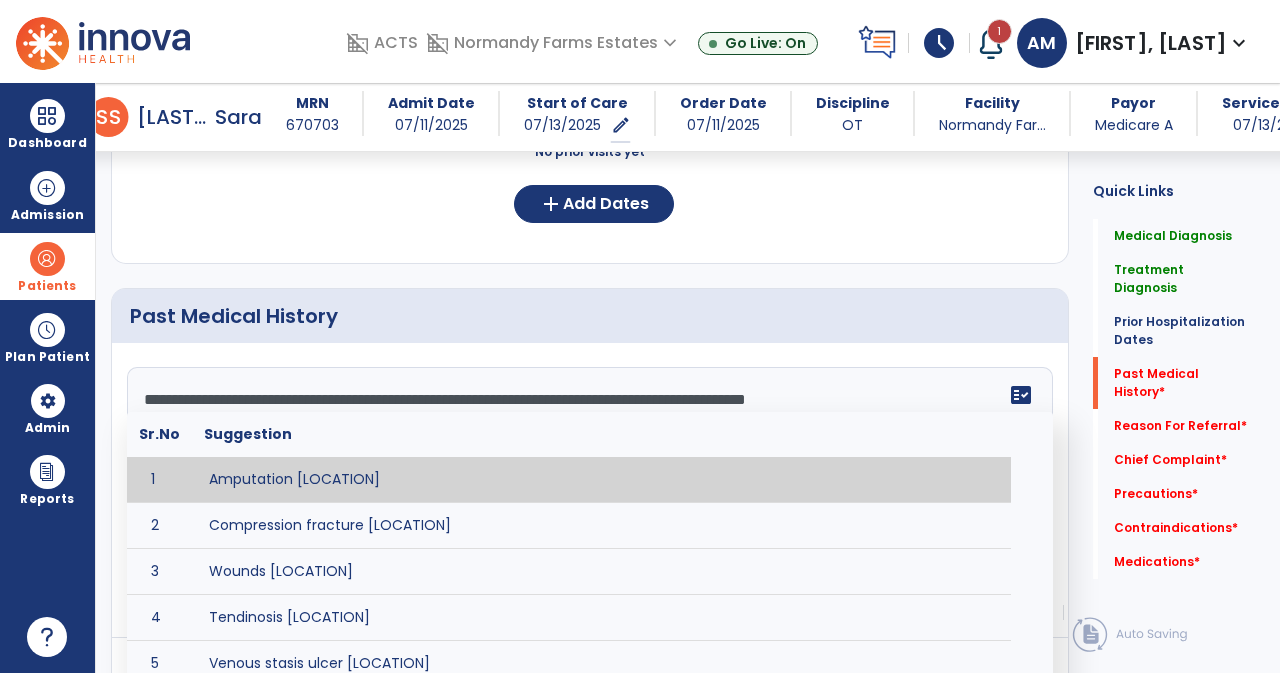 scroll, scrollTop: 254, scrollLeft: 0, axis: vertical 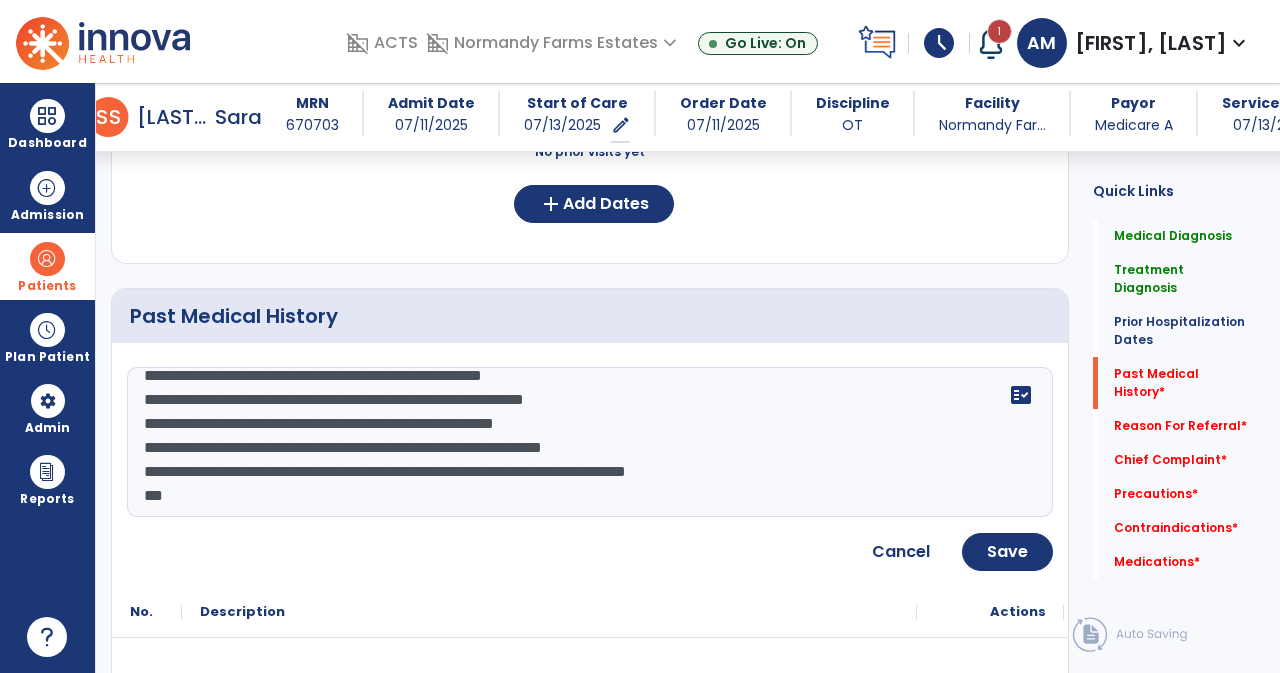 drag, startPoint x: 369, startPoint y: 459, endPoint x: 712, endPoint y: 530, distance: 350.27133 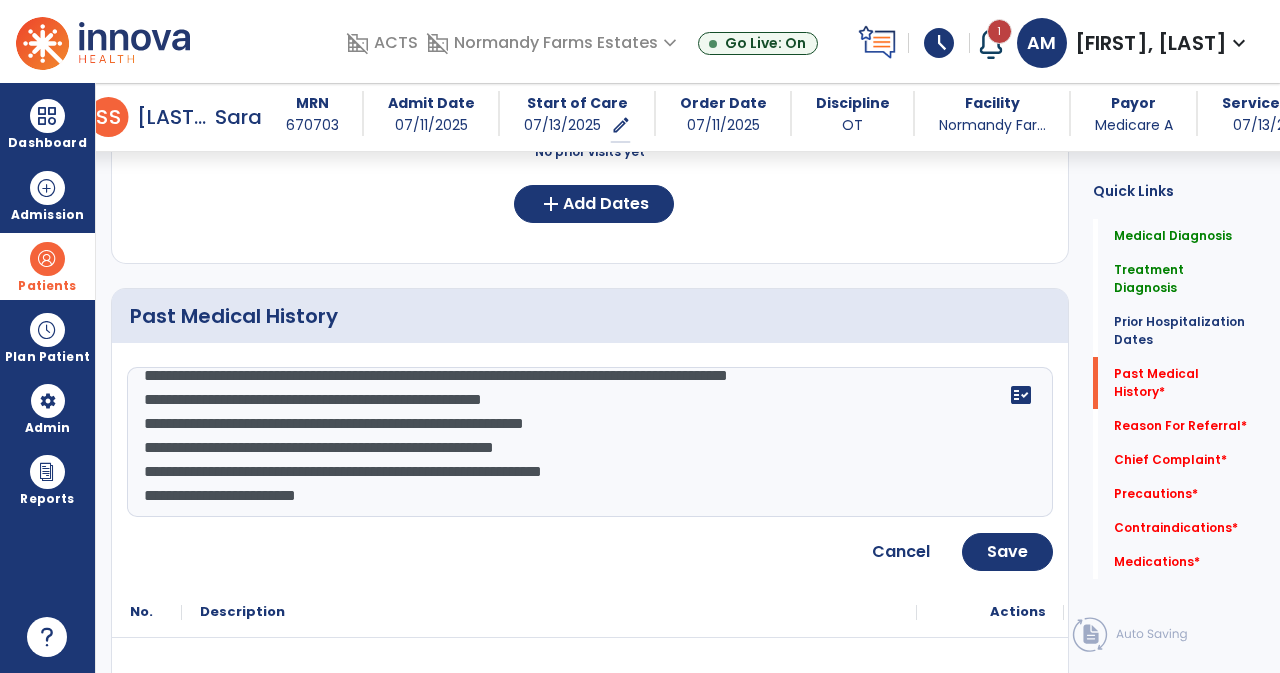 scroll, scrollTop: 240, scrollLeft: 0, axis: vertical 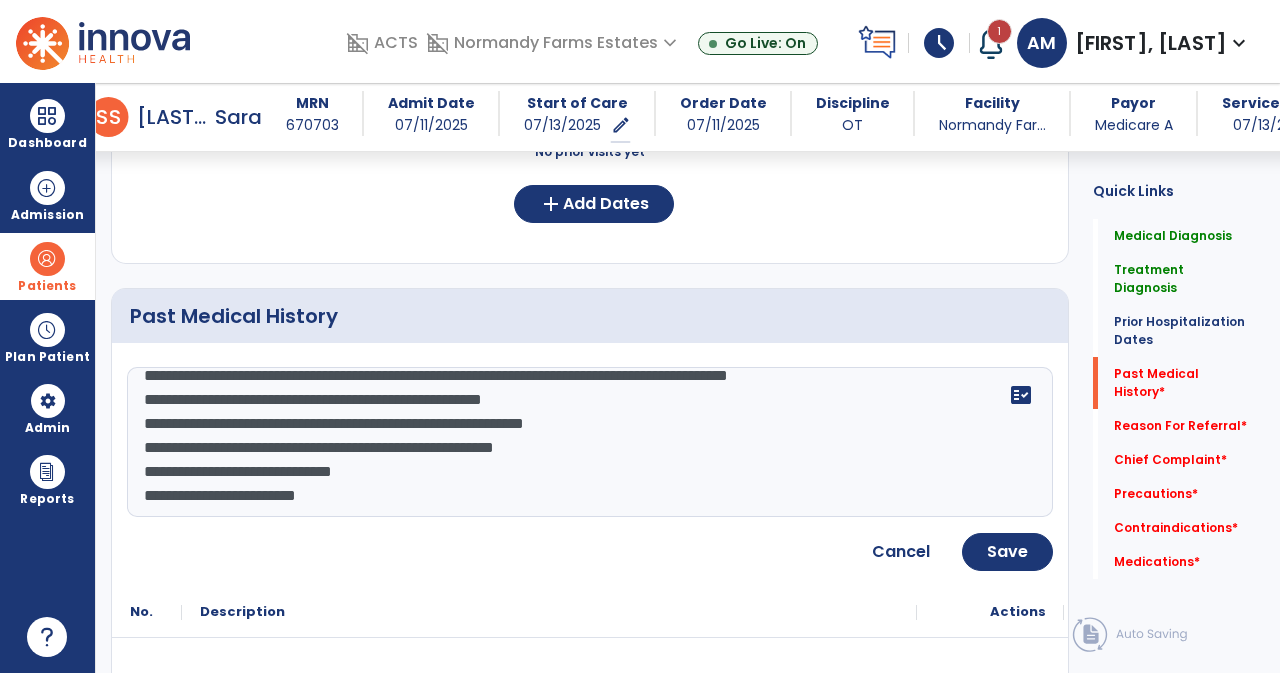 drag, startPoint x: 694, startPoint y: 439, endPoint x: 315, endPoint y: 429, distance: 379.1319 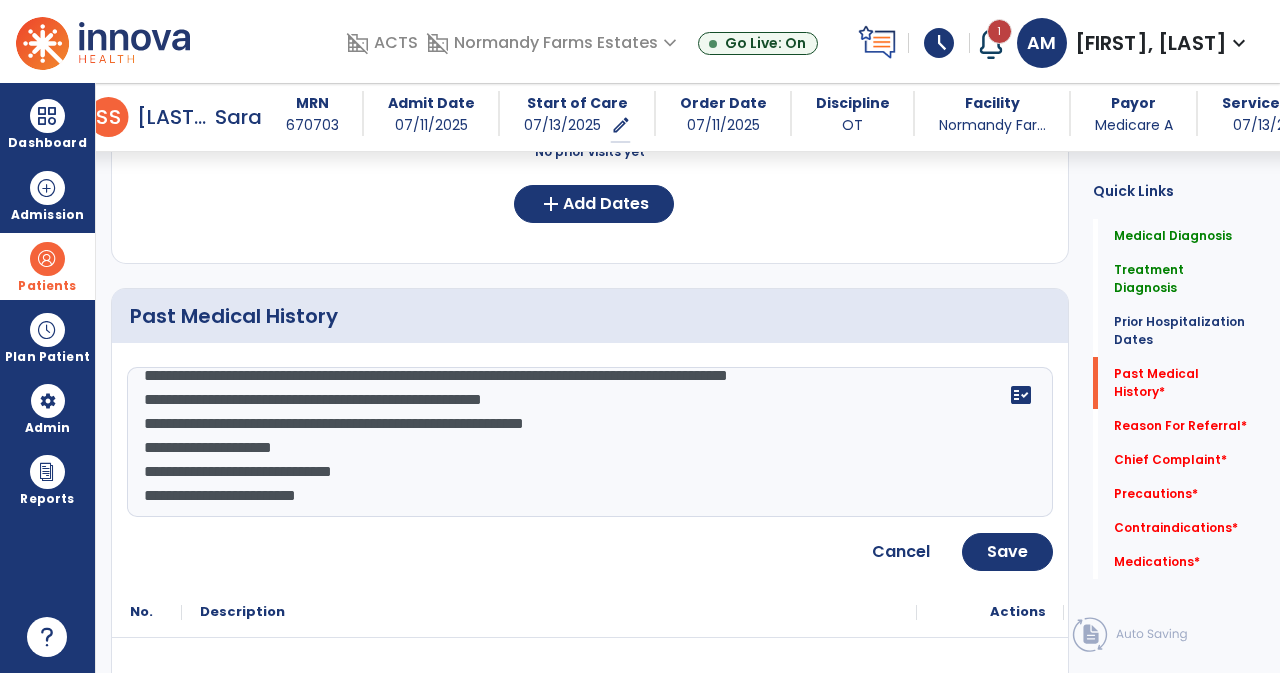drag, startPoint x: 686, startPoint y: 404, endPoint x: 113, endPoint y: 413, distance: 573.0707 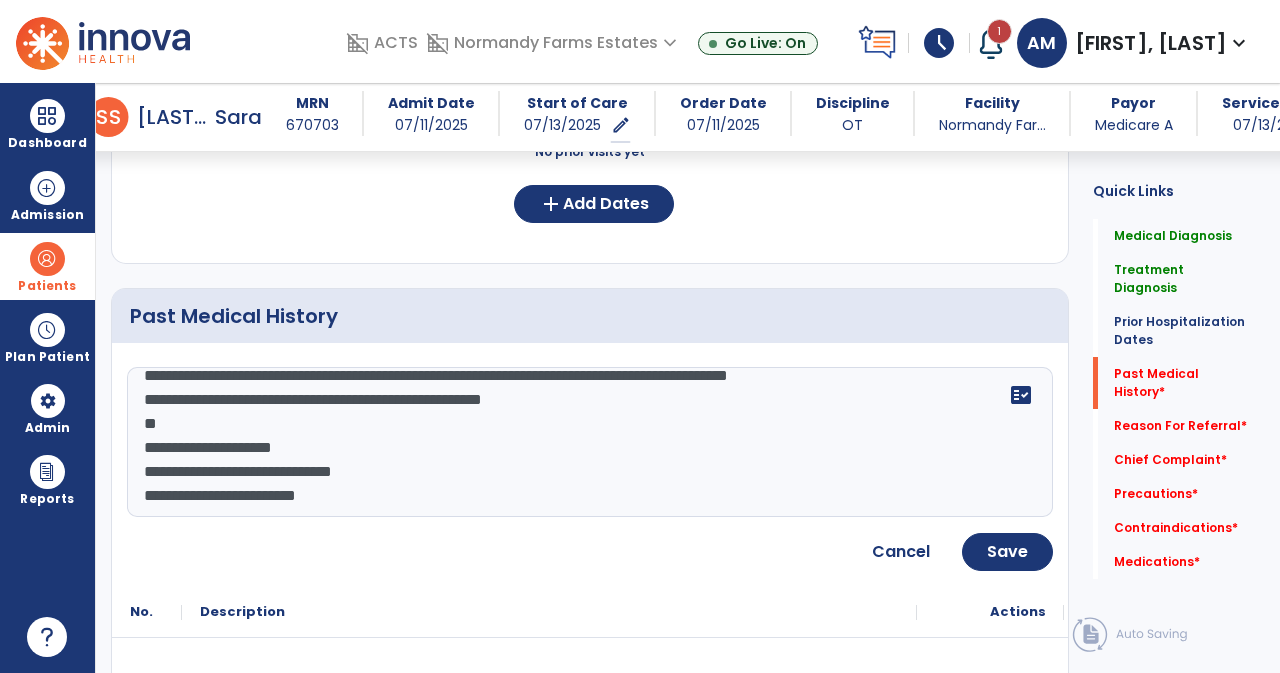 drag, startPoint x: 662, startPoint y: 387, endPoint x: 137, endPoint y: 384, distance: 525.00854 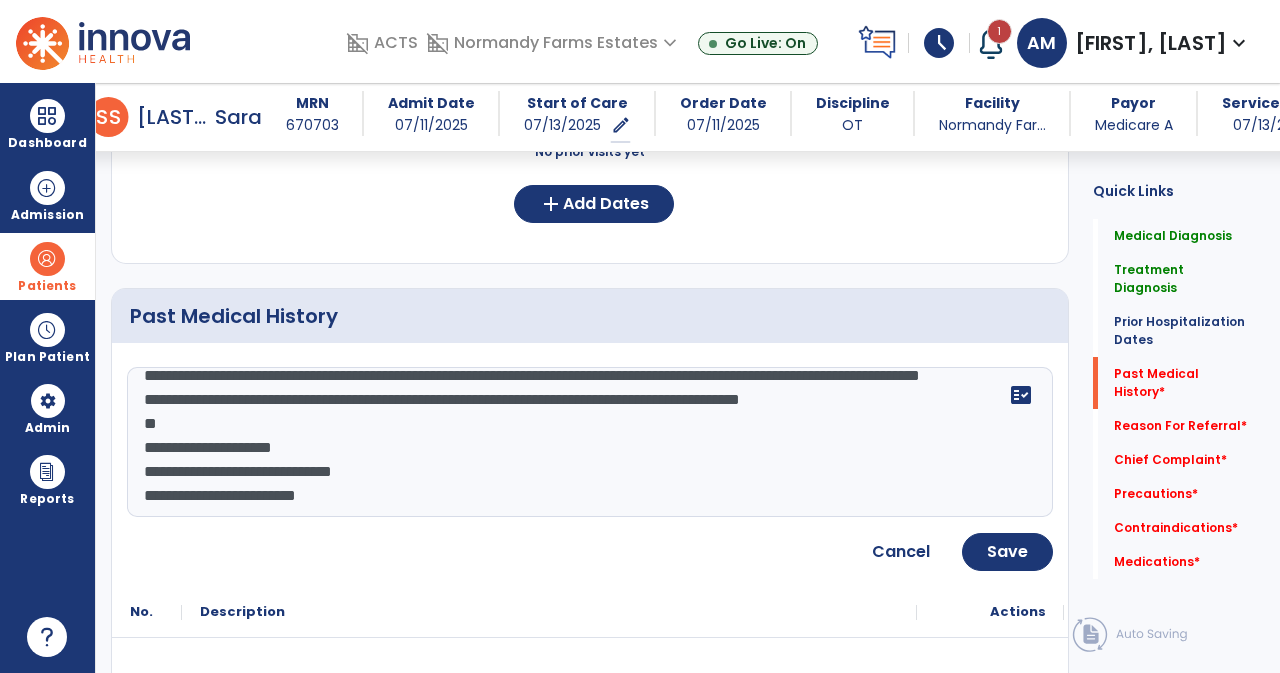 scroll, scrollTop: 216, scrollLeft: 0, axis: vertical 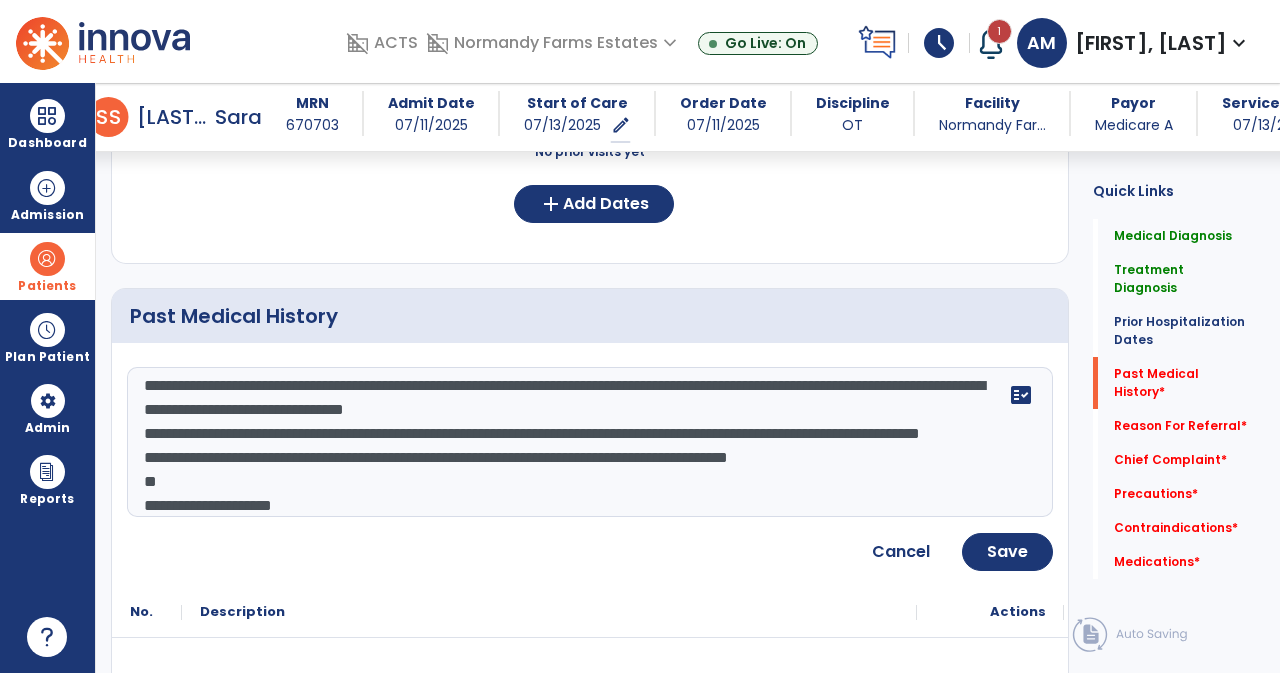drag, startPoint x: 238, startPoint y: 383, endPoint x: 377, endPoint y: 483, distance: 171.23376 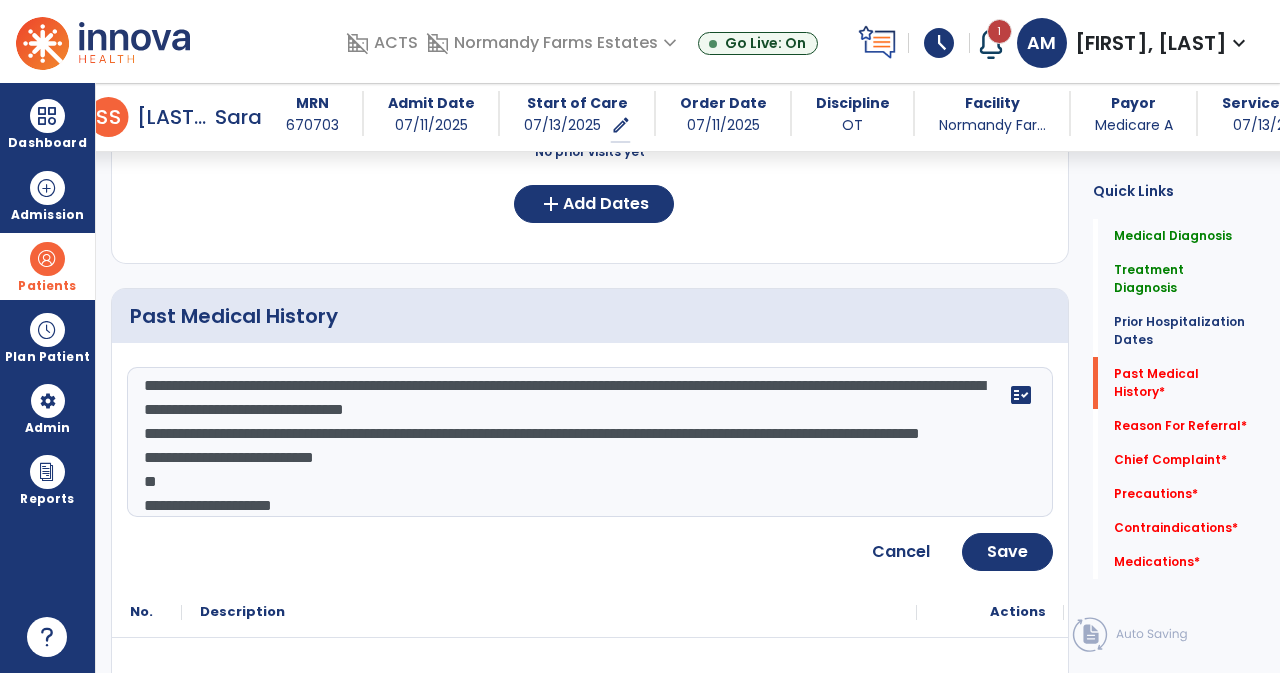 drag, startPoint x: 502, startPoint y: 465, endPoint x: 102, endPoint y: 392, distance: 406.6067 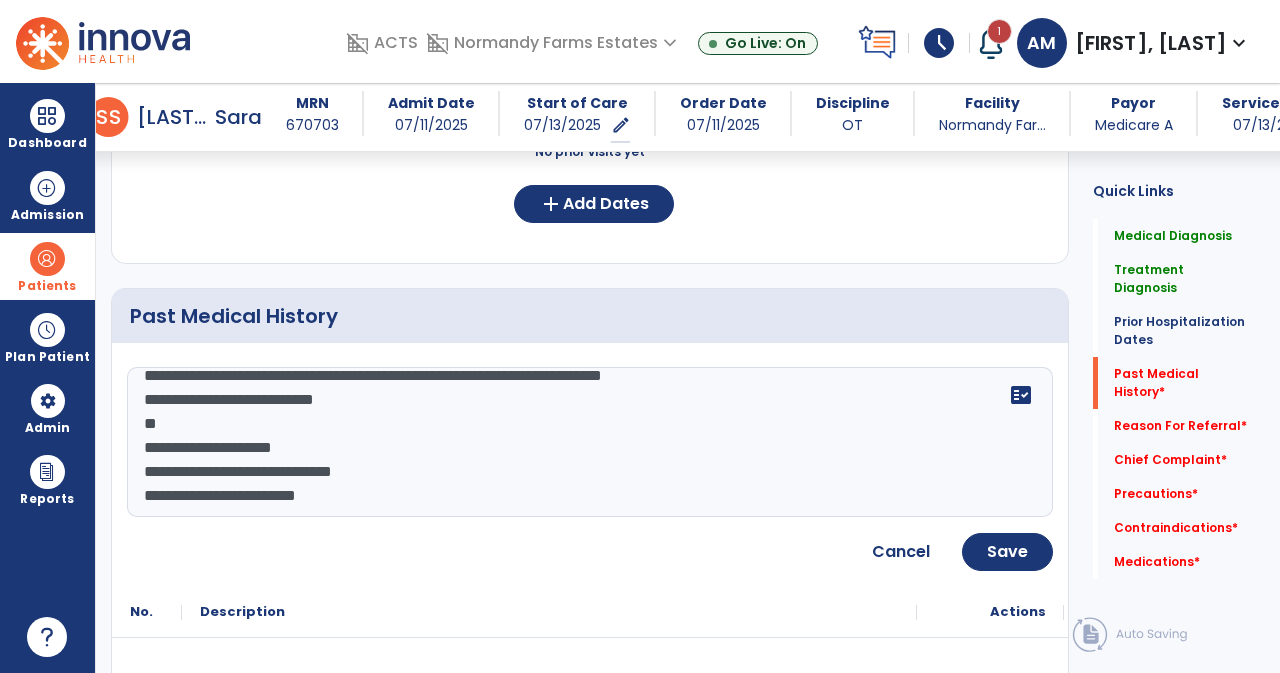 scroll, scrollTop: 70, scrollLeft: 0, axis: vertical 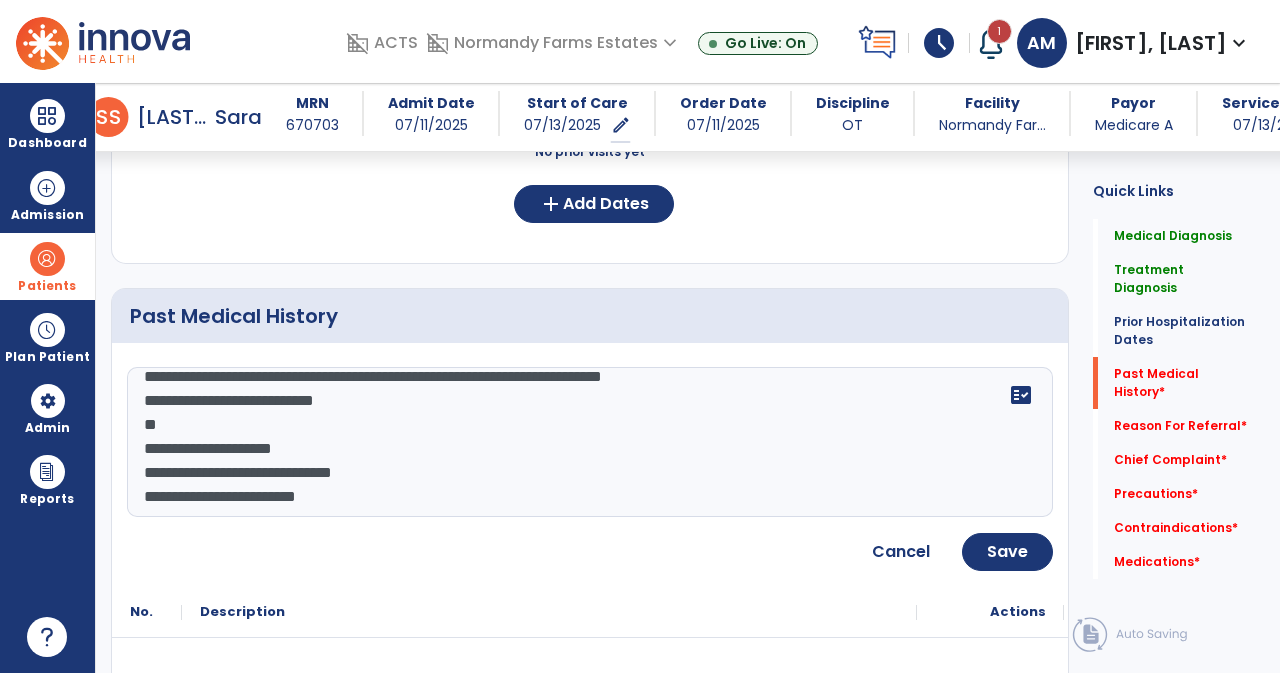 drag, startPoint x: 764, startPoint y: 372, endPoint x: 440, endPoint y: 360, distance: 324.22214 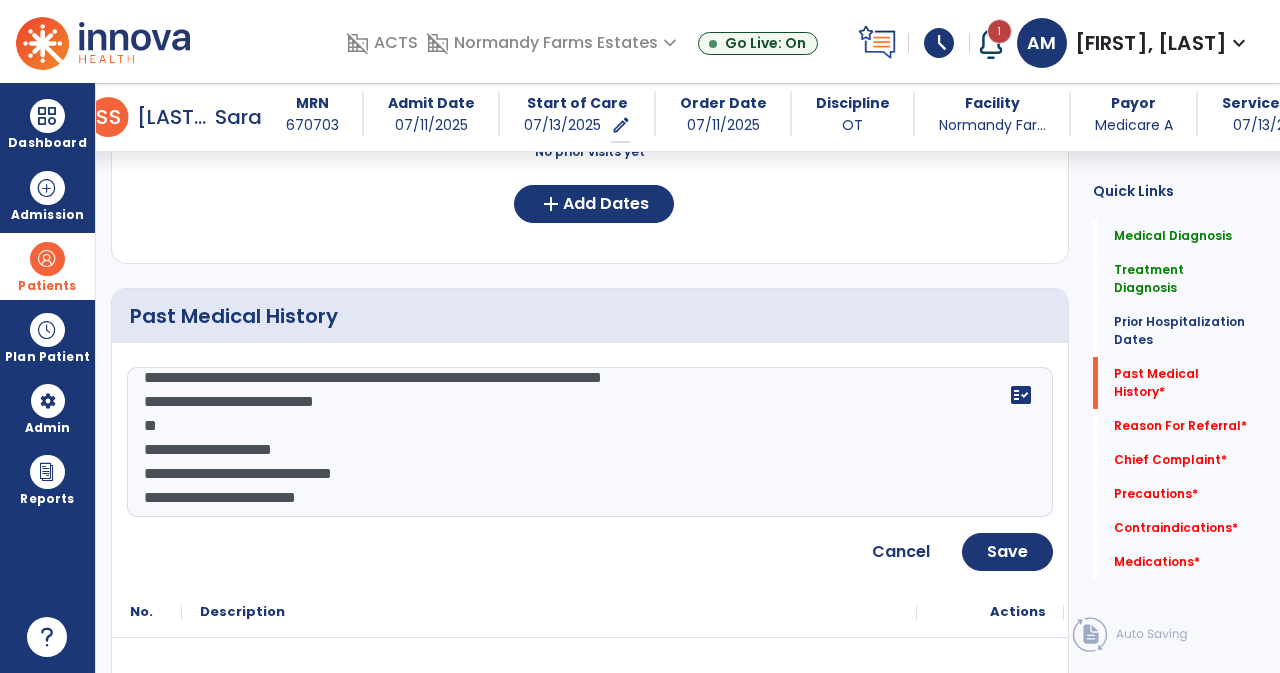 click on "**********" 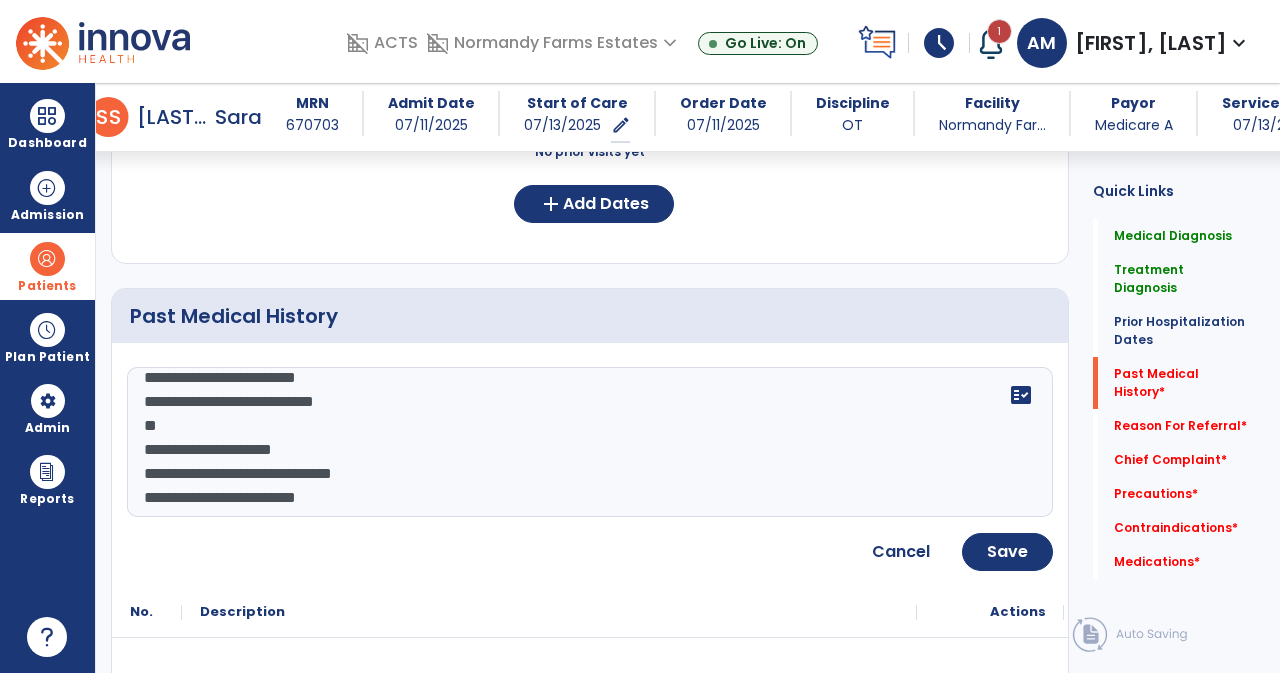 scroll, scrollTop: 0, scrollLeft: 0, axis: both 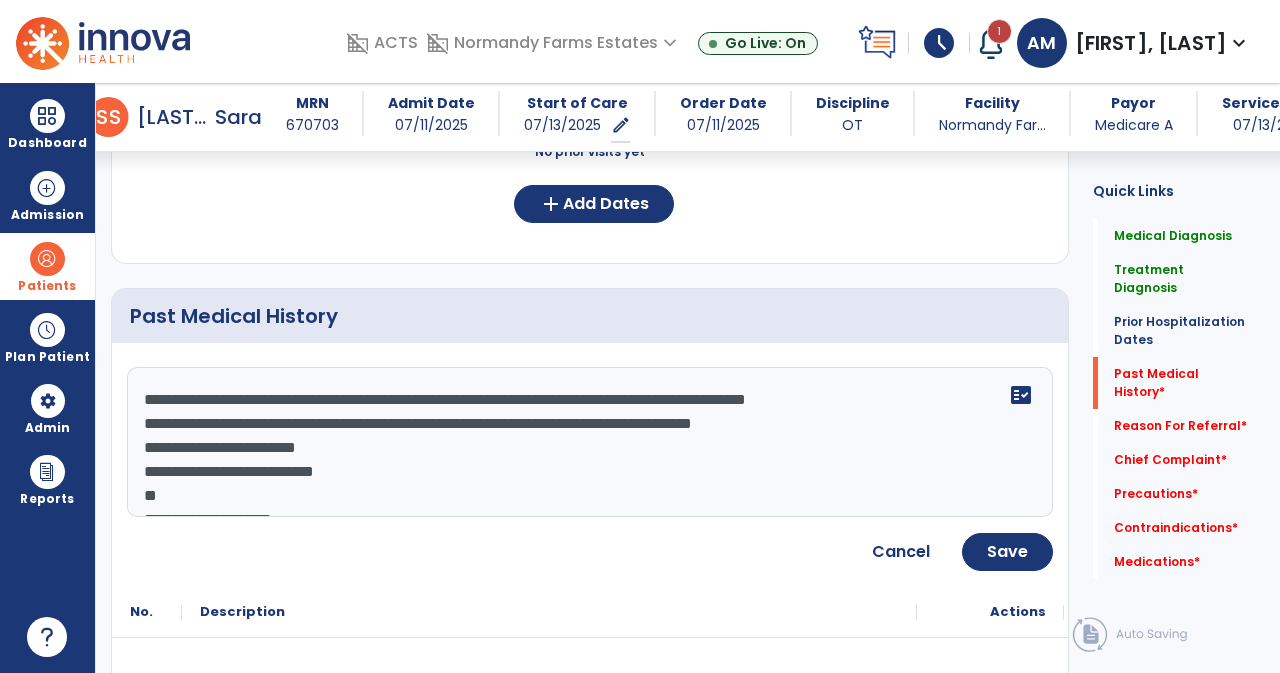 drag, startPoint x: 936, startPoint y: 357, endPoint x: 212, endPoint y: 427, distance: 727.3761 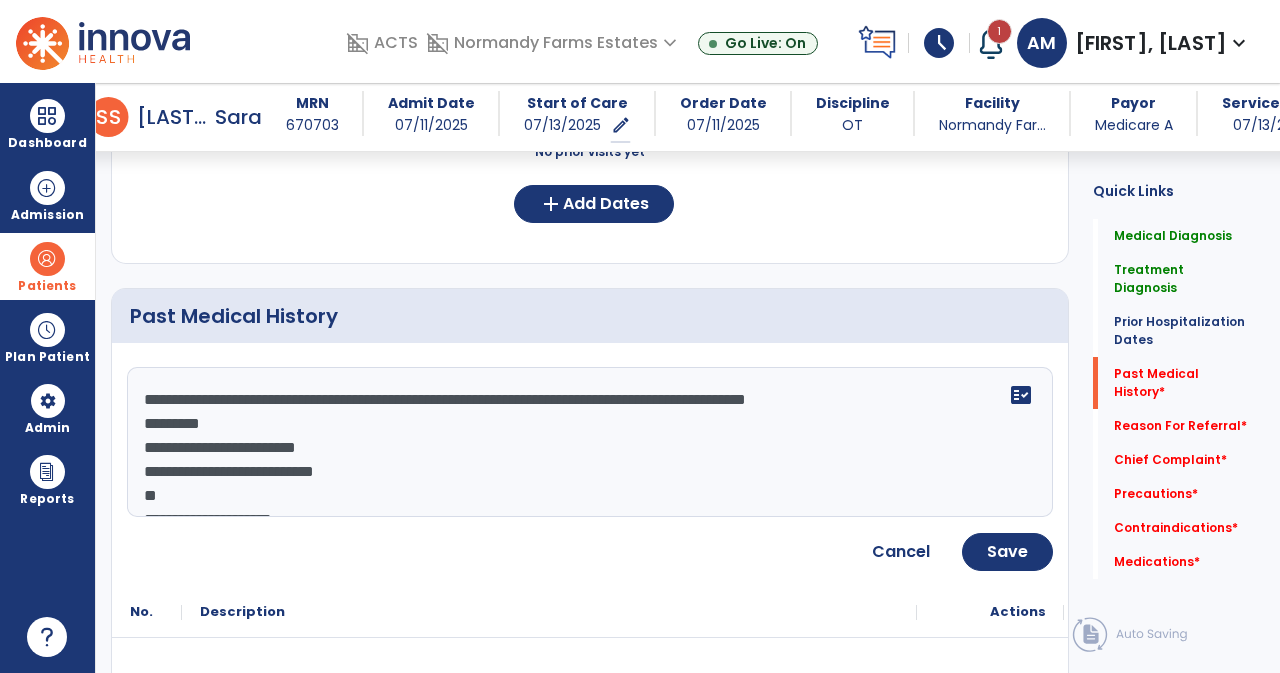 drag, startPoint x: 238, startPoint y: 407, endPoint x: 370, endPoint y: 389, distance: 133.22162 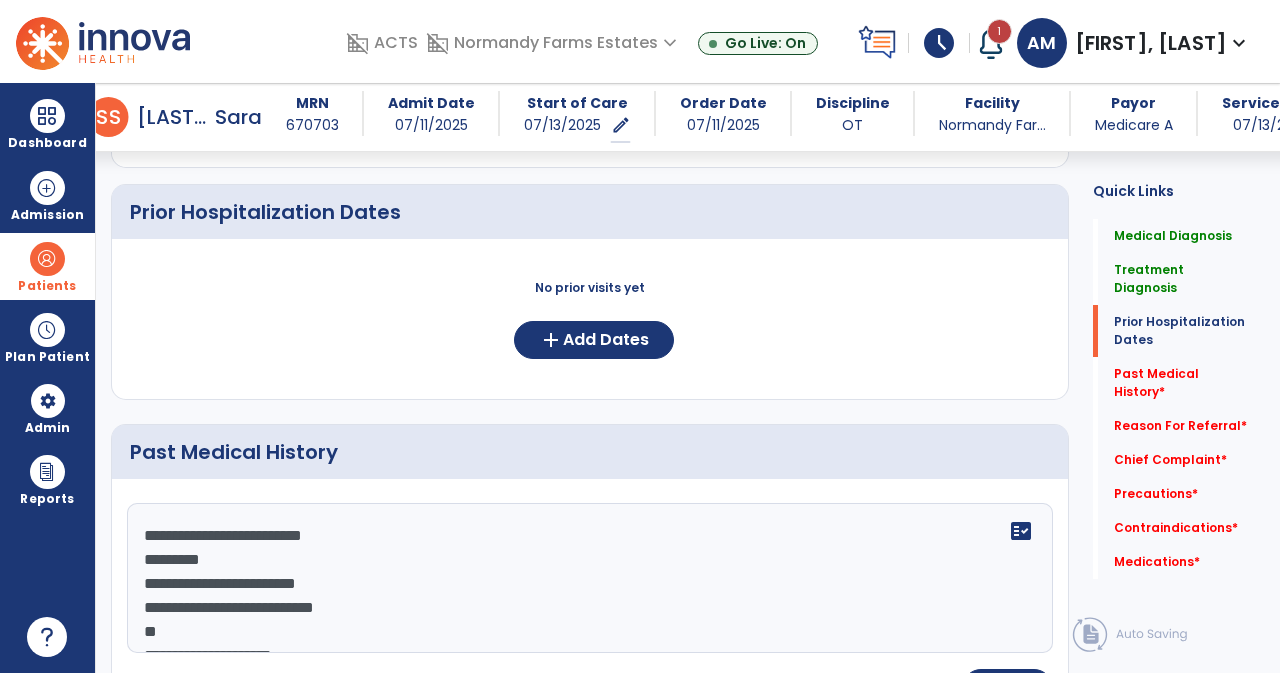scroll, scrollTop: 712, scrollLeft: 0, axis: vertical 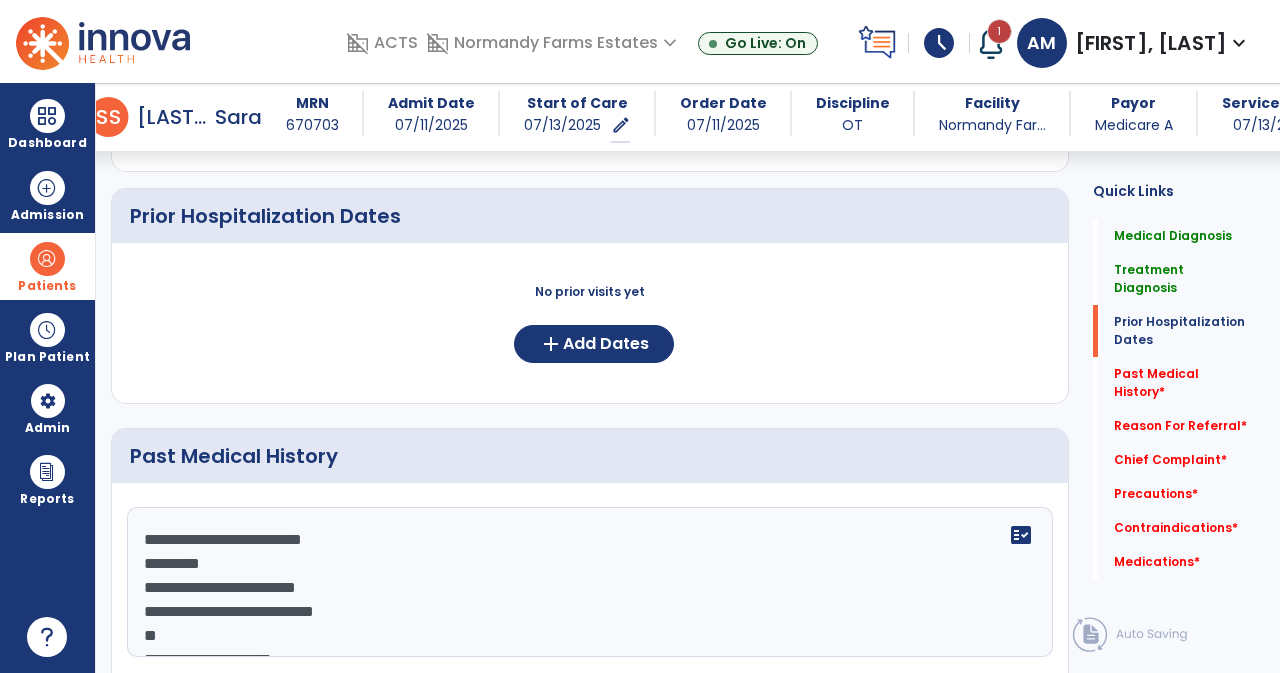 click on "**********" 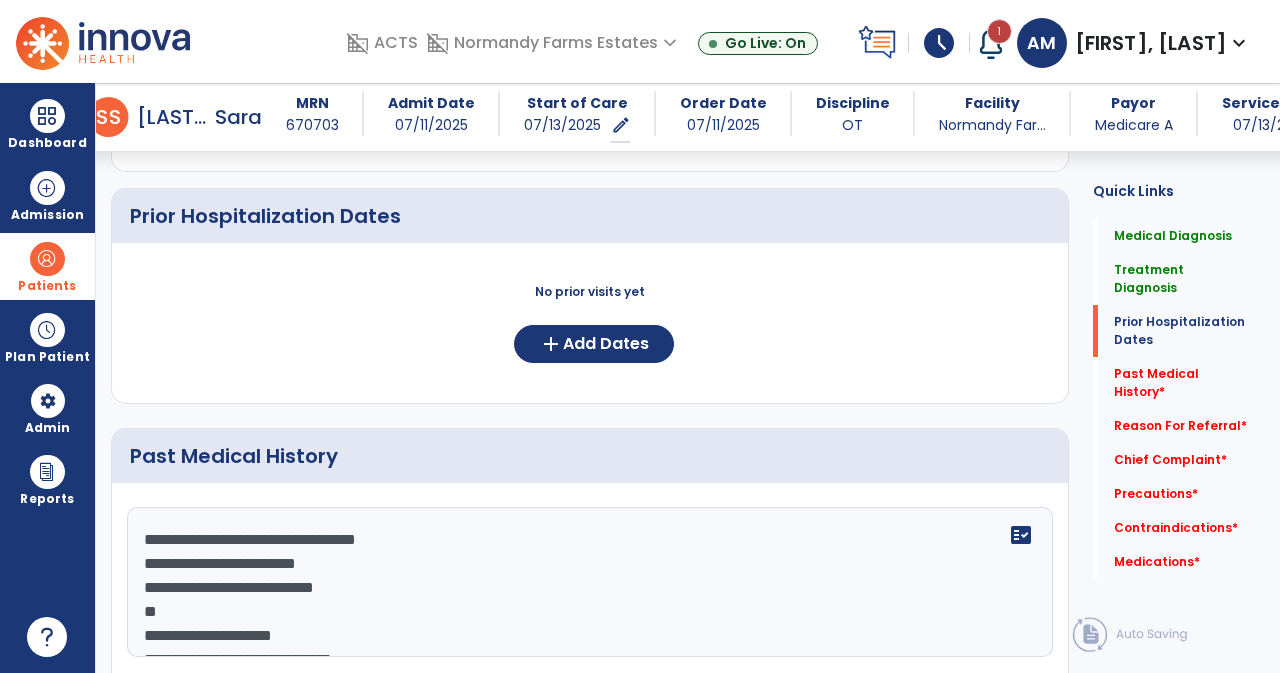 click on "**********" 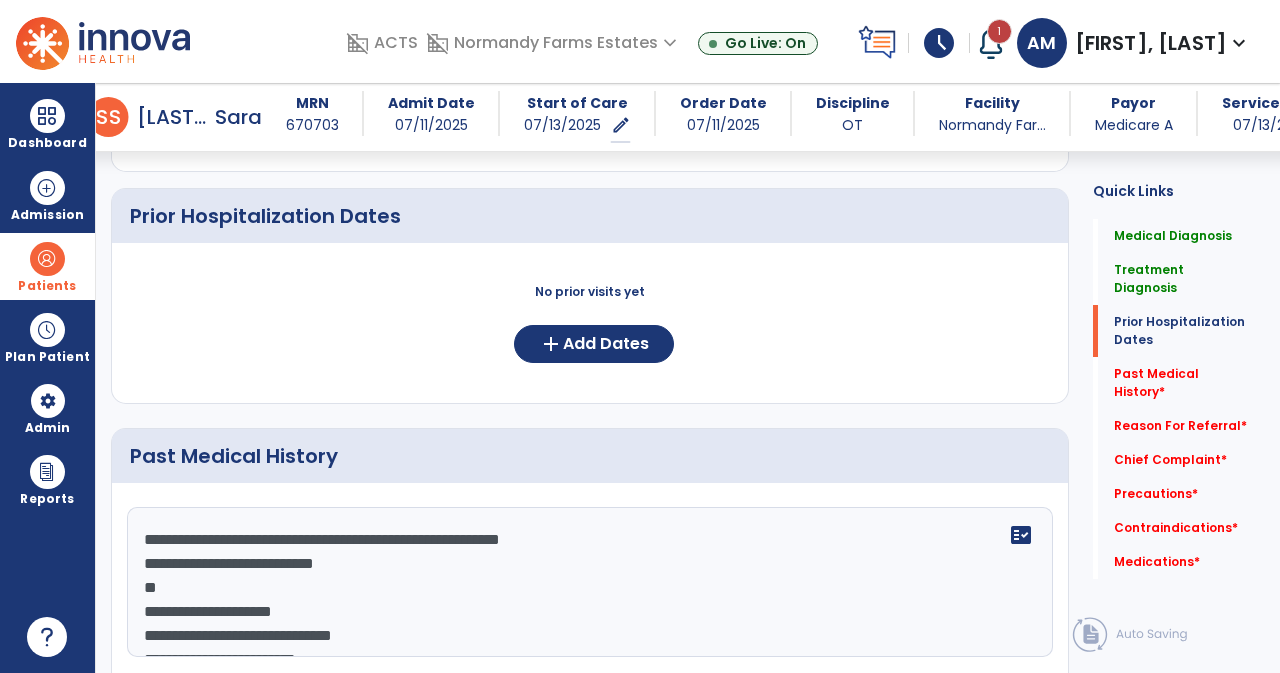 click on "**********" 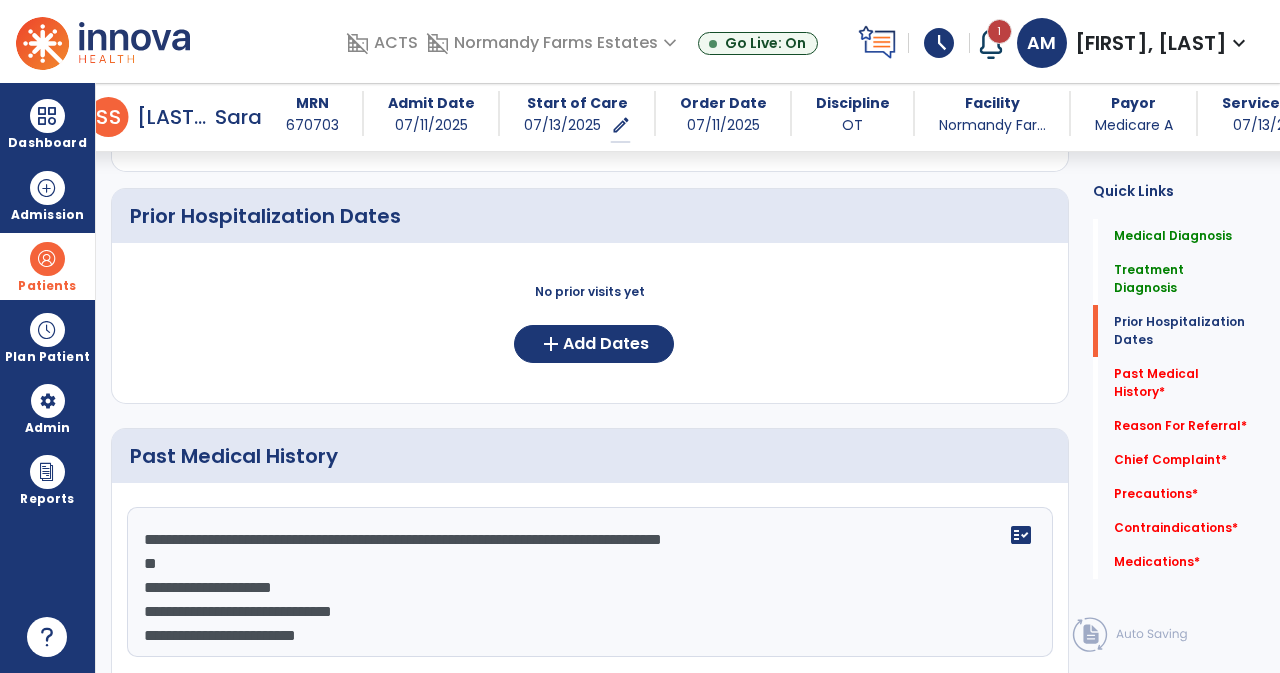 click on "**********" 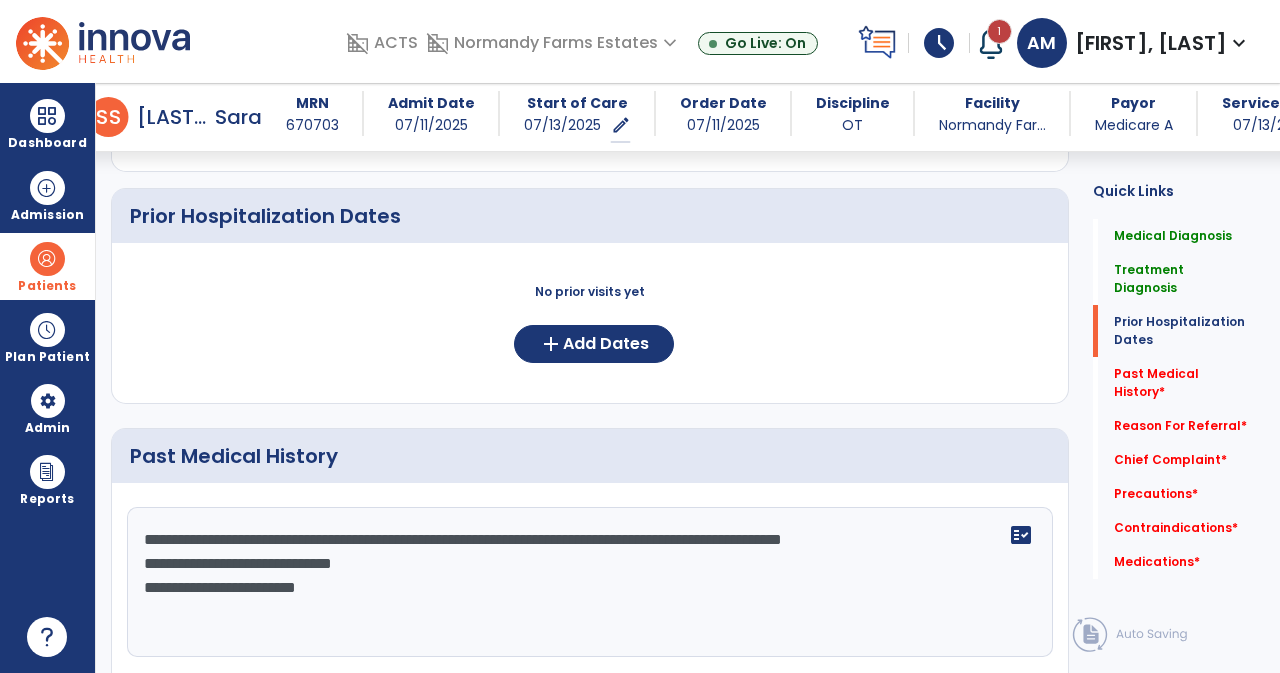 click on "**********" 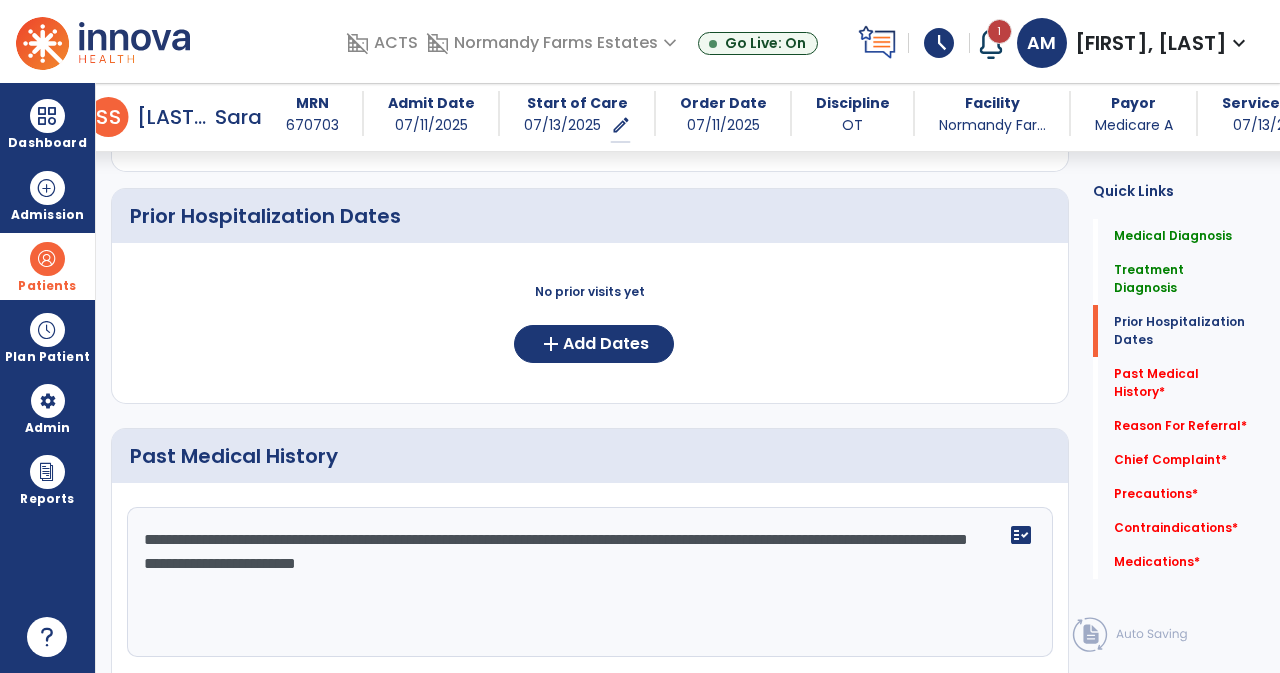 click on "**********" 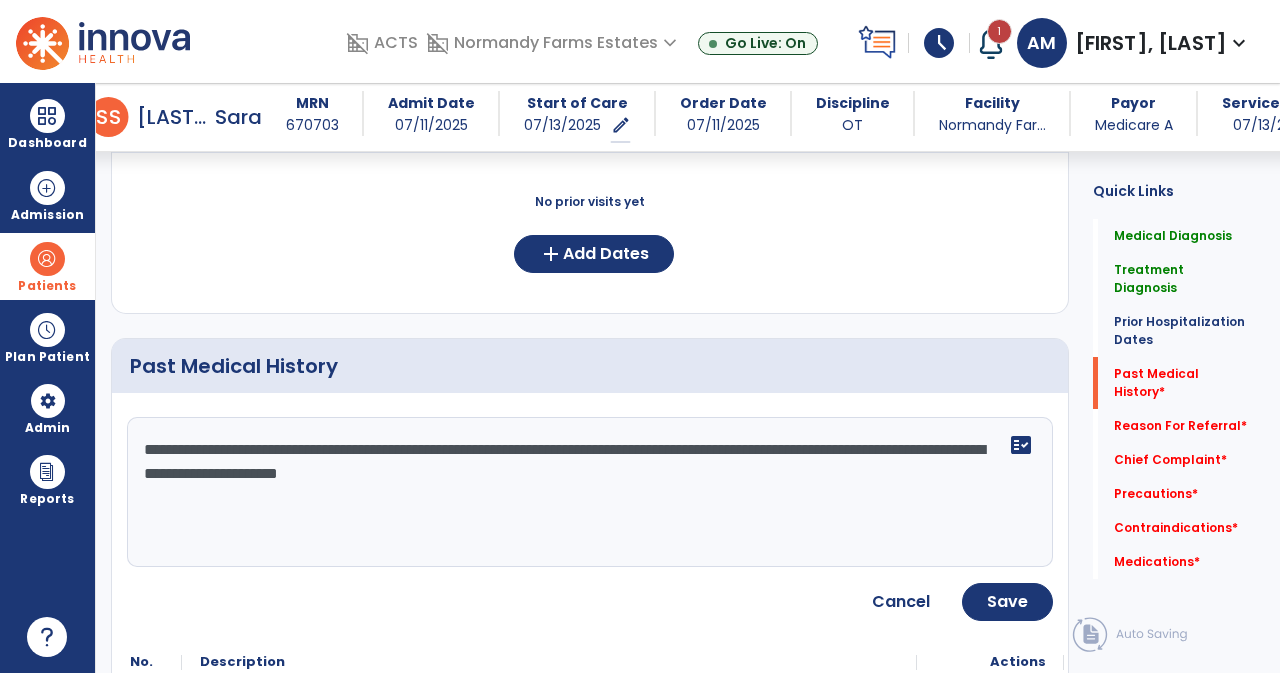 scroll, scrollTop: 786, scrollLeft: 0, axis: vertical 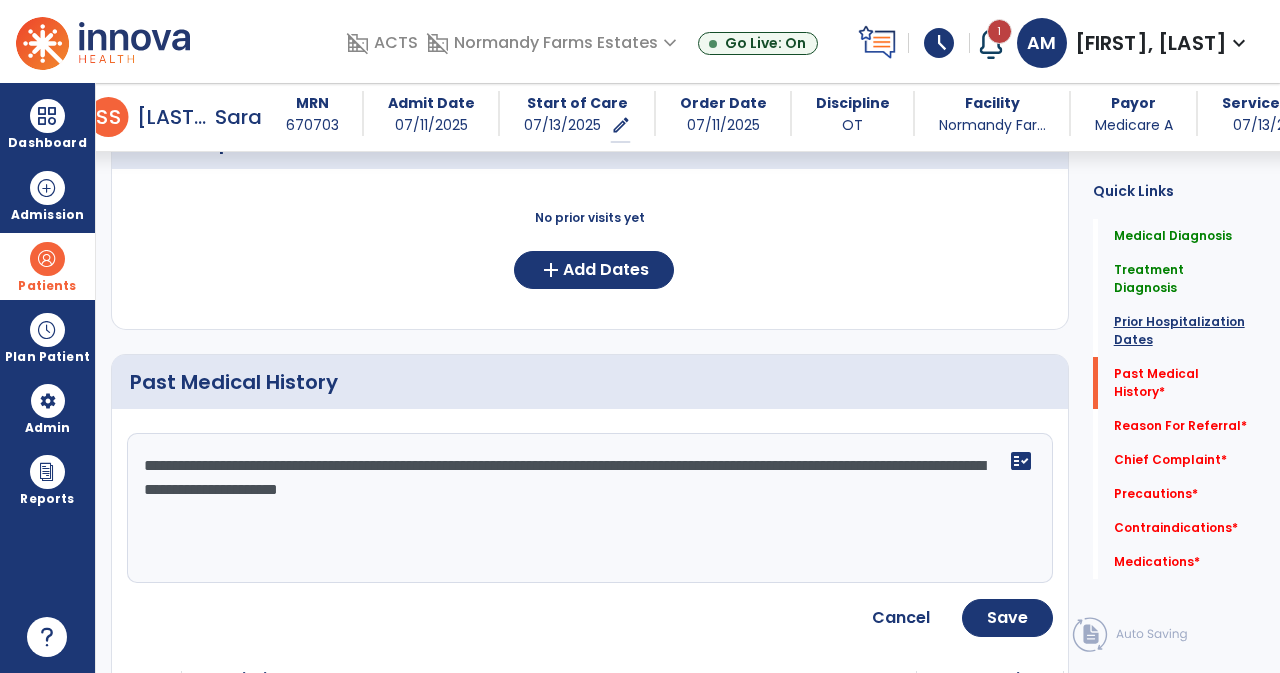 type on "**********" 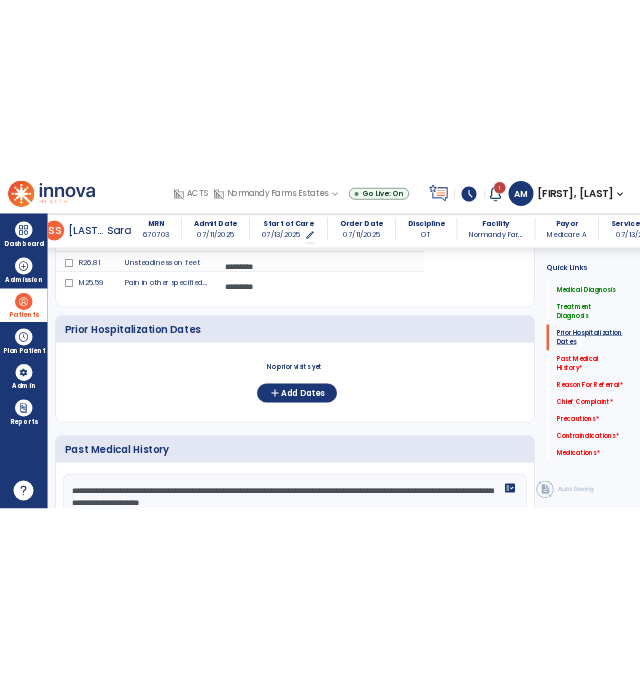 scroll, scrollTop: 612, scrollLeft: 0, axis: vertical 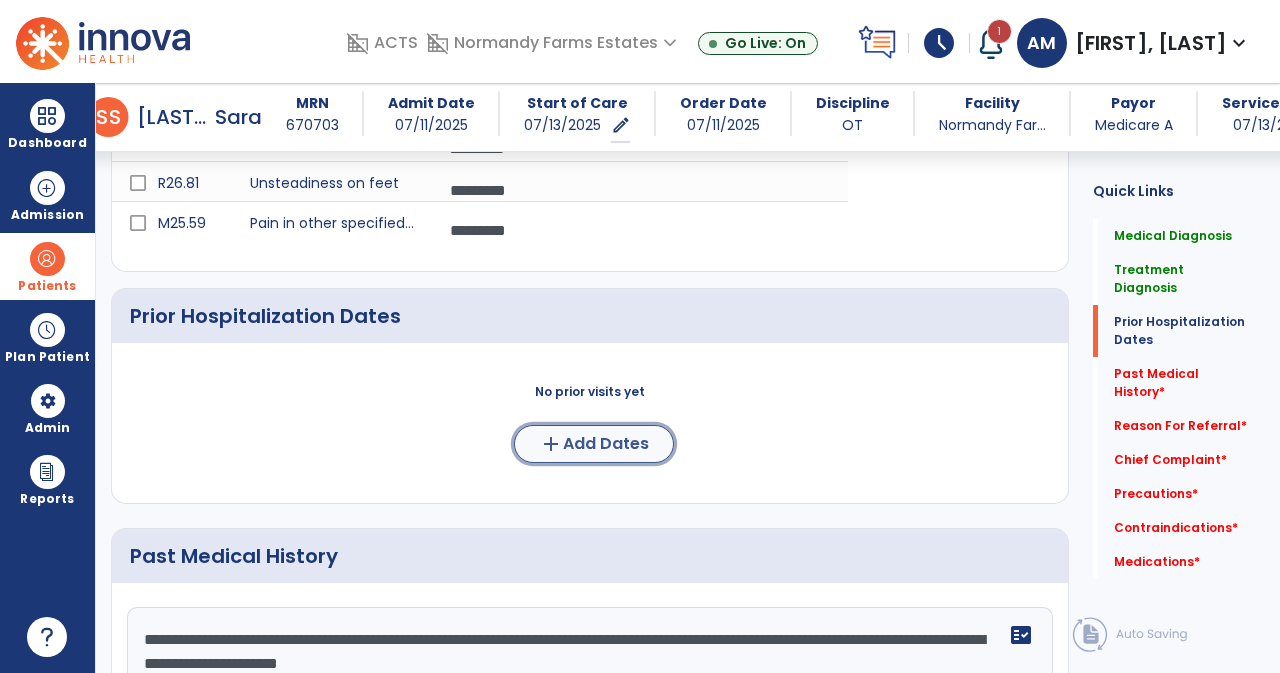 click on "add" 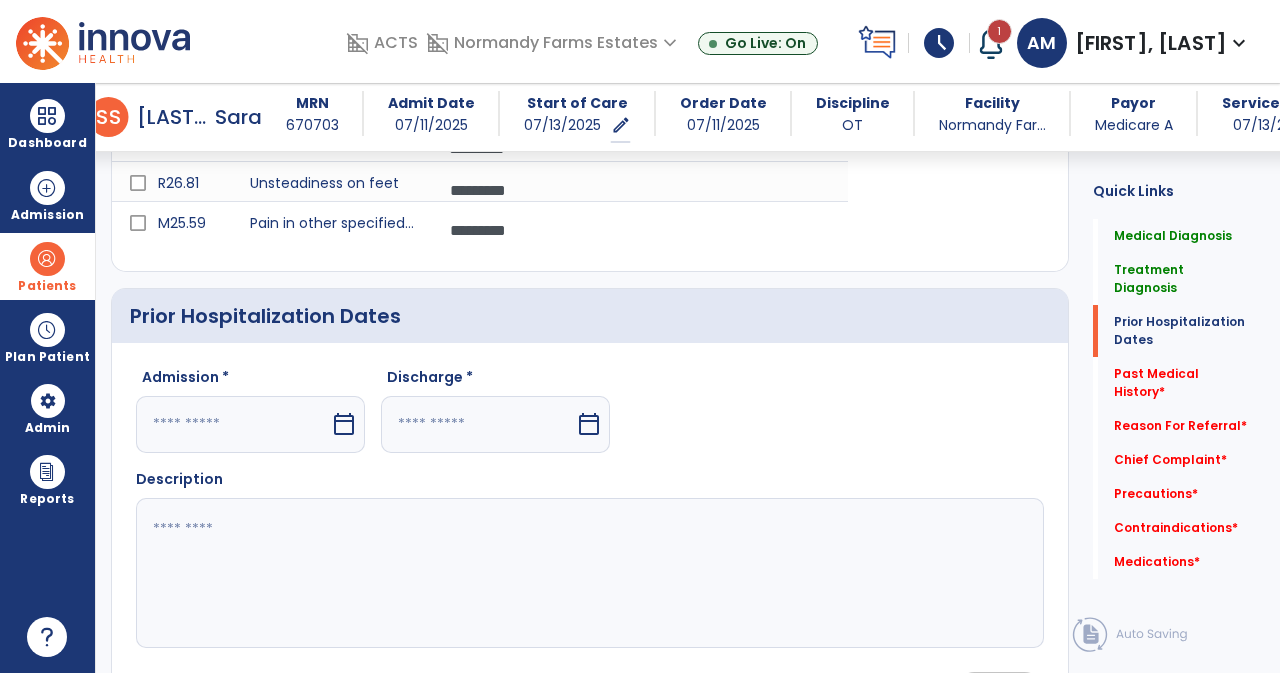 click on "calendar_today" at bounding box center [344, 424] 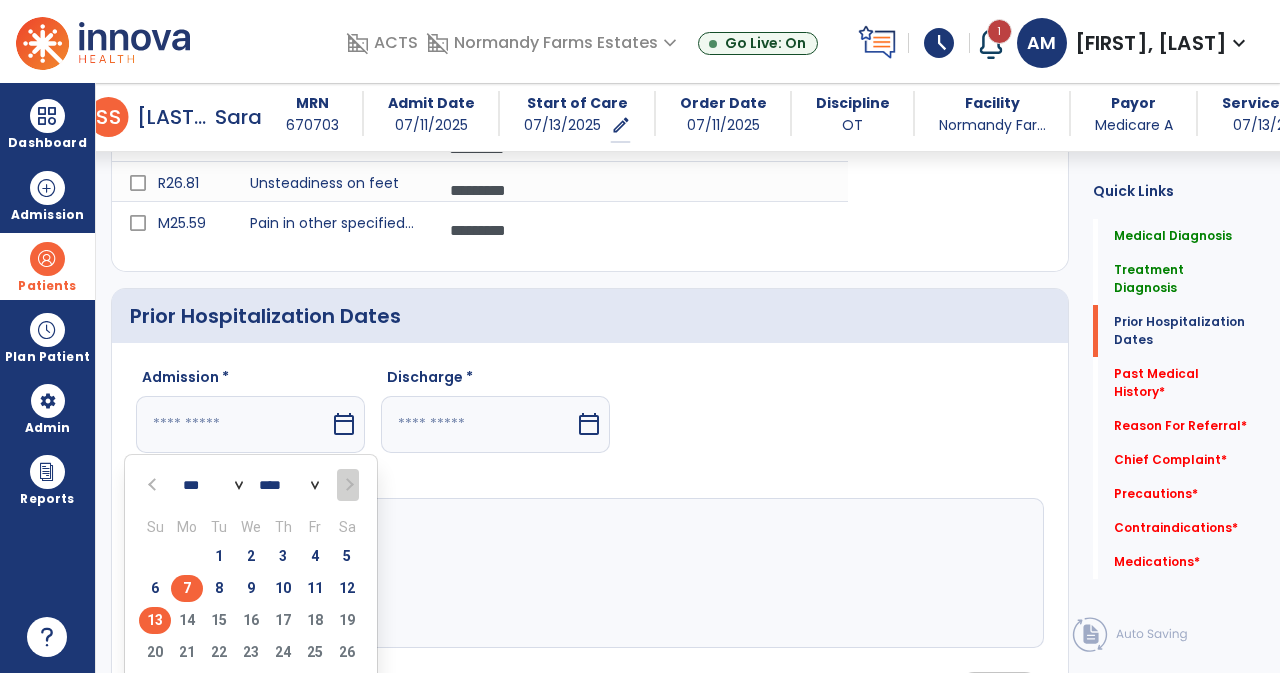 click on "7" at bounding box center [187, 588] 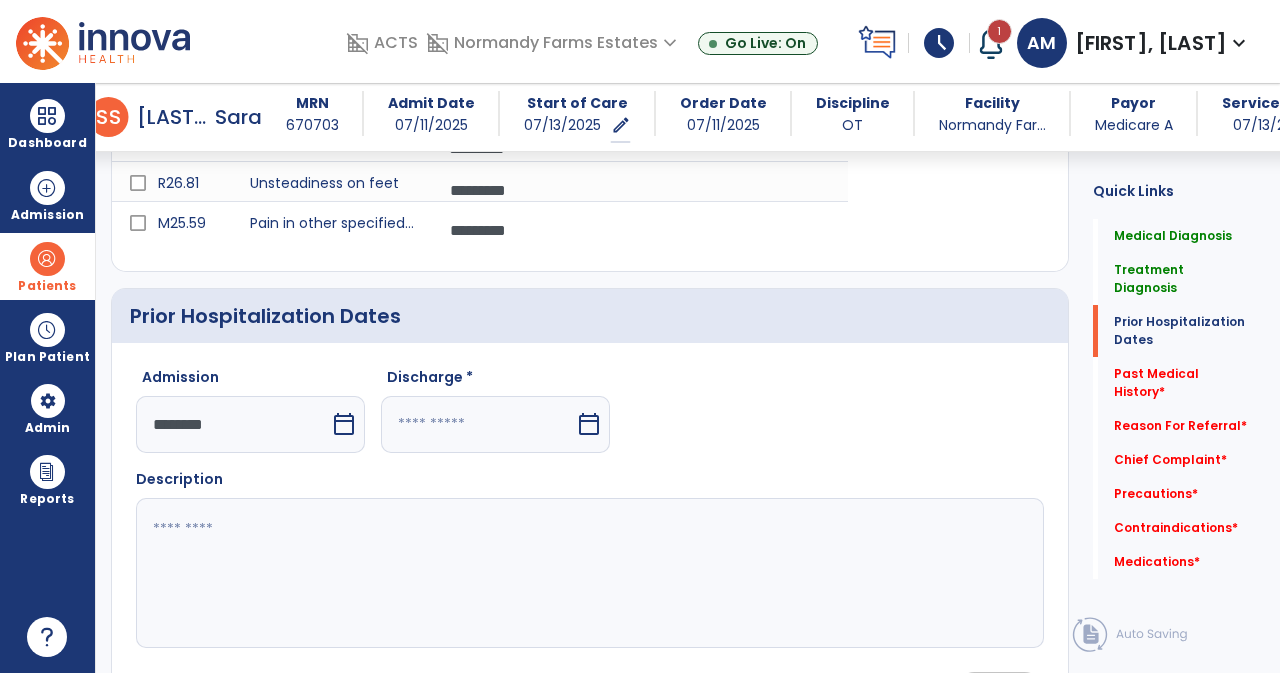 click at bounding box center [478, 424] 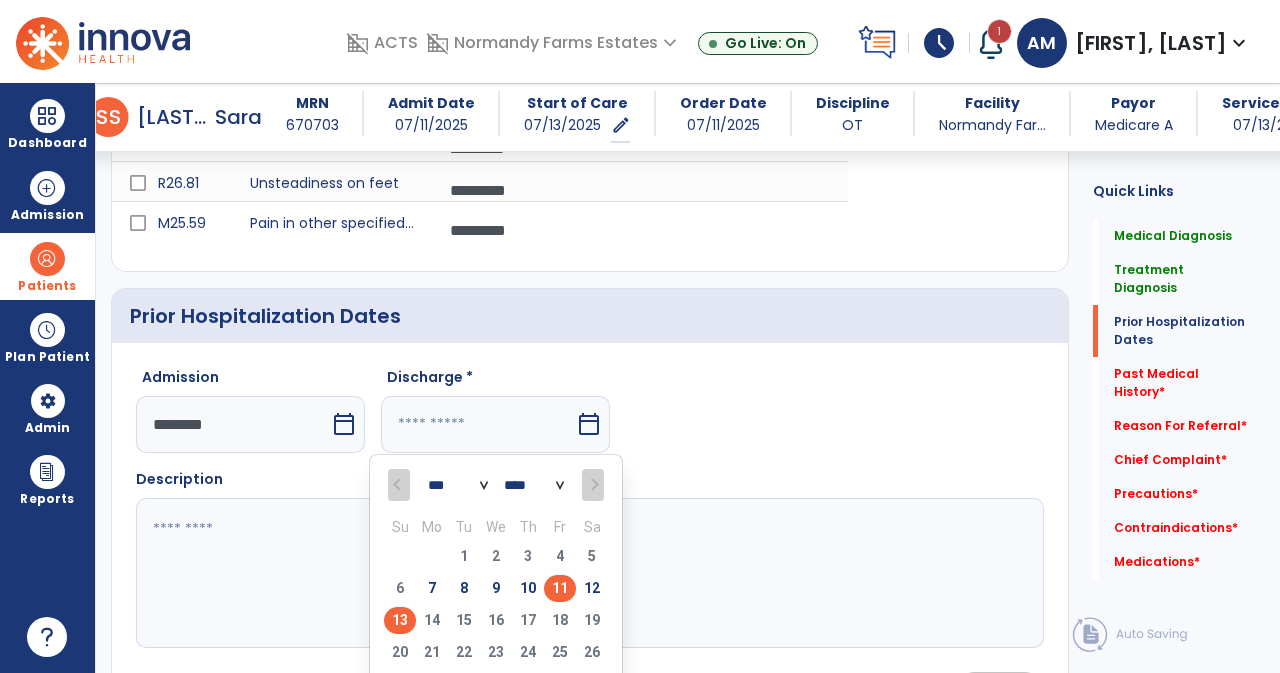 click on "11" at bounding box center (560, 588) 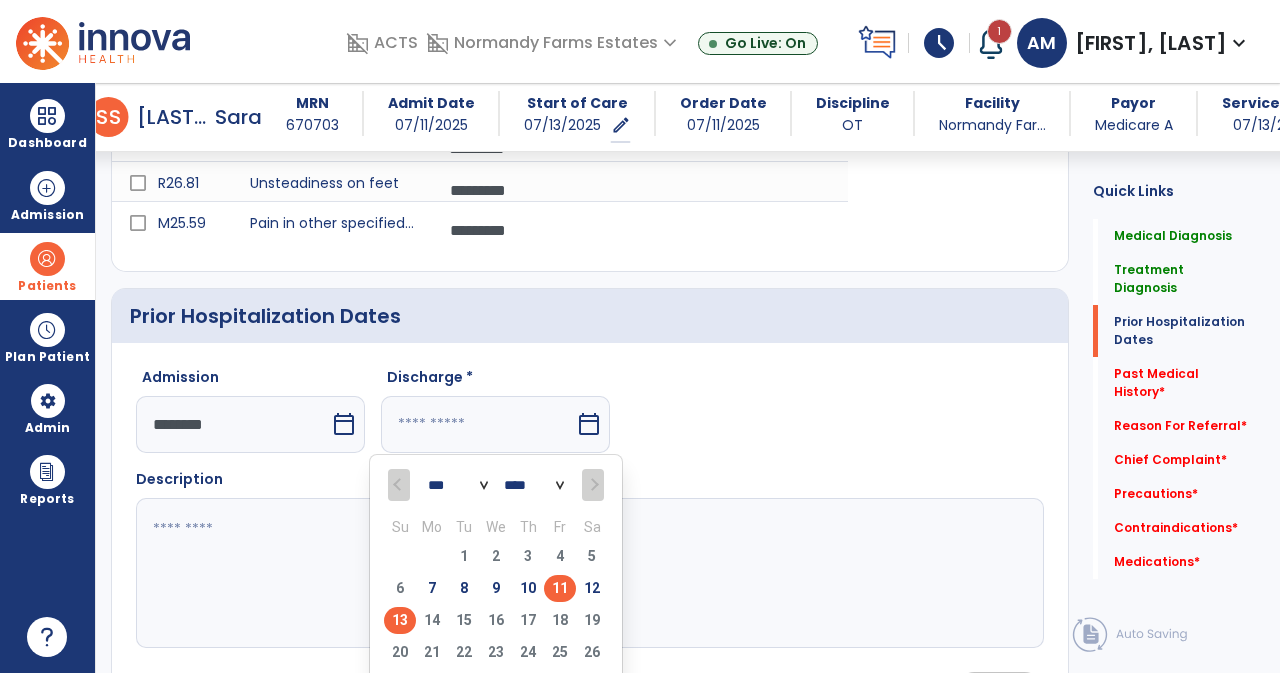 type on "*********" 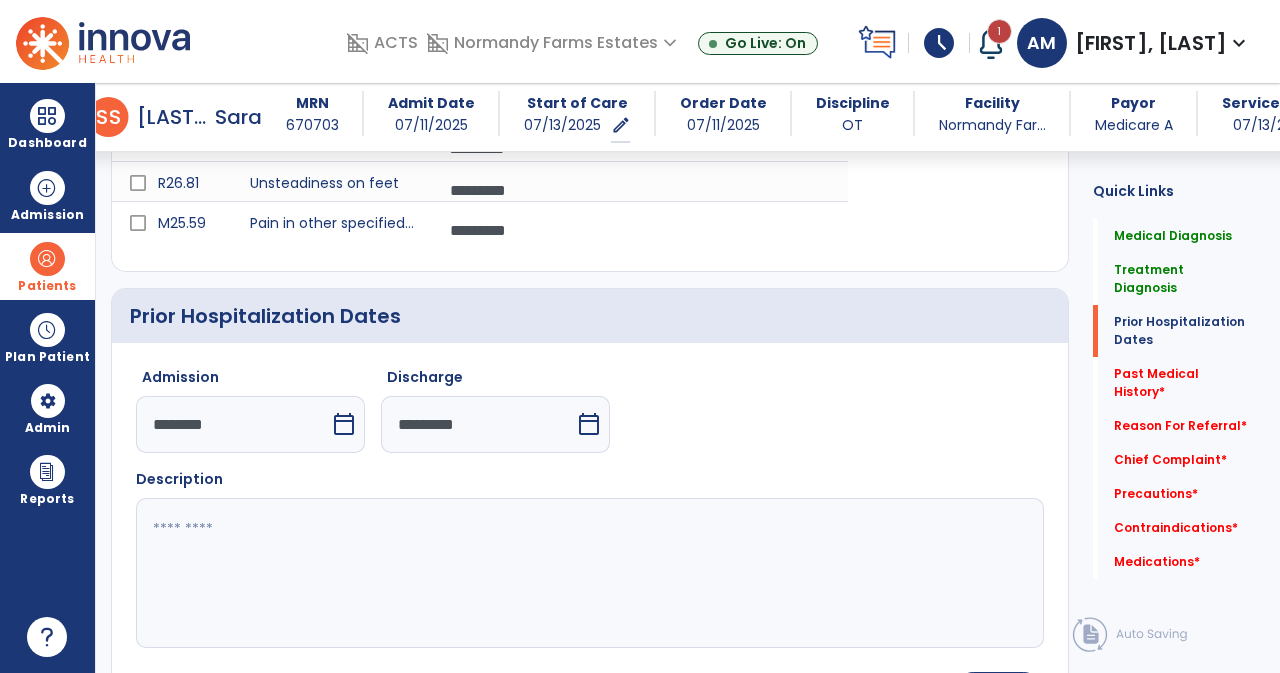 click 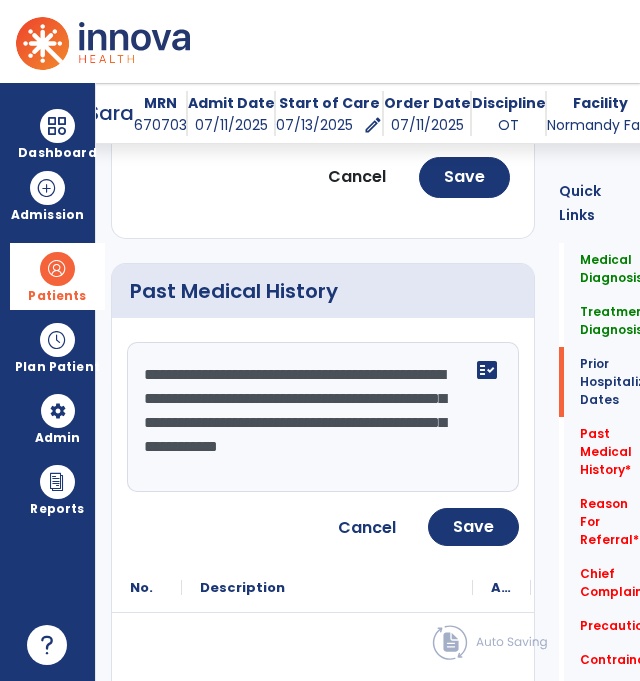 scroll, scrollTop: 1210, scrollLeft: 0, axis: vertical 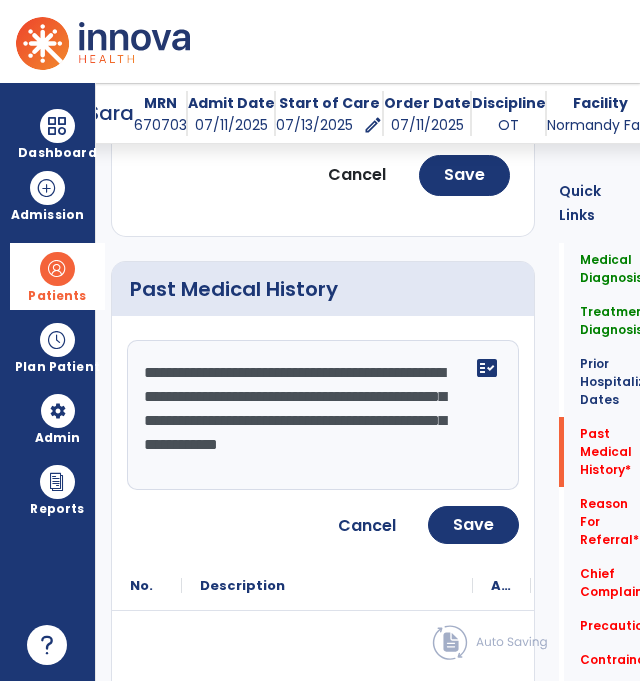 type on "**********" 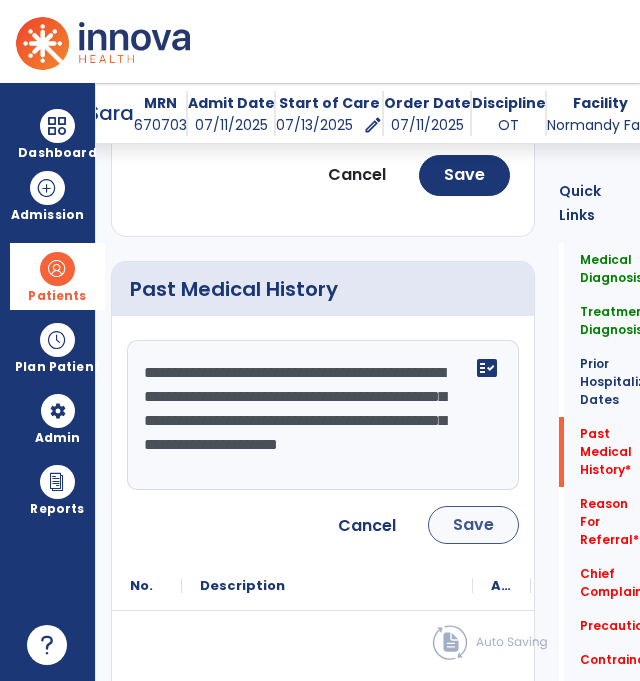 type on "**********" 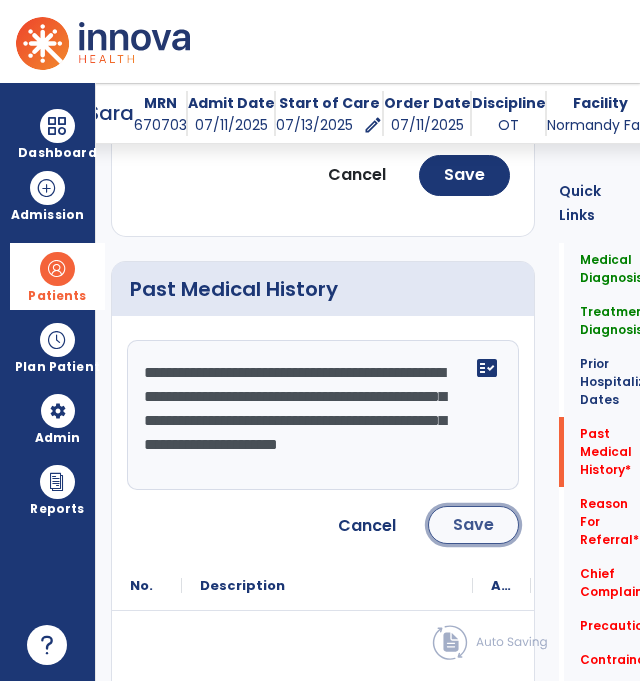 click on "Save" 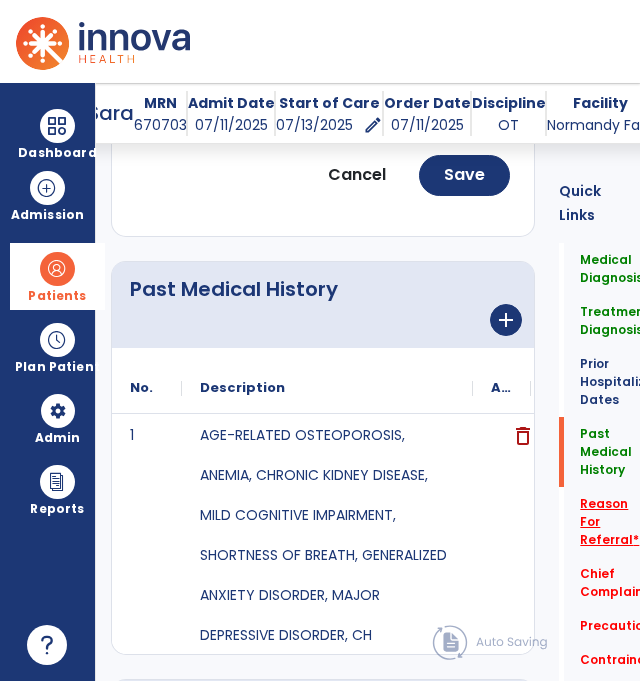click on "Reason For Referral   *" 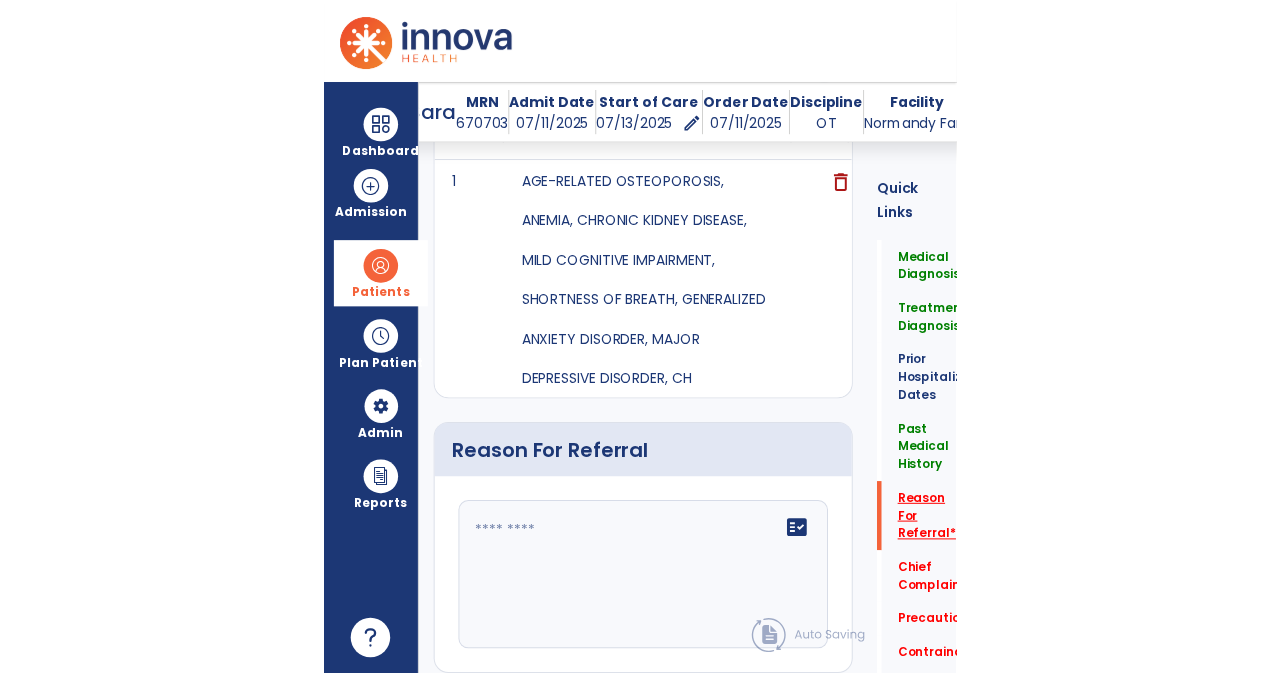 scroll, scrollTop: 1628, scrollLeft: 0, axis: vertical 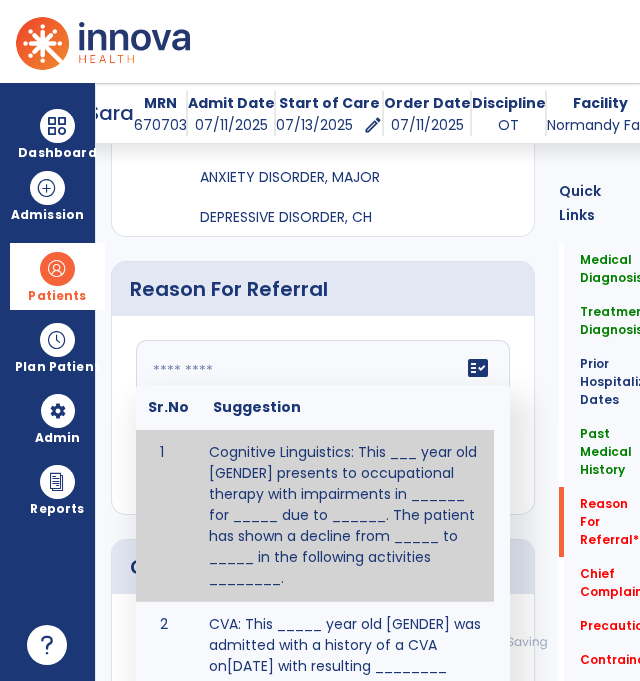 click on "fact_check  Sr.No Suggestion 1 Cognitive Linguistics: This ___ year old [GENDER] presents to occupational therapy with impairments in ______ for _____ due to ______.  The patient has shown a decline from _____ to _____ in the following activities ________. 2 CVA: This _____ year old [GENDER] was admitted with a history of a CVA on[DATE] with resulting ________ impacting the patients ability to perform _________. 3 Fall: This _____ year old [GENDER] presents to therapy due to a fall on [DATE] as a result of _______ resulting in _______.  Patient has complaints of _________ with resulting impairments in _________. 4 5 Fall at Home: This _____ year old [GENDER] fell at home, resulting  in ________.  This has impacted this patient's _______.  As a result of these noted limitations in functional activities, this patient is unable to safely return to home.  This patient requires skilled therapy in order to improve safety and function. 6 7 8 9 10 11" 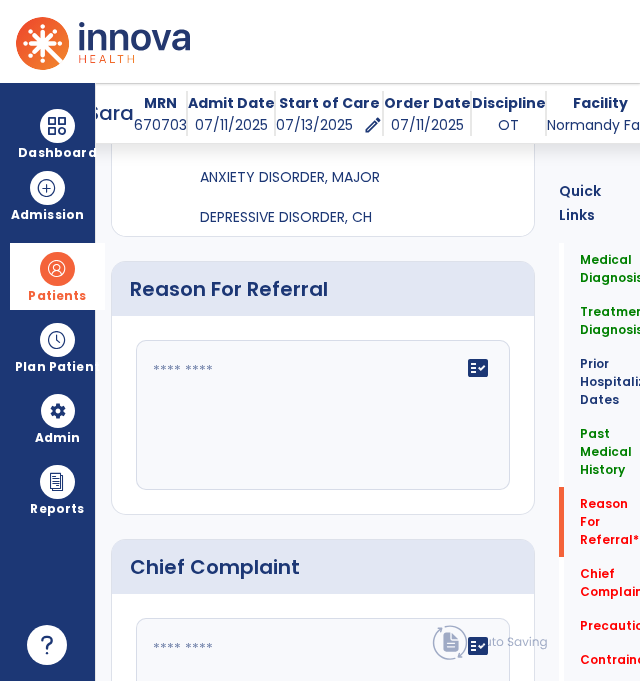 click 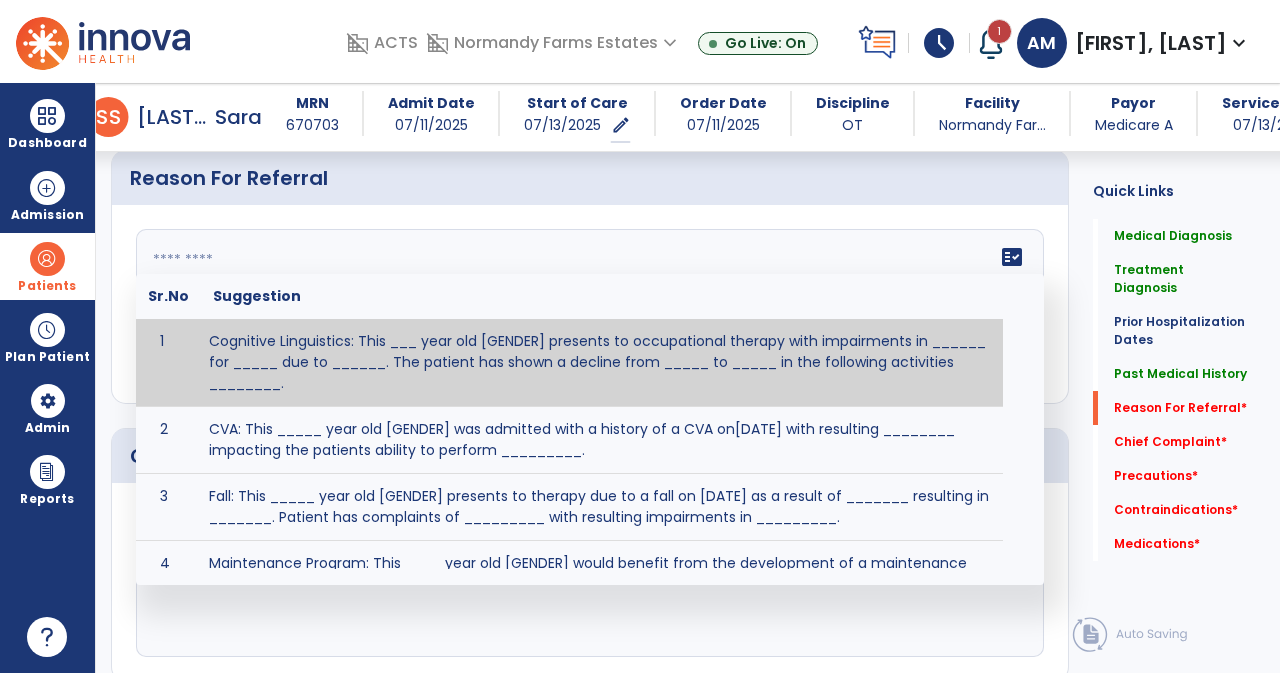 scroll, scrollTop: 1502, scrollLeft: 0, axis: vertical 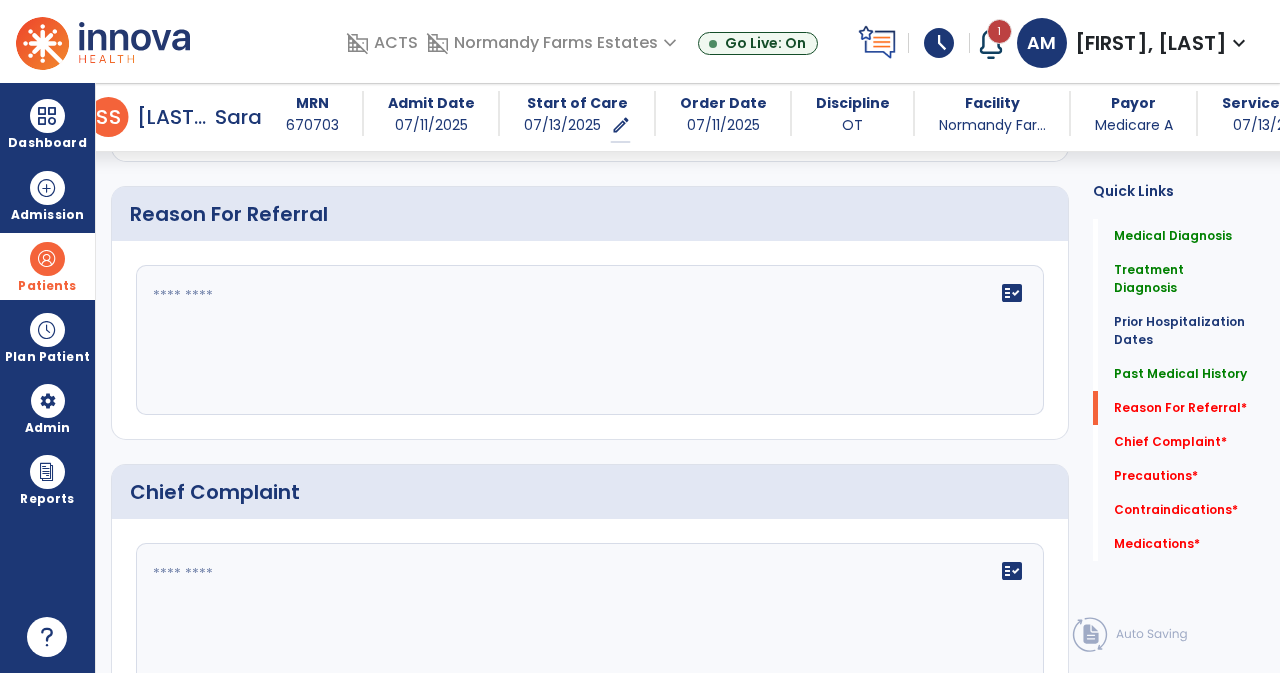 click 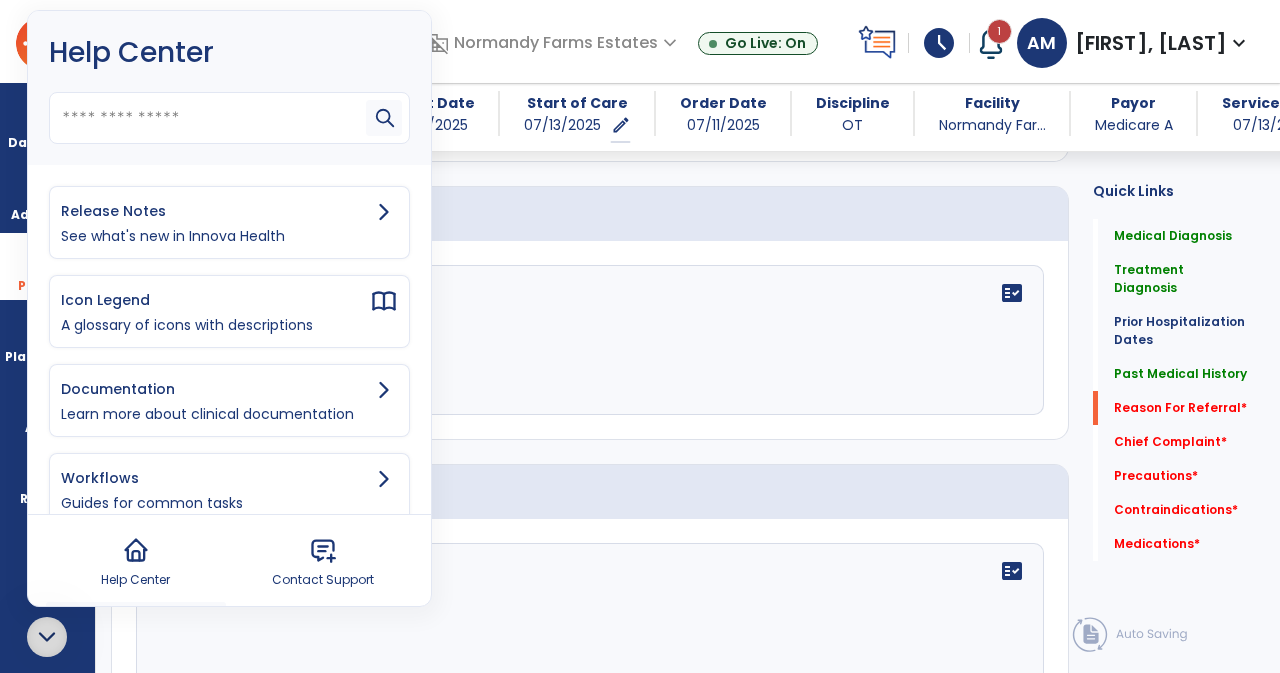 click on "Documentation" at bounding box center [215, 389] 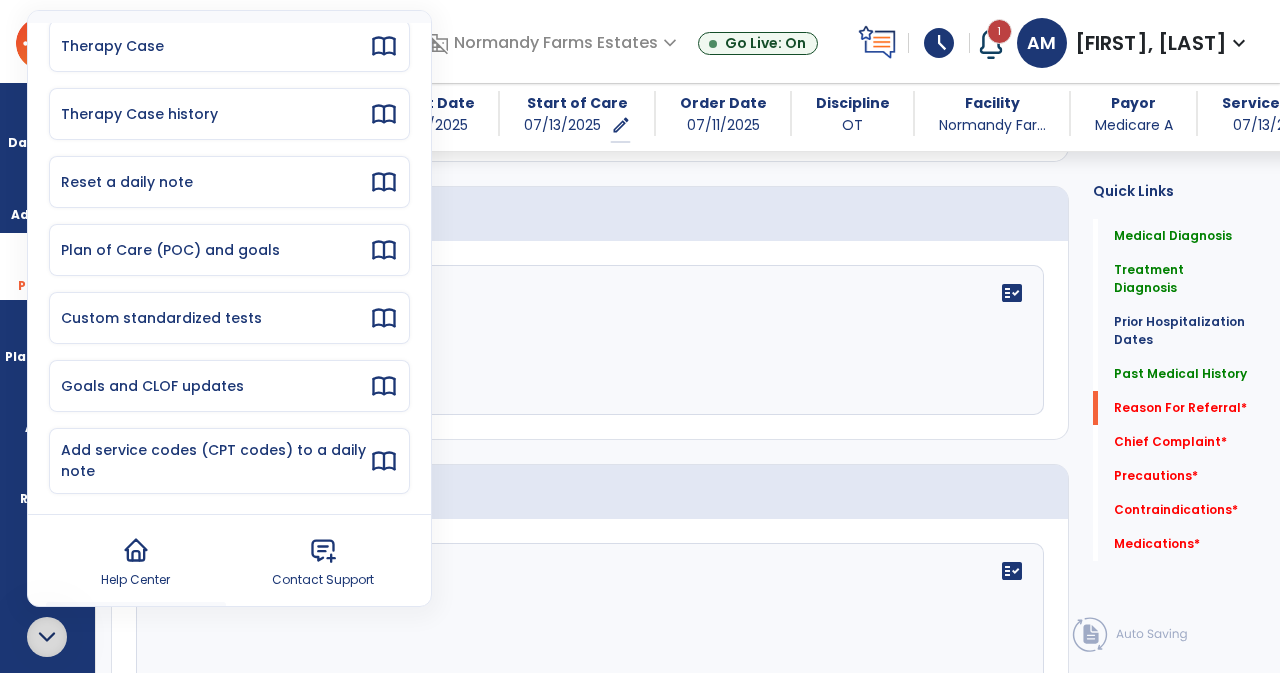 scroll, scrollTop: 0, scrollLeft: 0, axis: both 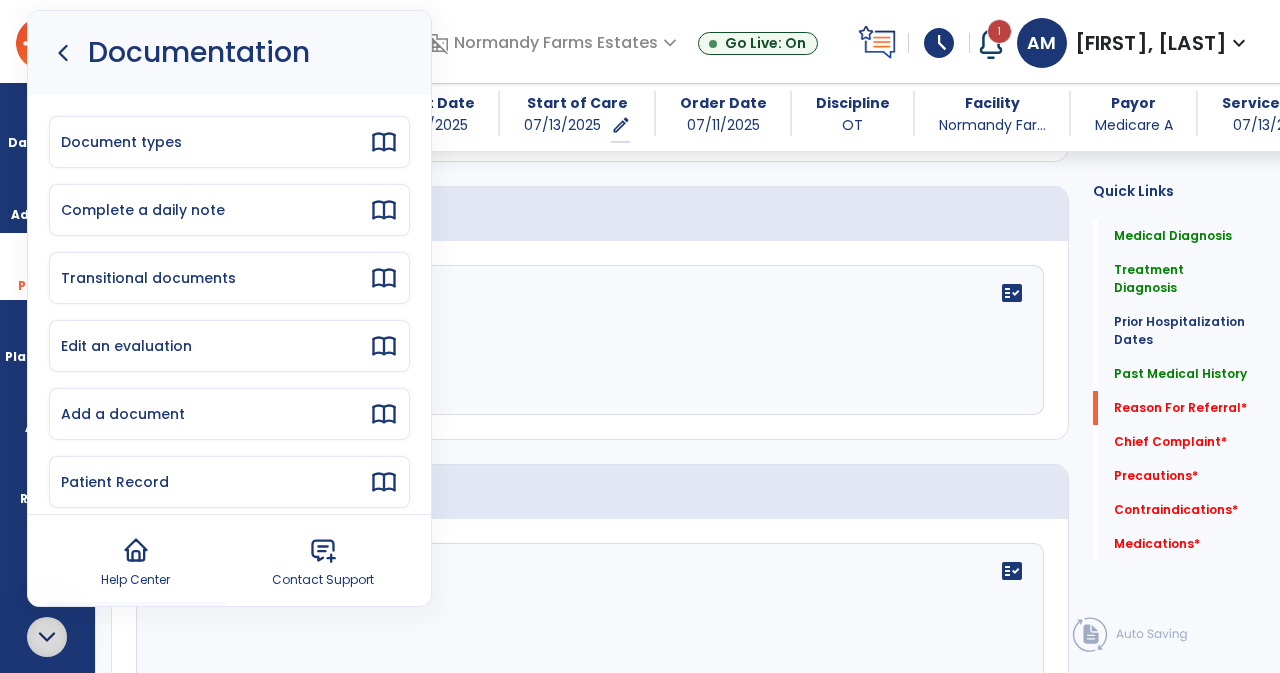 click 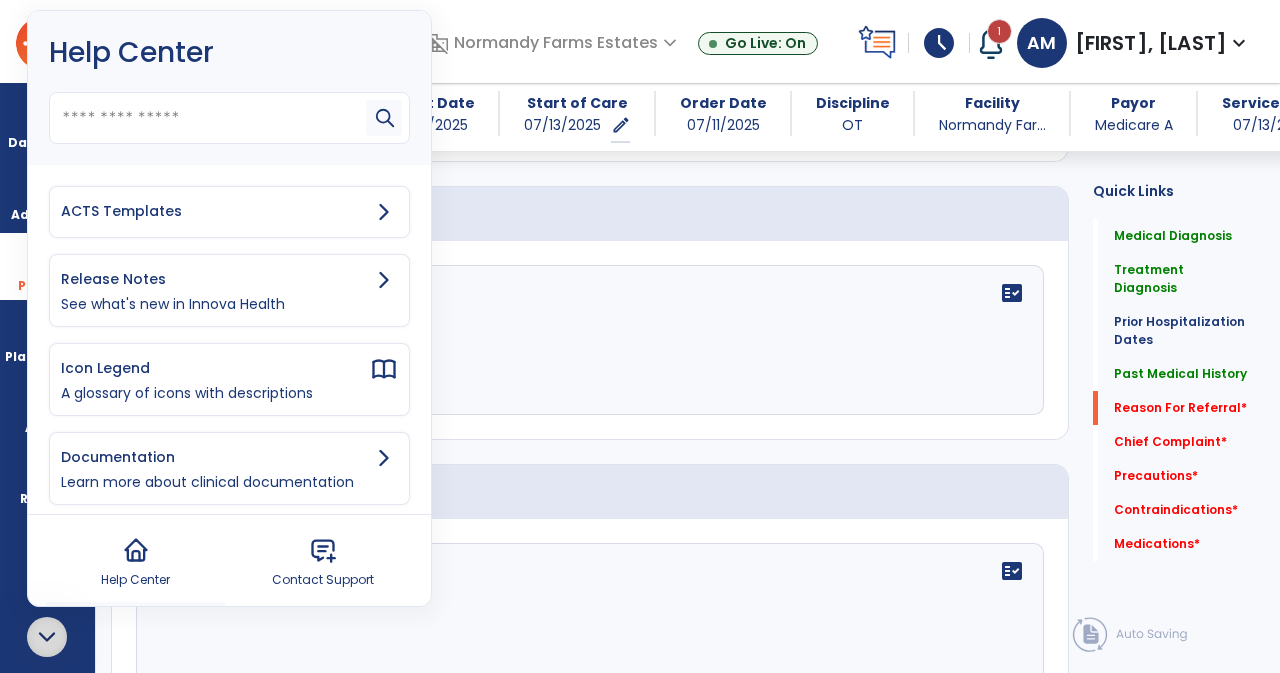 click on "ACTS Templates" at bounding box center (215, 211) 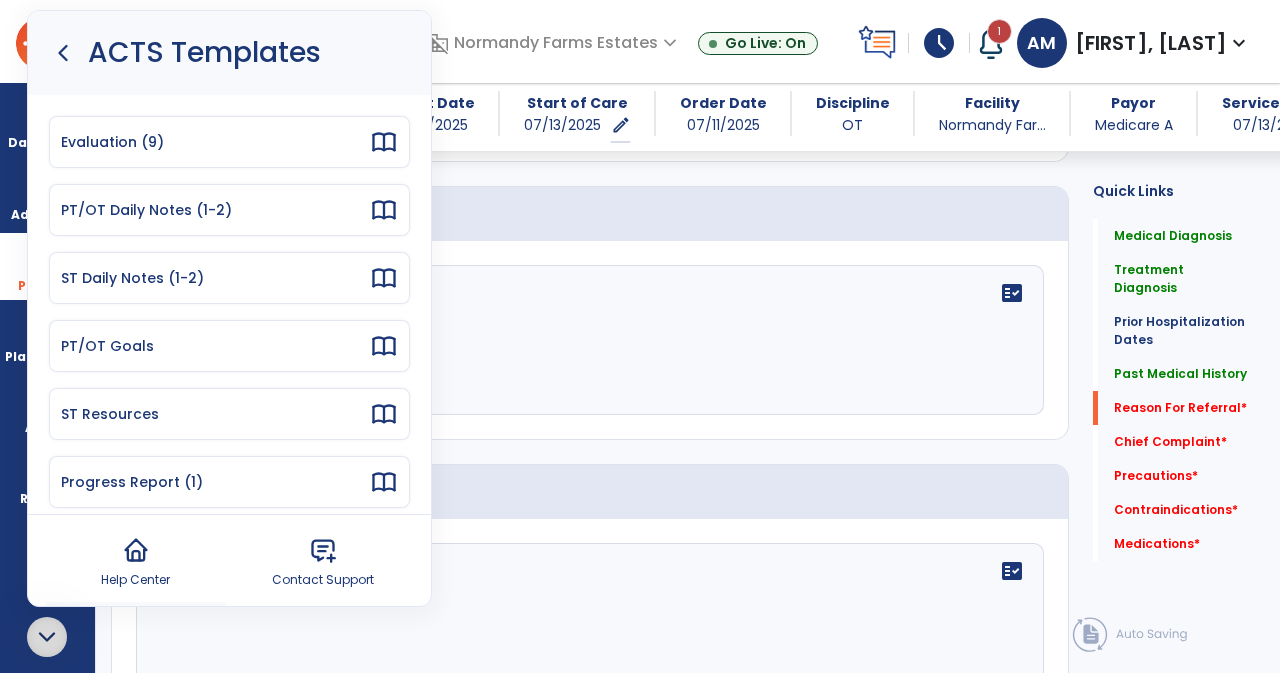 click on "Evaluation (9)" at bounding box center (229, 142) 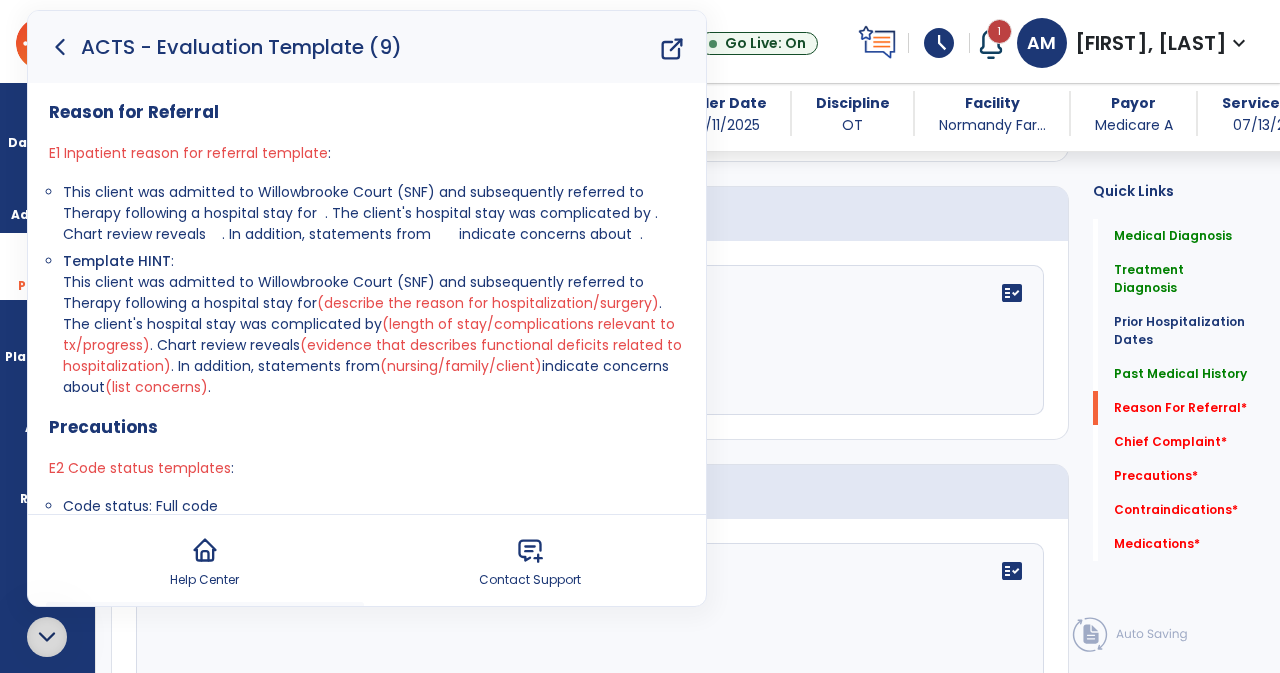 drag, startPoint x: 62, startPoint y: 281, endPoint x: 344, endPoint y: 388, distance: 301.6173 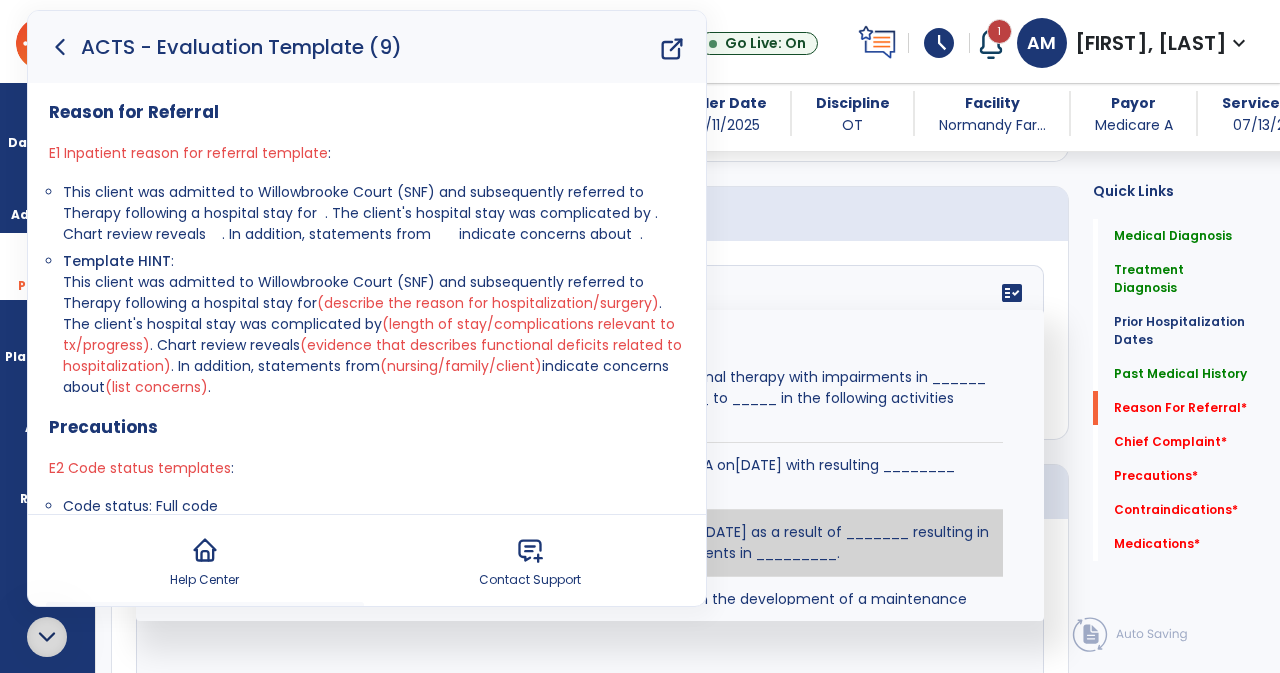 paste on "**********" 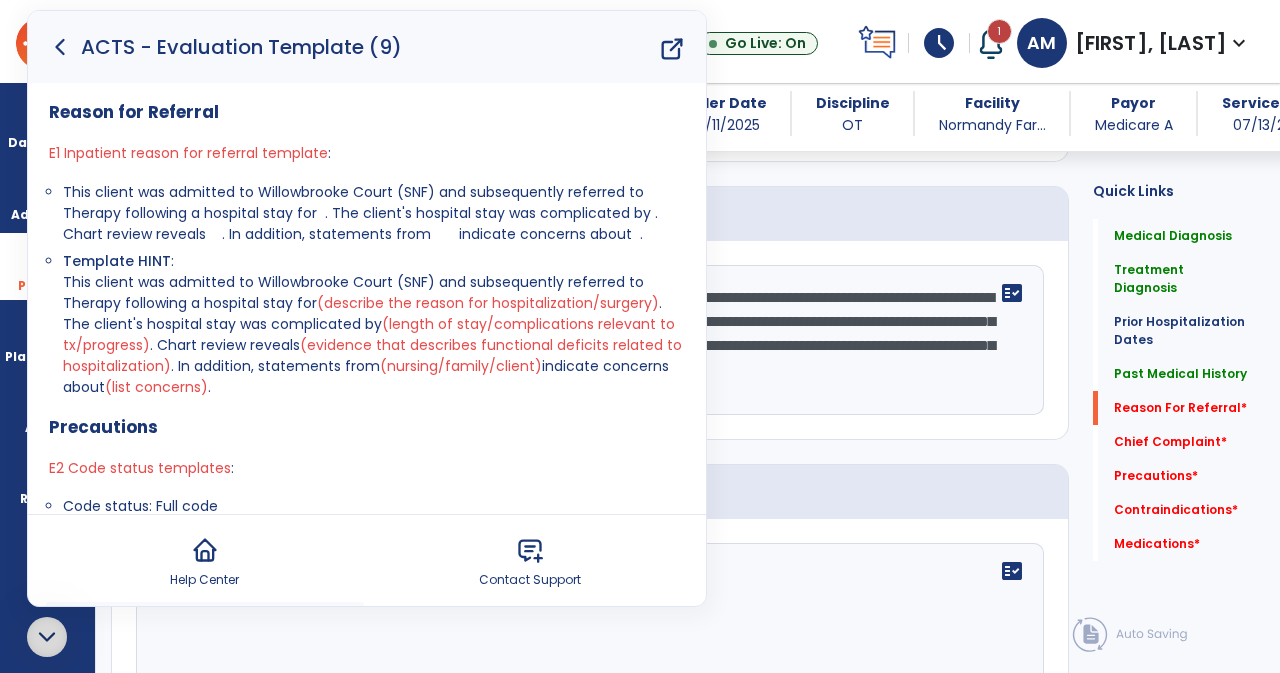 click on "fact_check" 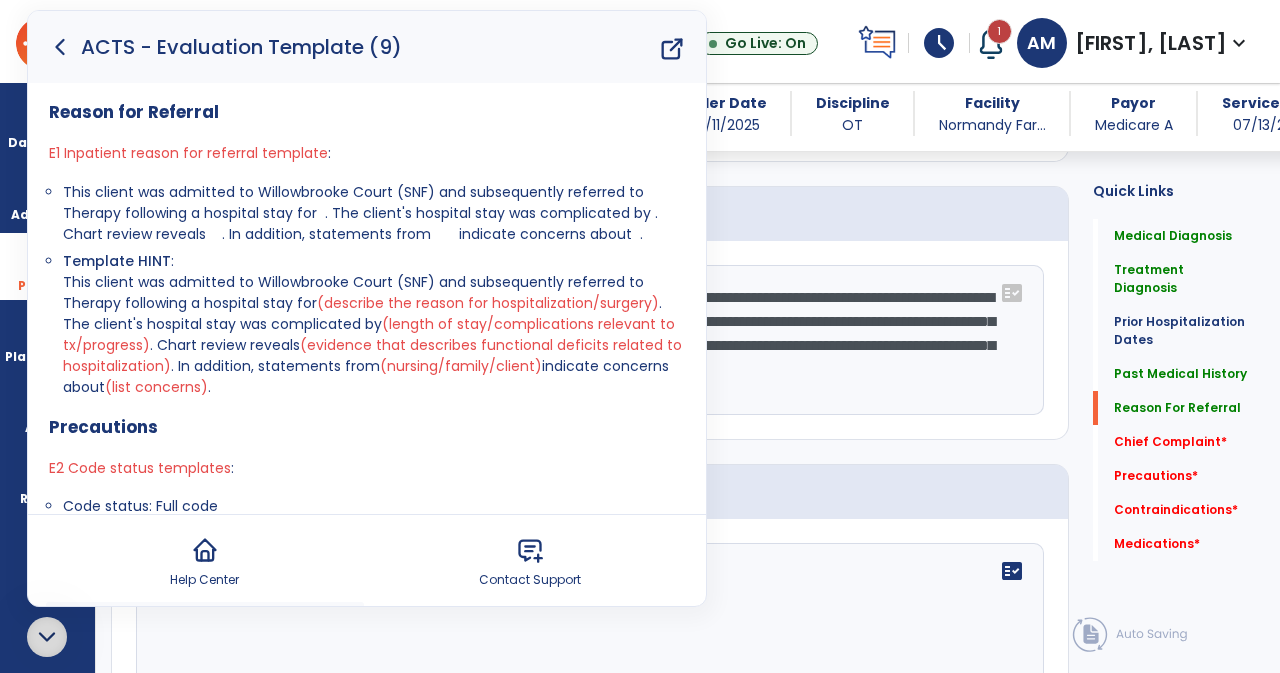 click 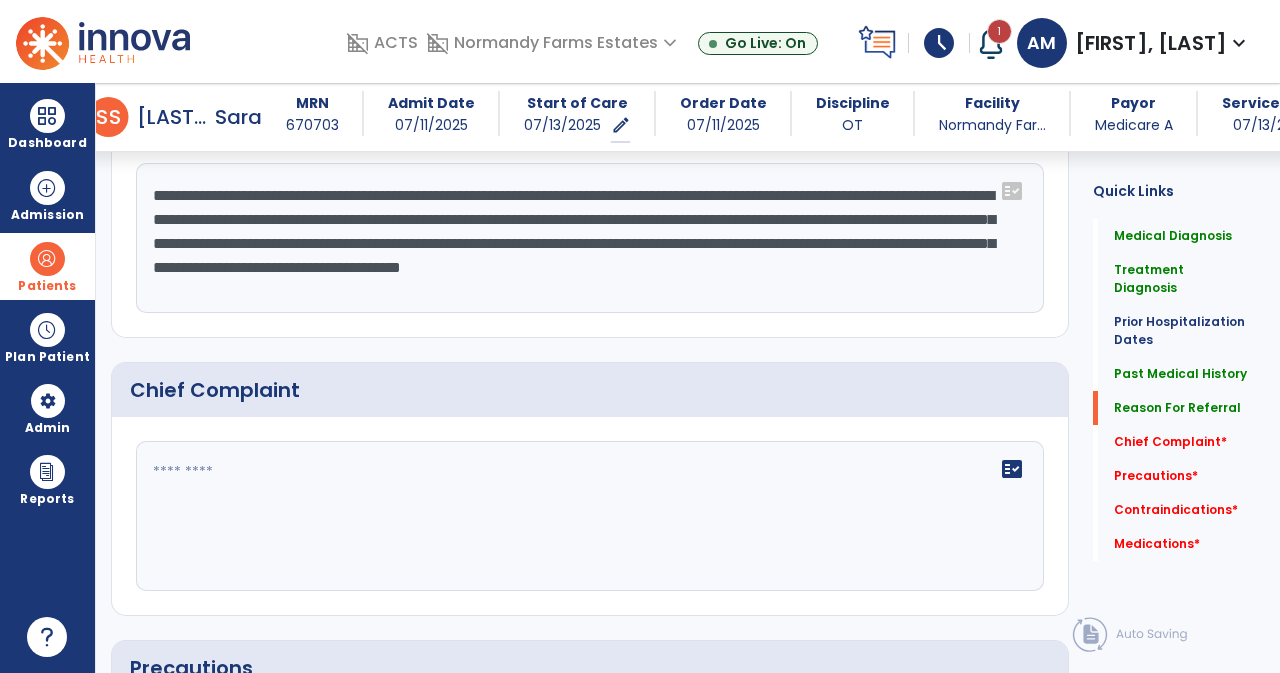 scroll, scrollTop: 1602, scrollLeft: 0, axis: vertical 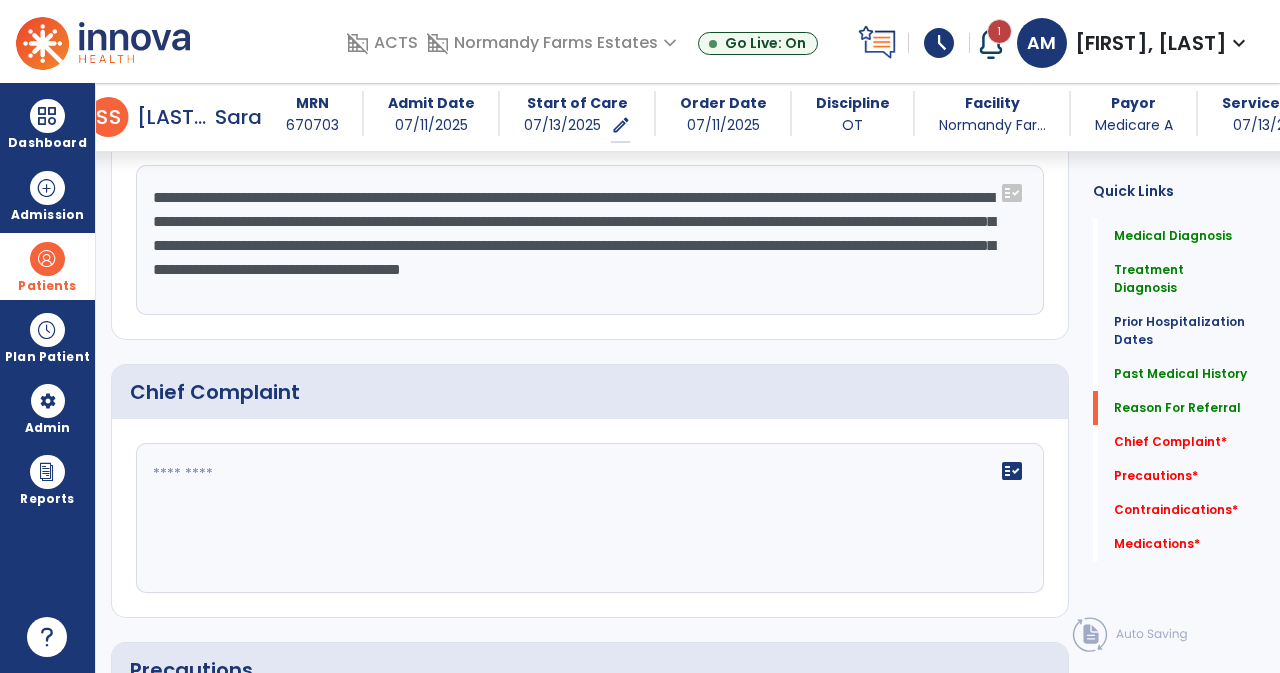 drag, startPoint x: 674, startPoint y: 198, endPoint x: 288, endPoint y: 200, distance: 386.0052 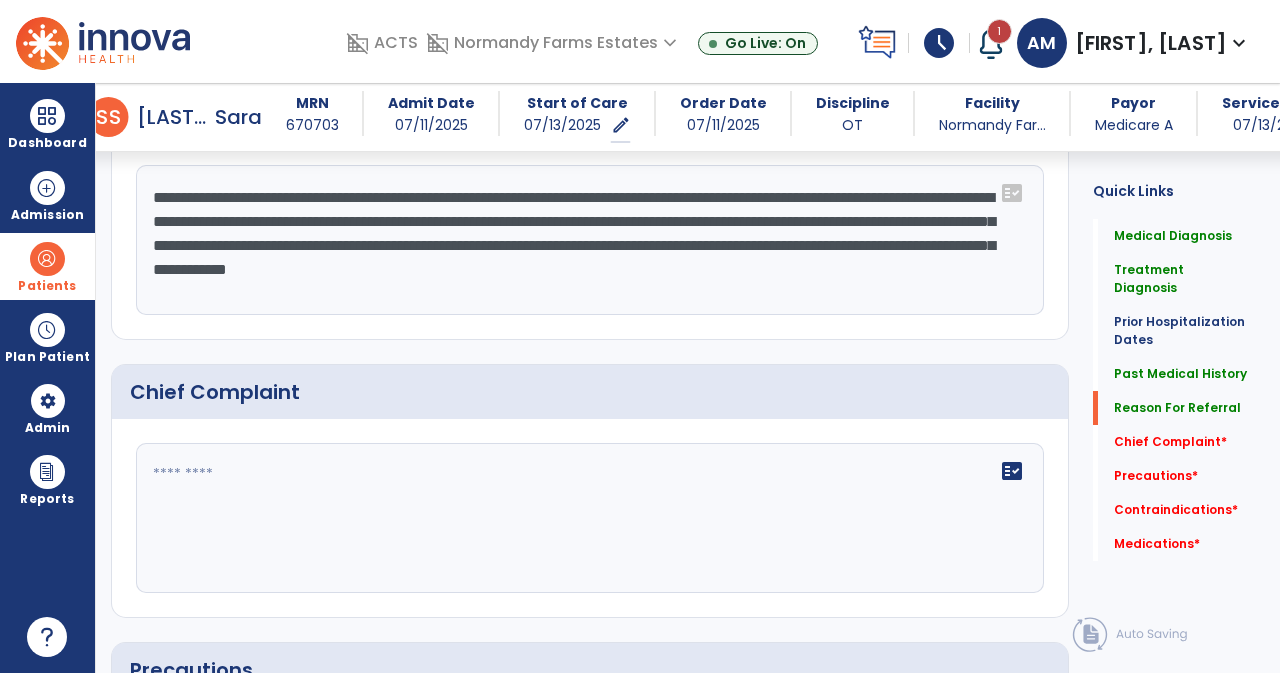 drag, startPoint x: 798, startPoint y: 202, endPoint x: 504, endPoint y: 228, distance: 295.14743 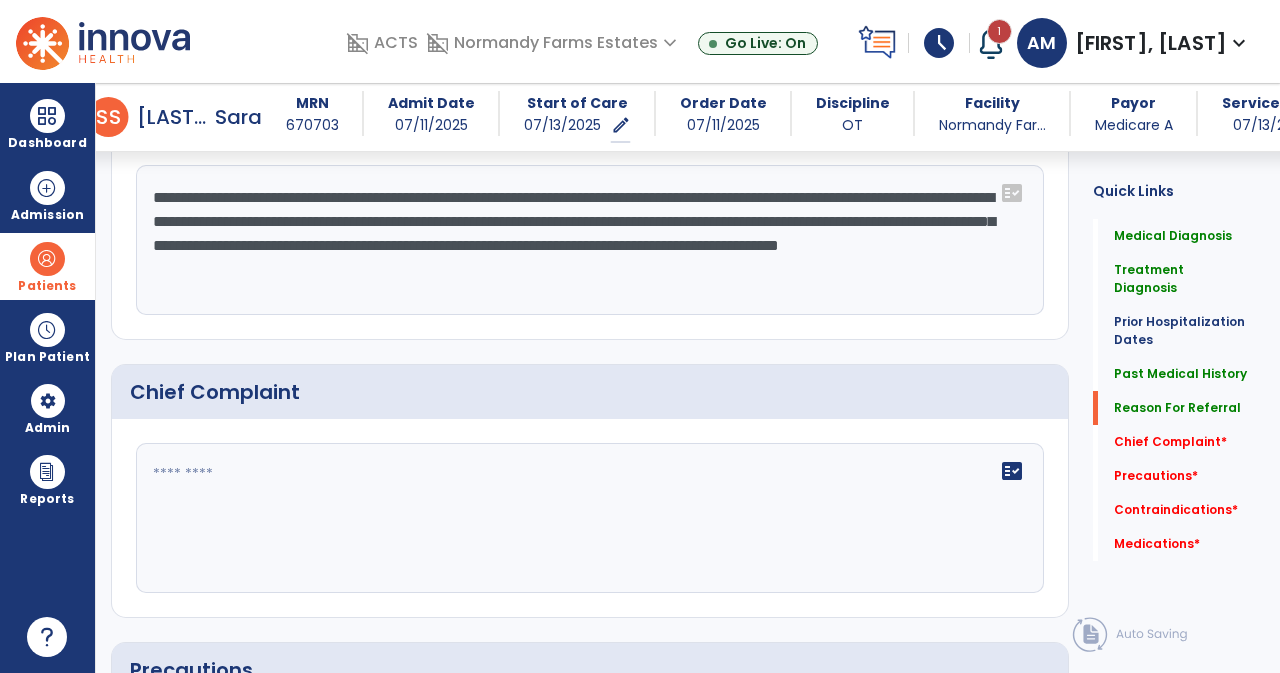drag, startPoint x: 213, startPoint y: 227, endPoint x: 767, endPoint y: 229, distance: 554.0036 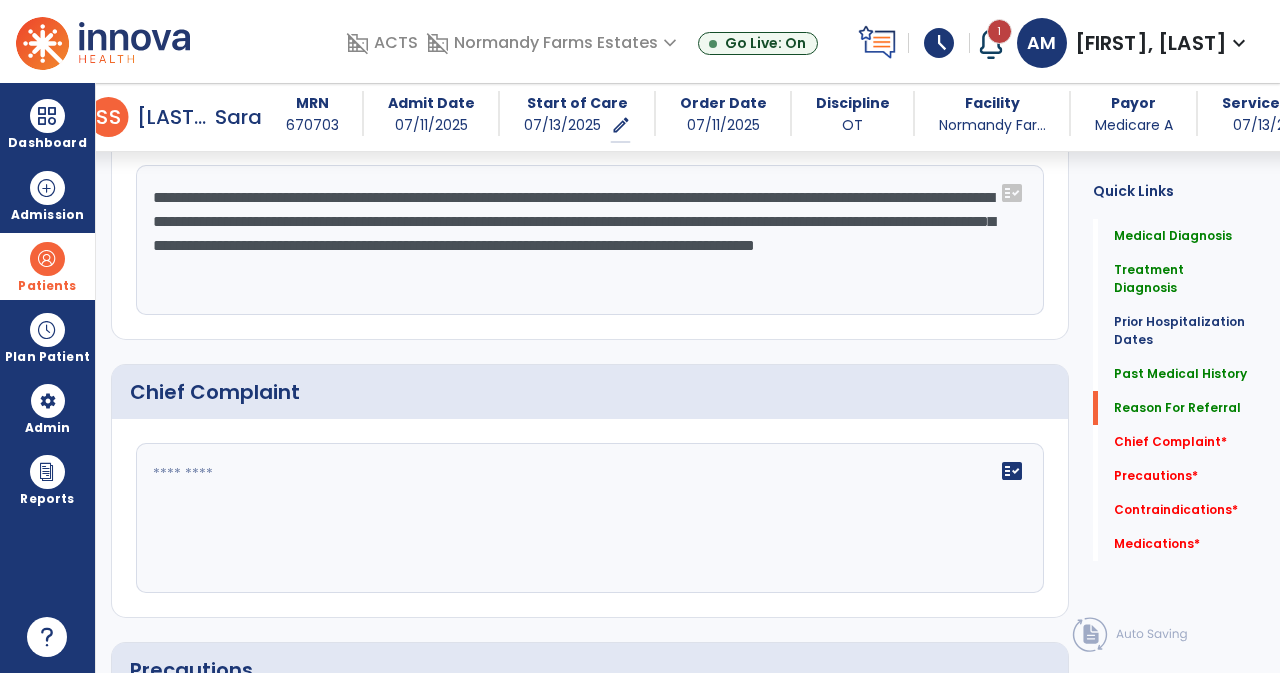 drag, startPoint x: 381, startPoint y: 247, endPoint x: 195, endPoint y: 247, distance: 186 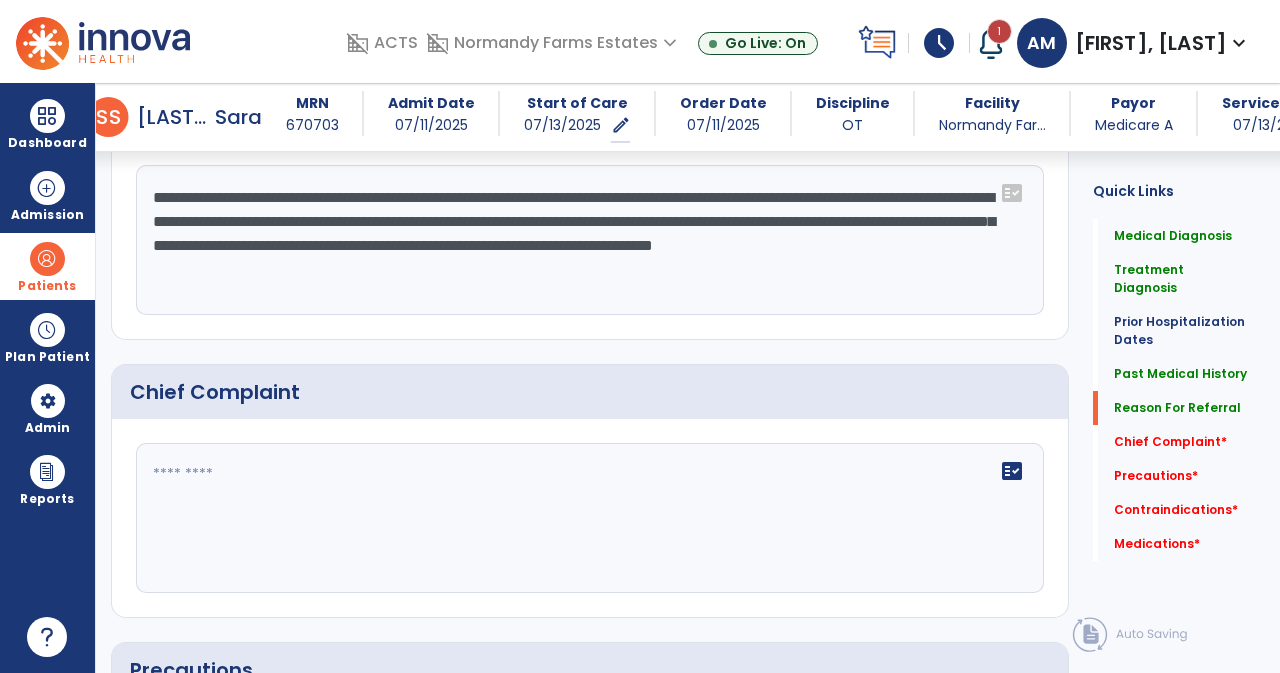 drag, startPoint x: 556, startPoint y: 252, endPoint x: 446, endPoint y: 247, distance: 110.11358 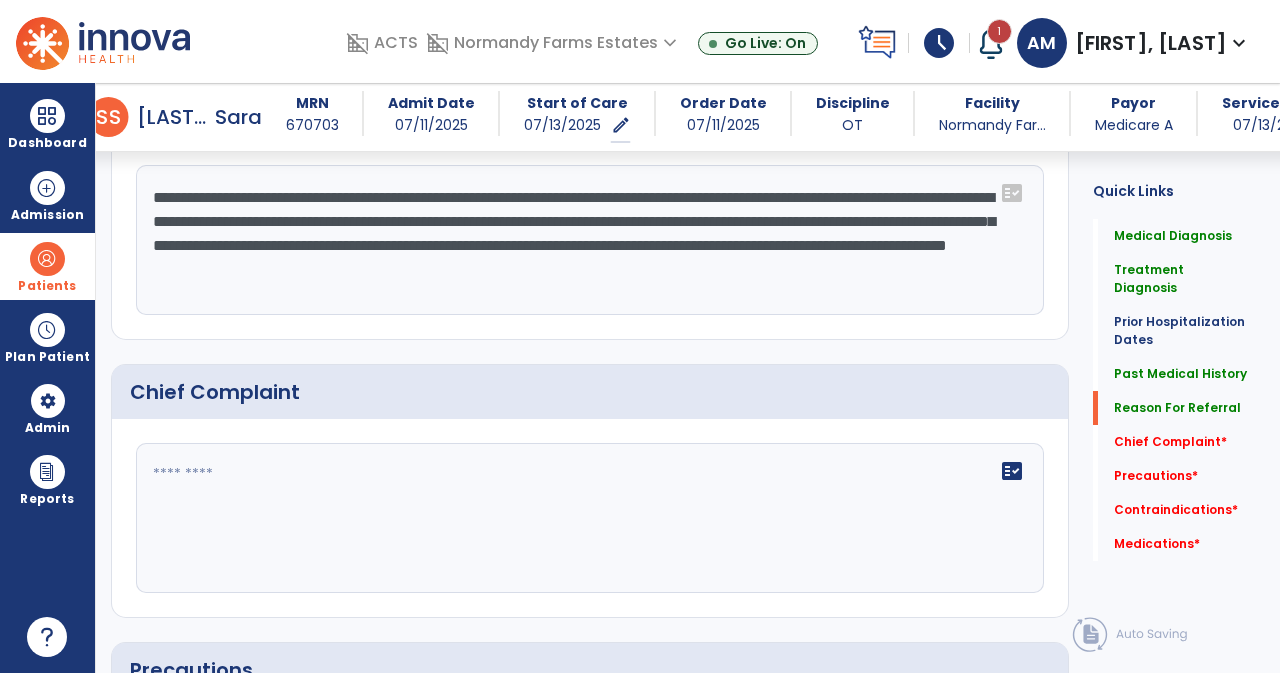 type on "**********" 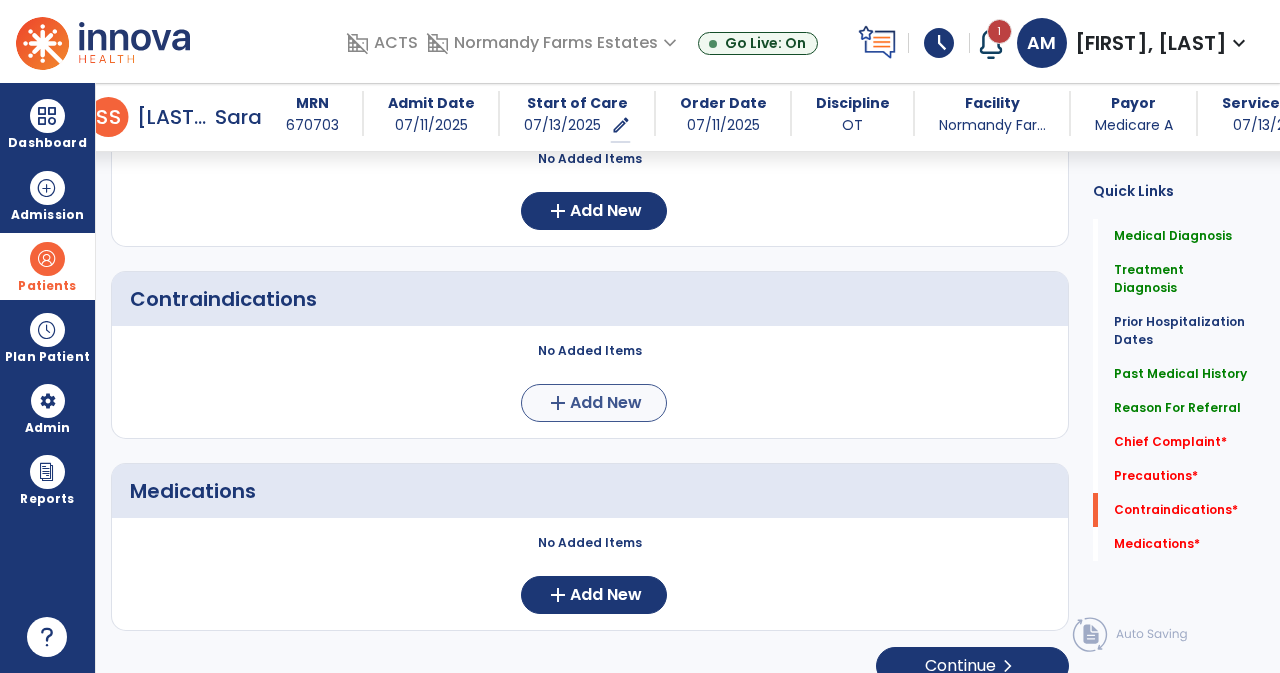 scroll, scrollTop: 1923, scrollLeft: 0, axis: vertical 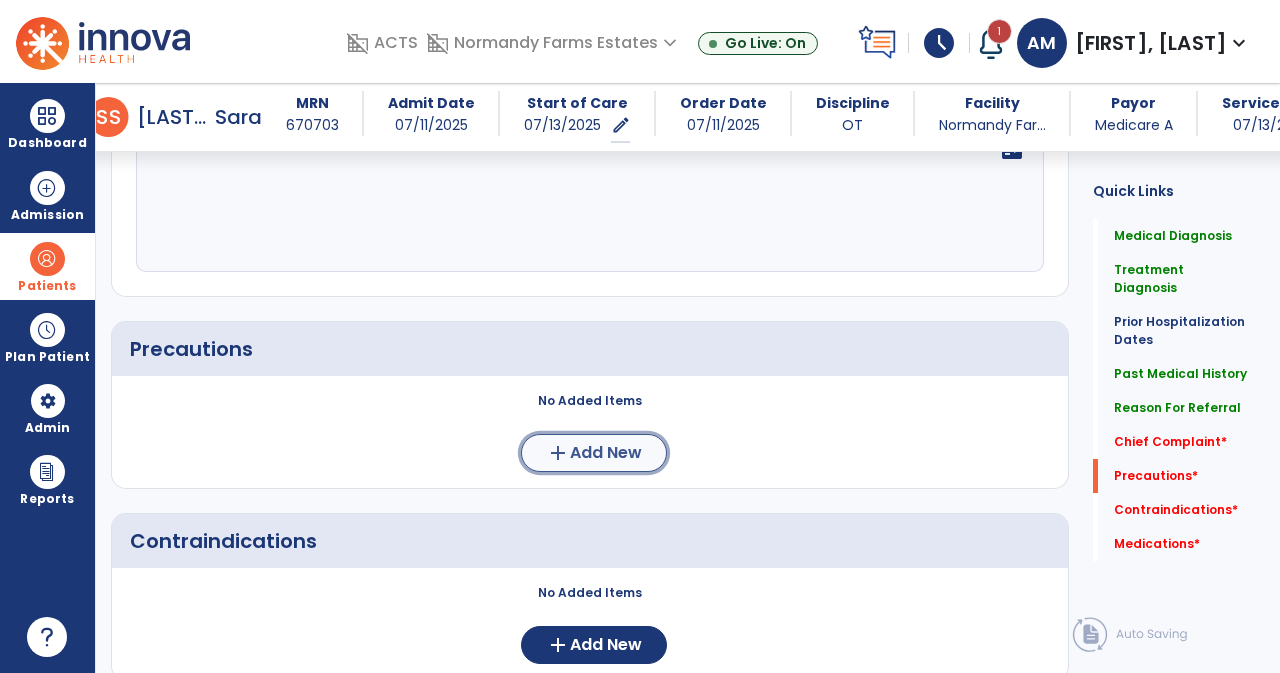 click on "Add New" 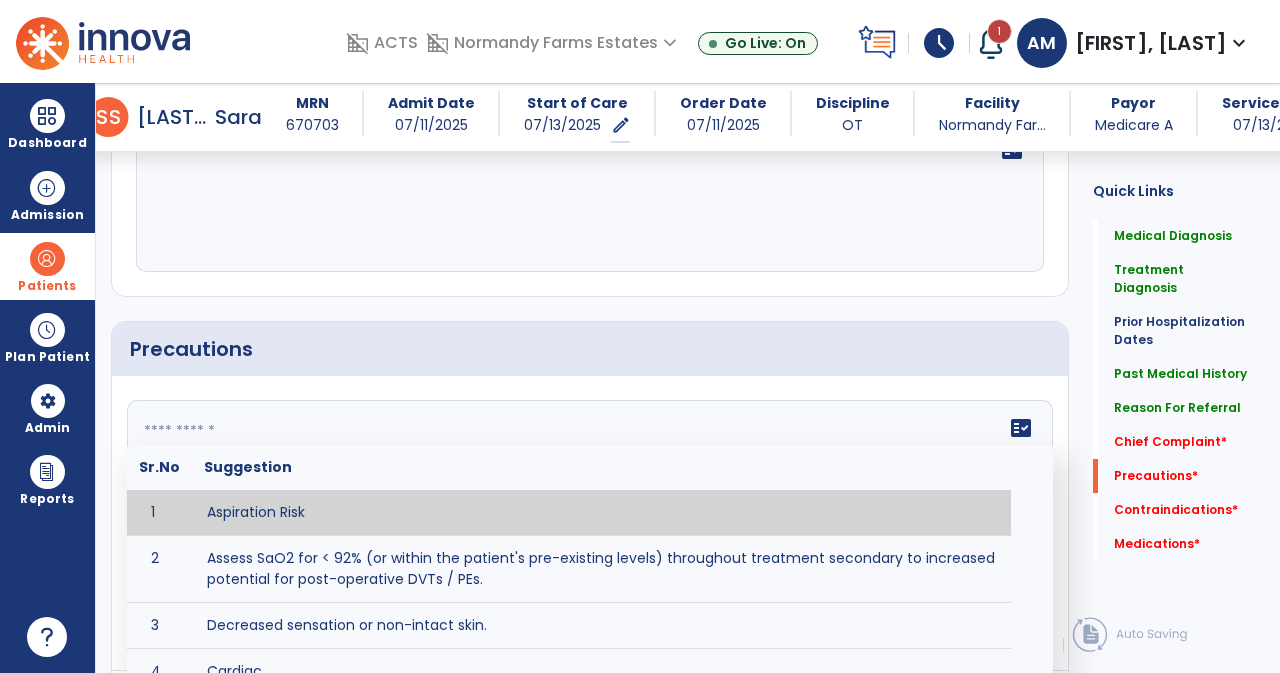 click on "fact_check  Sr.No Suggestion 1 Aspiration Risk 2 Assess SaO2 for < 92% (or within the patient's pre-existing levels) throughout treatment secondary to increased potential for post-operative DVTs / PEs. 3 Decreased sensation or non-intact skin. 4 Cardiac 5 Cease exercise/activity SpO2 < 88 - 90%, RPE > 16, RR > 45 6 Check for modified diet / oral intake restrictions related to swallowing impairments. Consult ST as appropriate. 7 Check INR lab results prior to activity if patient on blood thinners. 8 Closely monitor anxiety or stress due to increased SOB/dyspnea and cease activity/exercise until patient is able to control this response 9 Code Status:  10 Confirm surgical approach and discoloration or other precautions. 11 Confirm surgical procedure and specific precautions based on procedure (e.g., no twisting/bending/lifting, need for post-op brace, limiting time in sitting, etc.). 12 Confirm weight bearing status as defined by the surgeon. 13 14 Precautions for exercise include:  15 Depression 16 17 18 19 20" 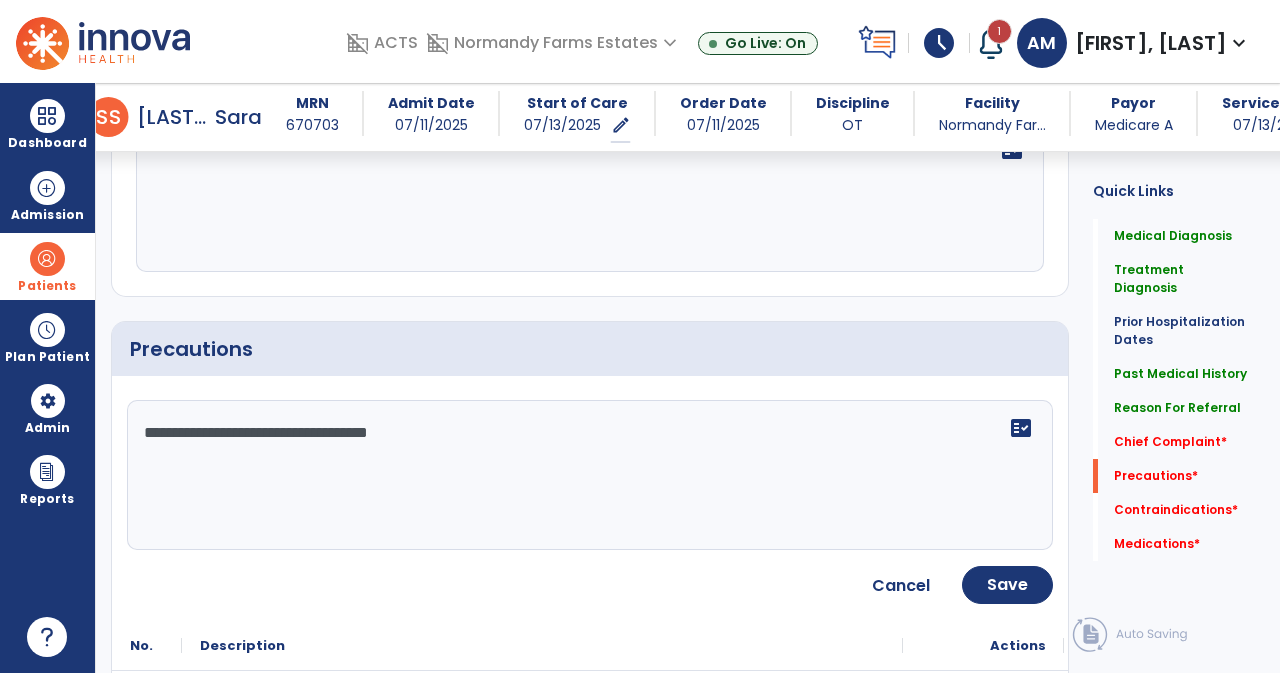 type on "**********" 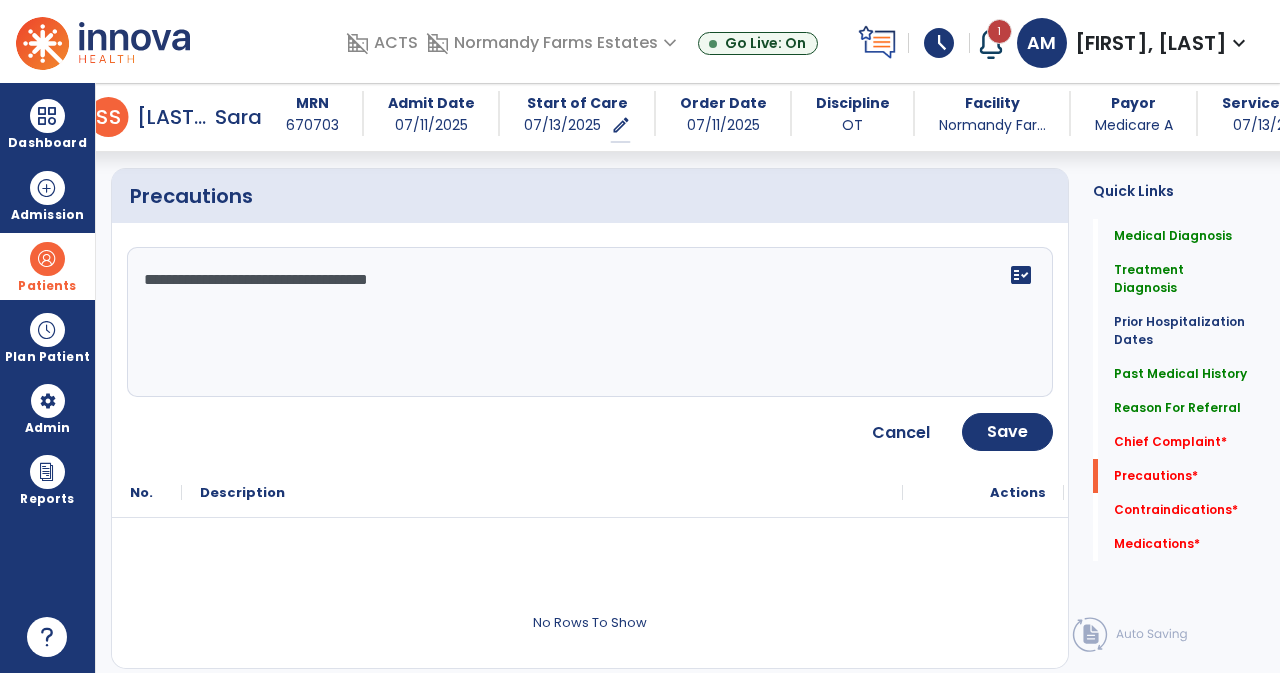 scroll, scrollTop: 2498, scrollLeft: 0, axis: vertical 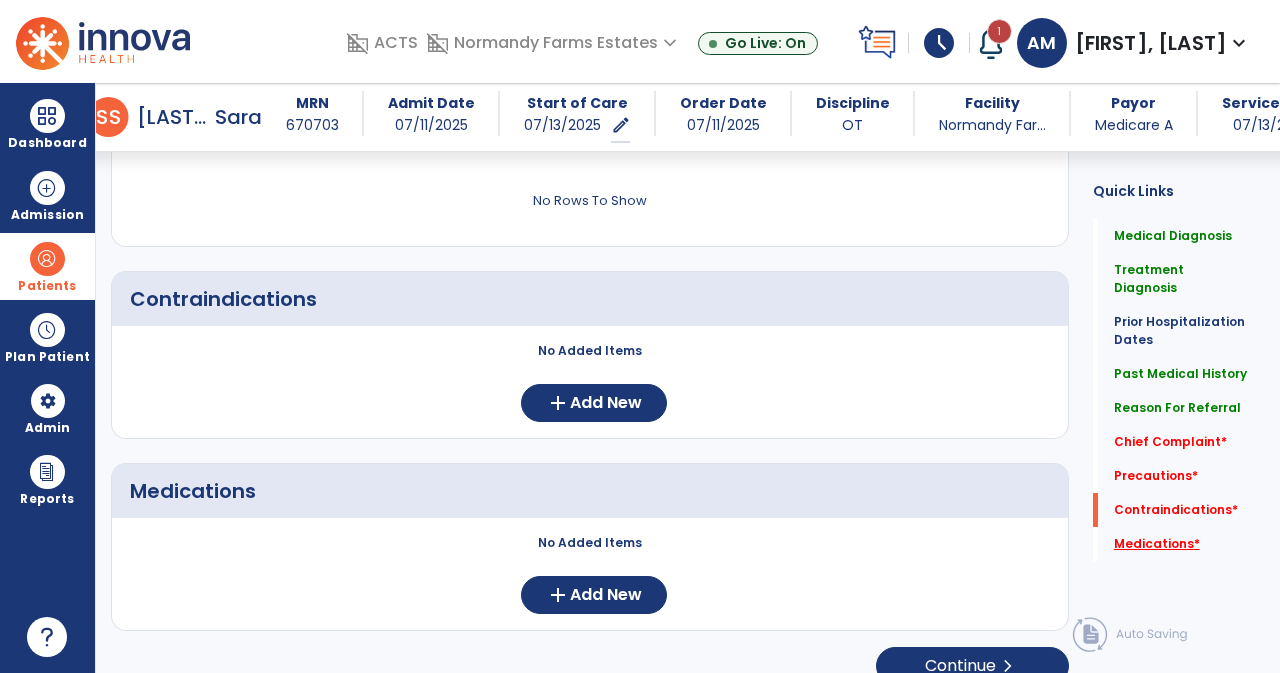click on "Medications   *" 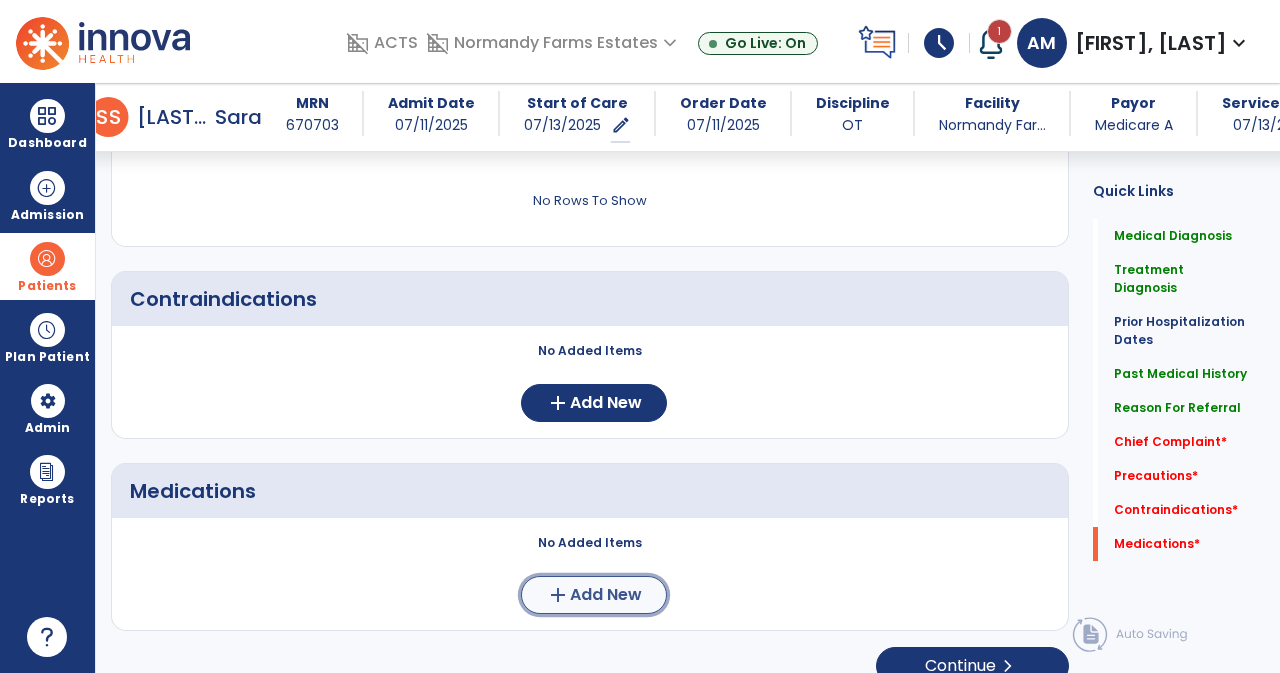 click on "Add New" 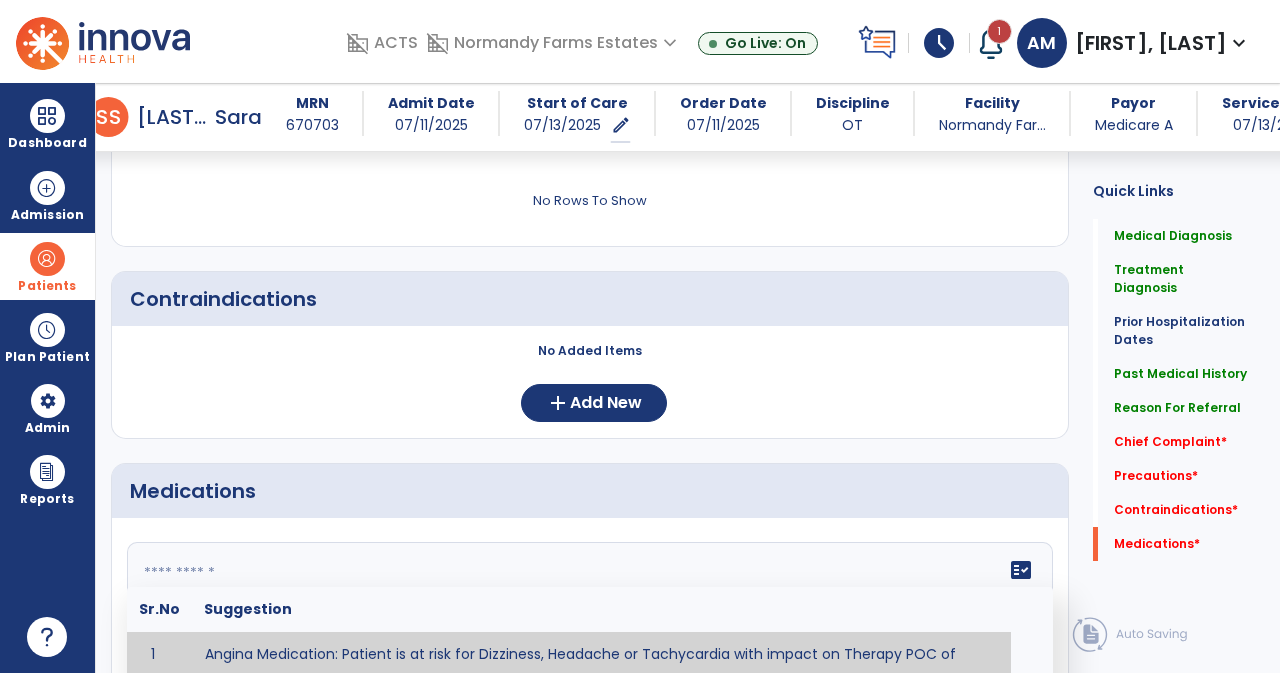 click 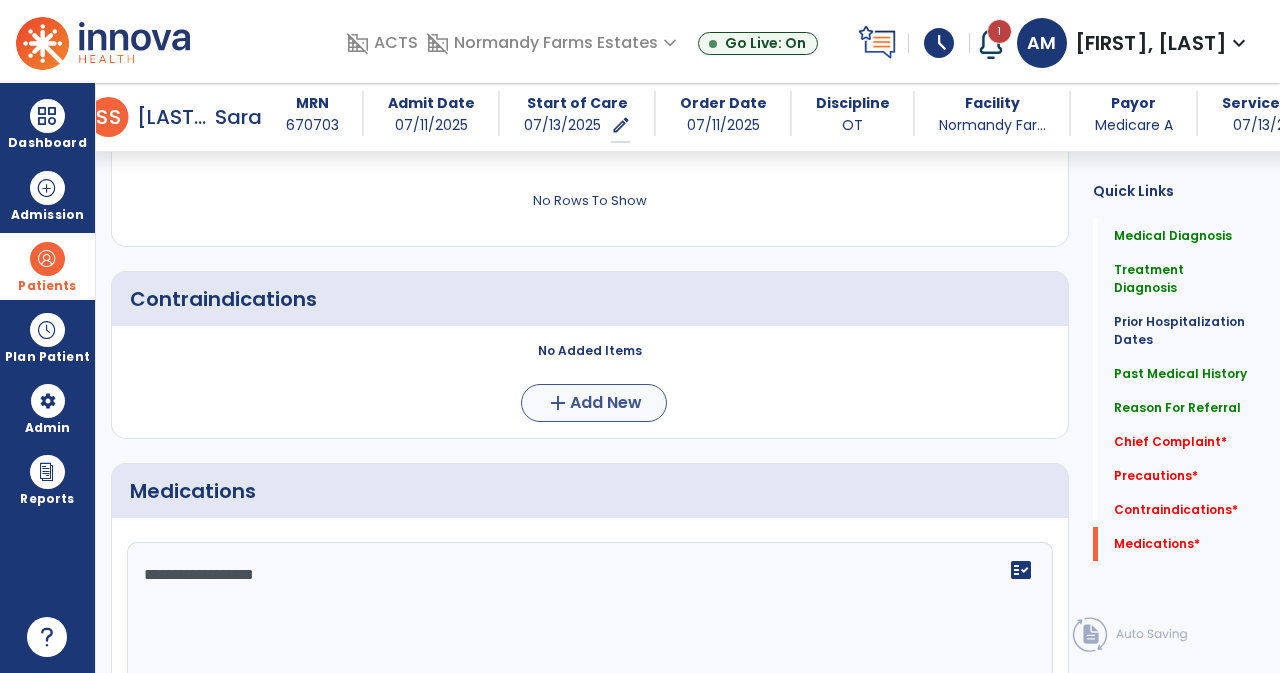 type on "**********" 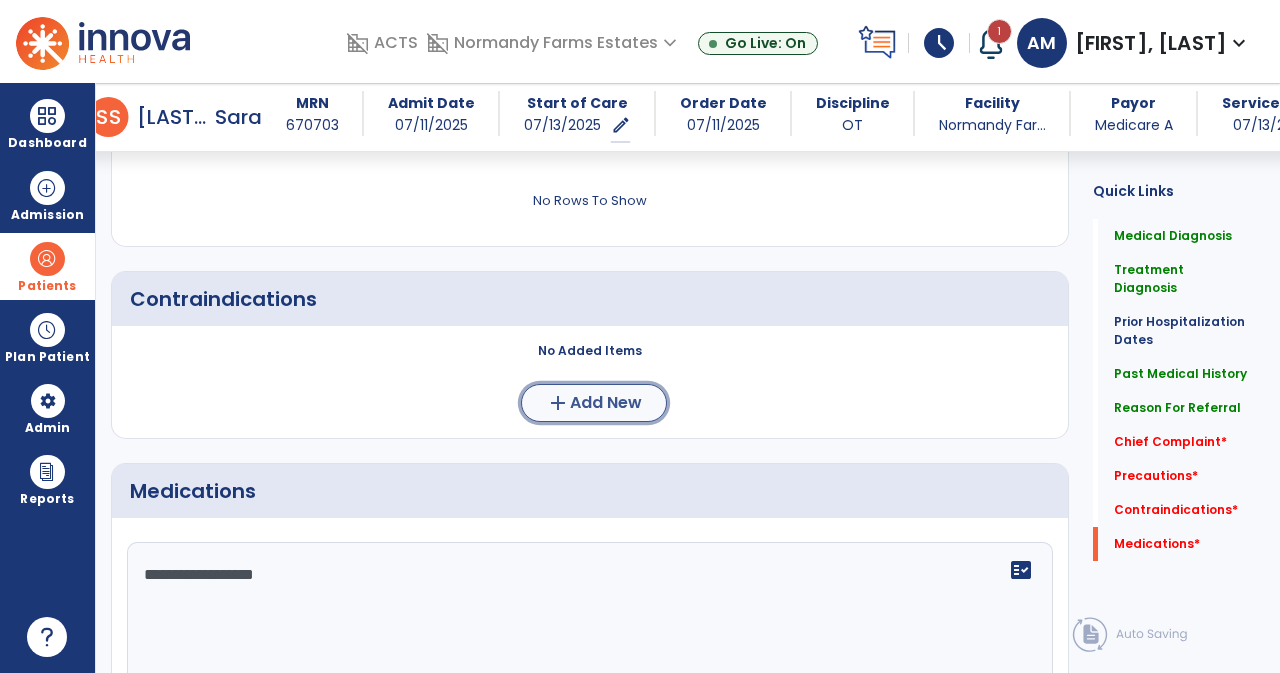 click on "Add New" 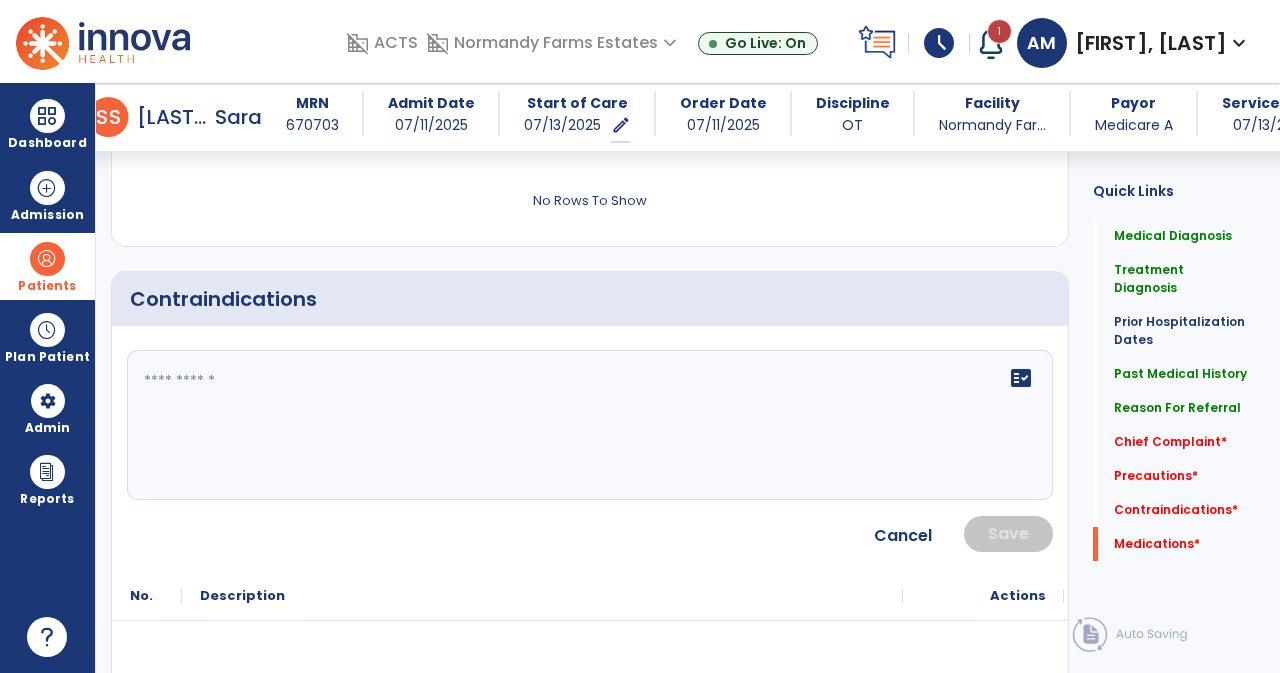 click on "fact_check" 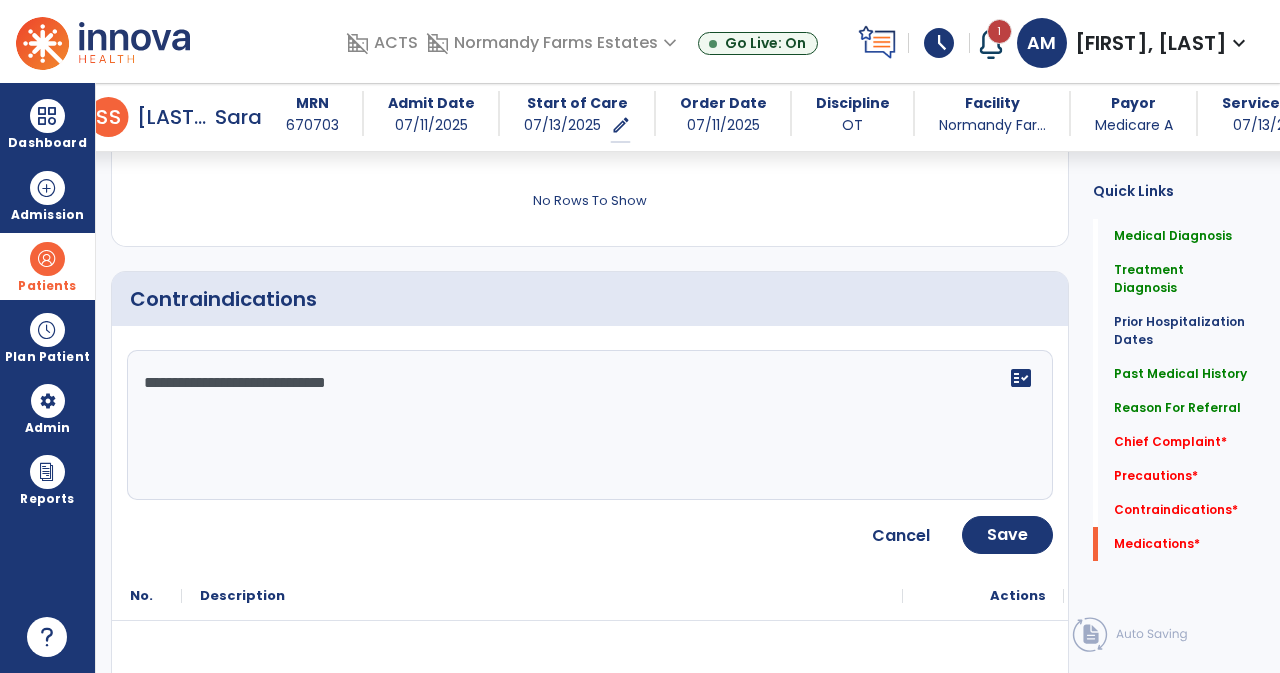 type on "**********" 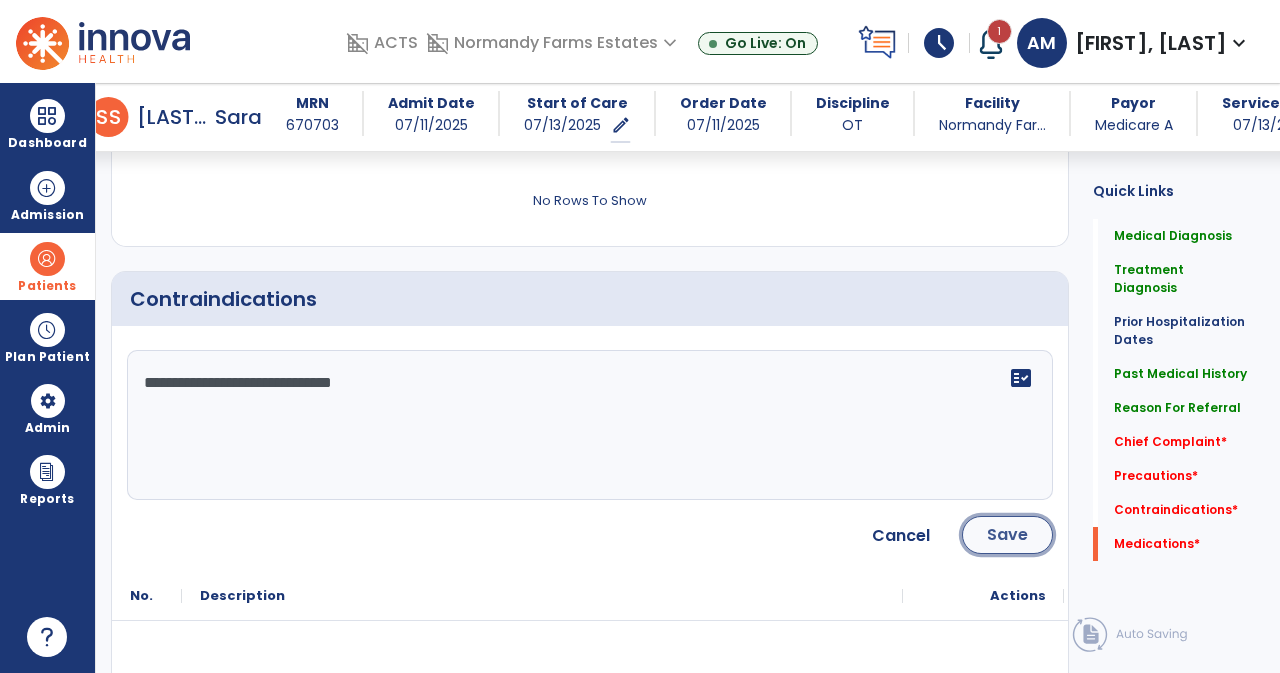 click on "Save" 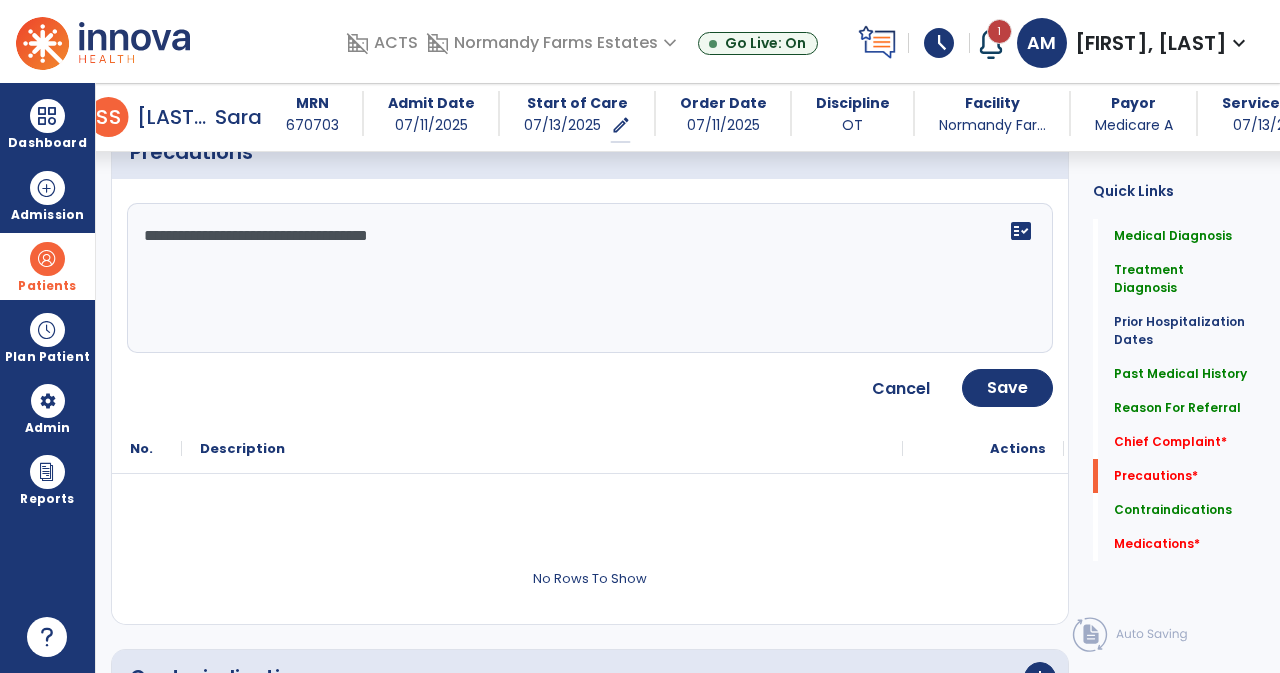 scroll, scrollTop: 1940, scrollLeft: 0, axis: vertical 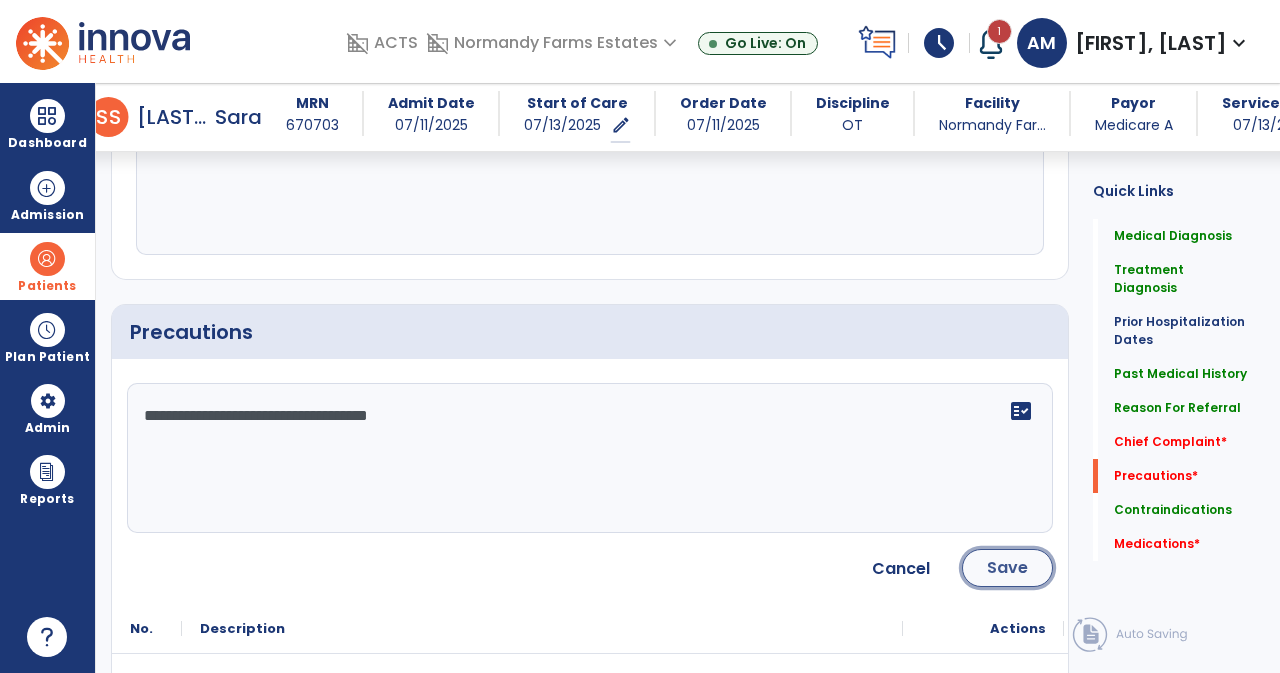 click on "Save" 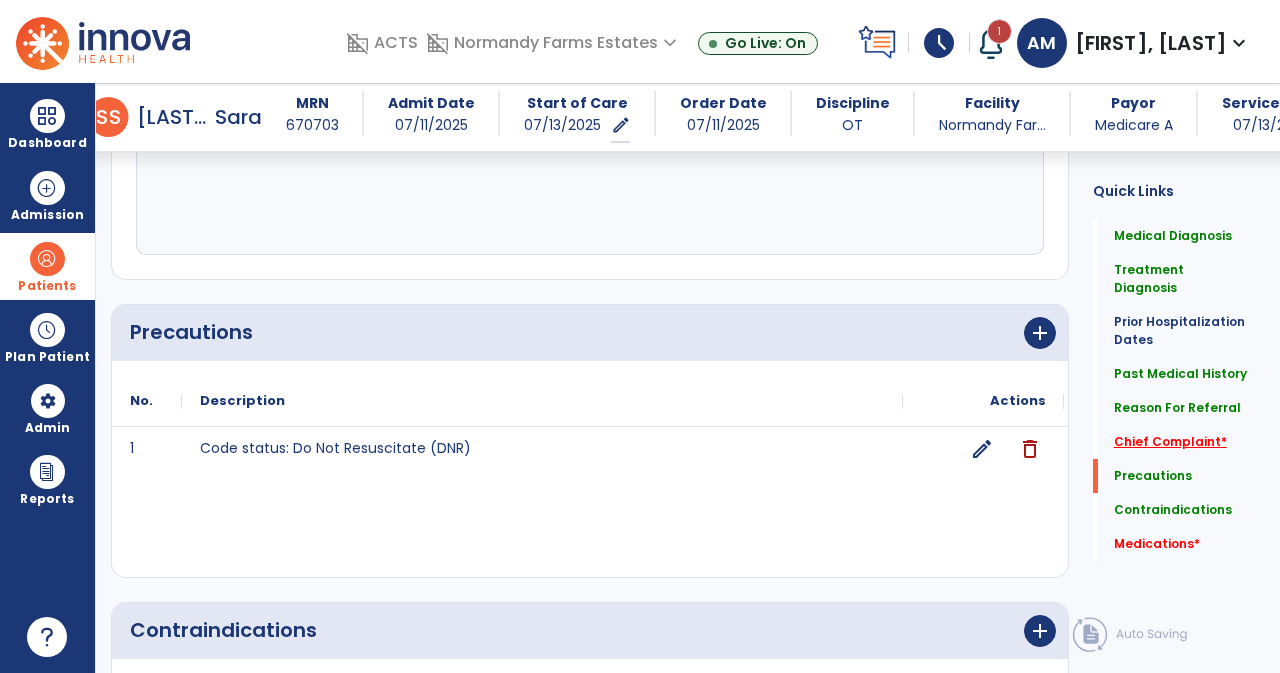 click on "Chief Complaint   *" 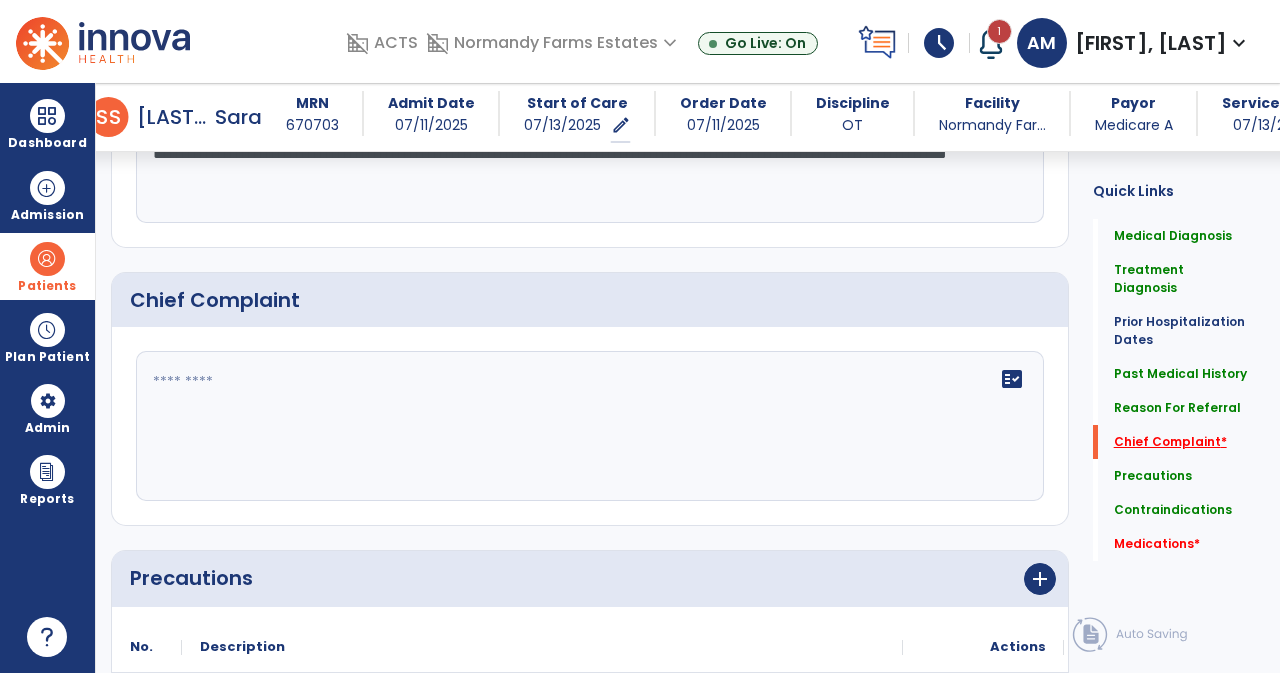 scroll, scrollTop: 1692, scrollLeft: 0, axis: vertical 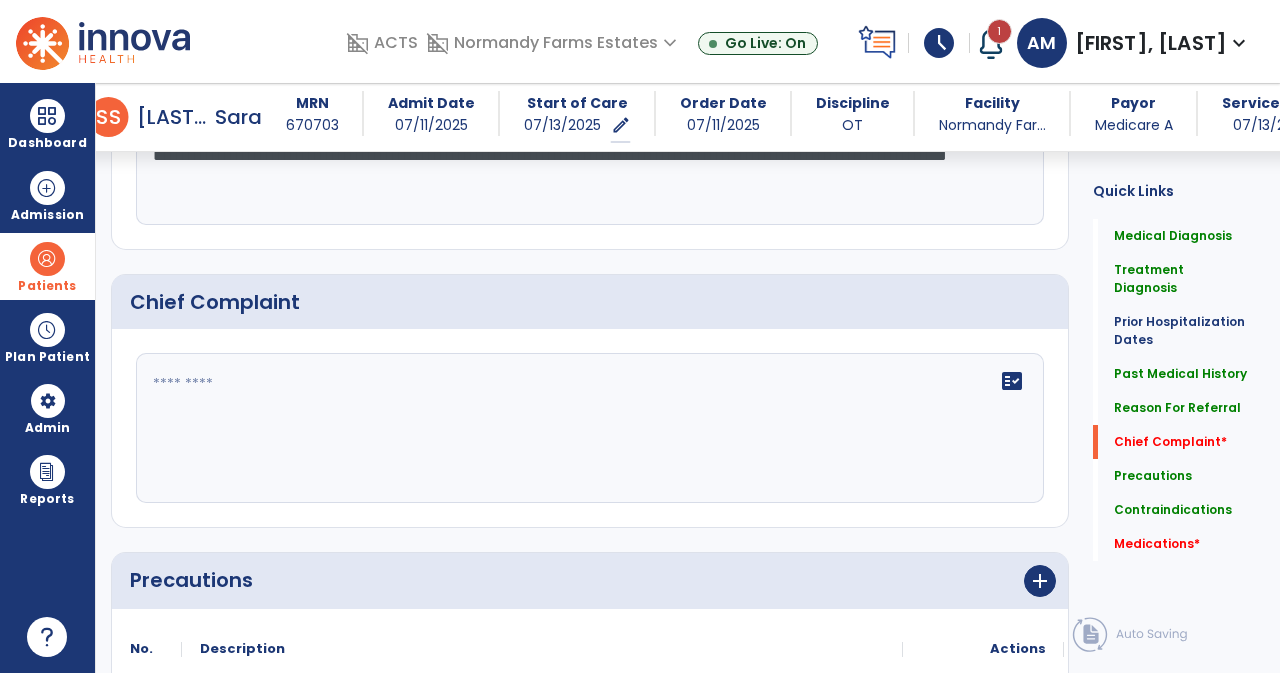 click 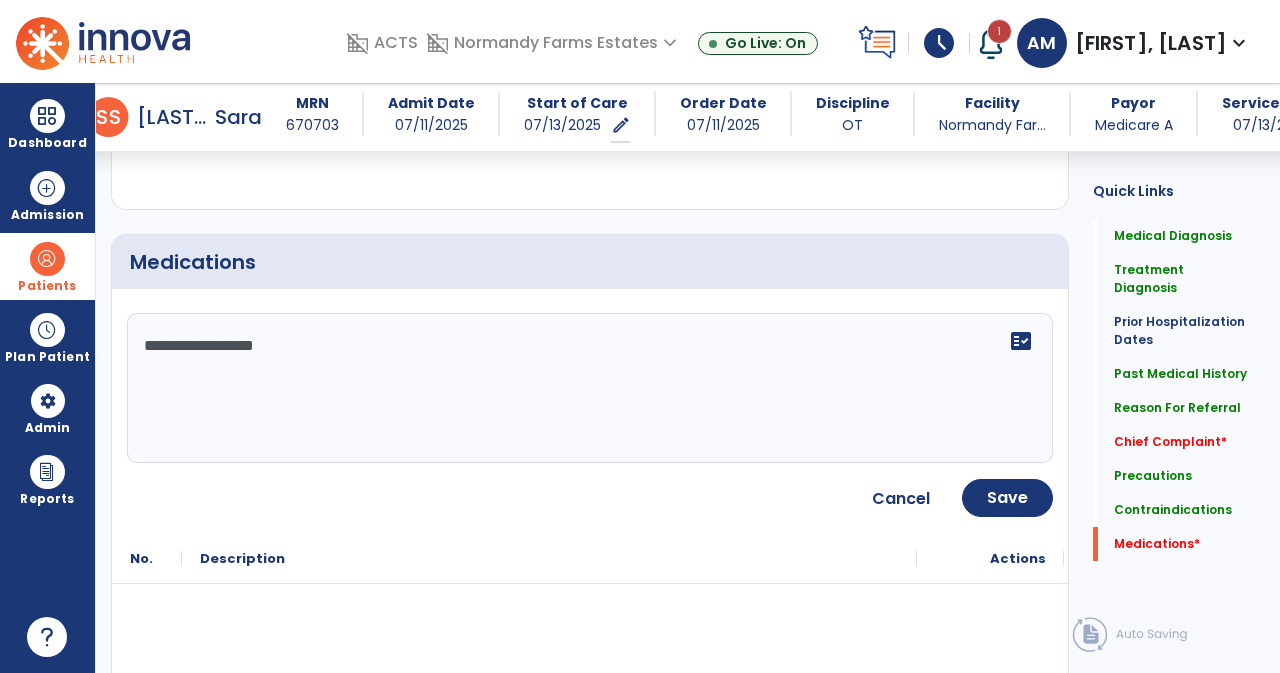 scroll, scrollTop: 2711, scrollLeft: 0, axis: vertical 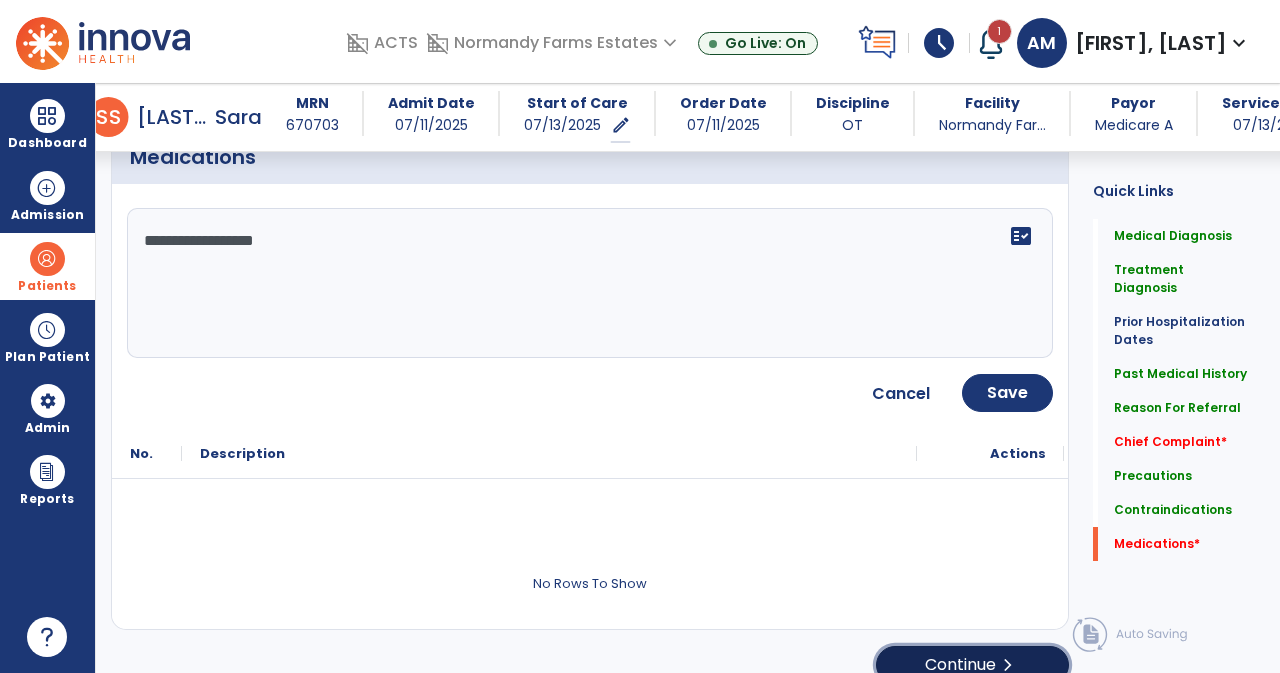 click on "Continue  chevron_right" 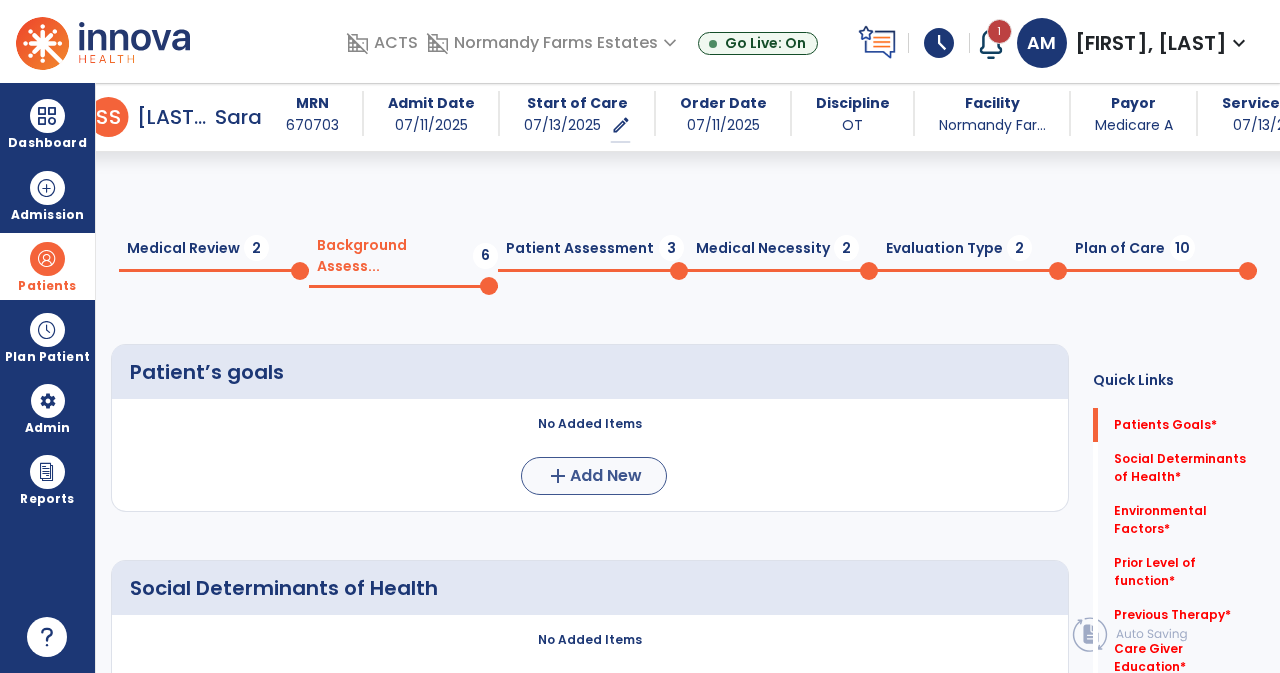 scroll, scrollTop: 215, scrollLeft: 0, axis: vertical 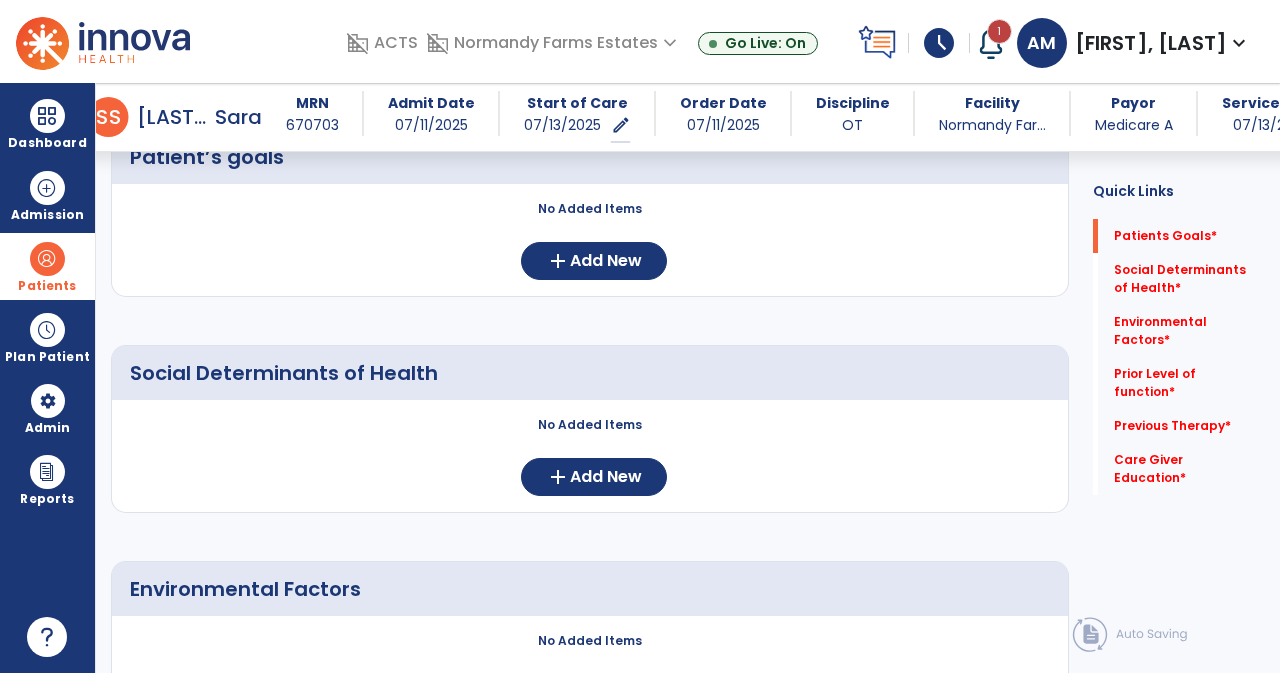 click on "No Added Items  add  Add New" 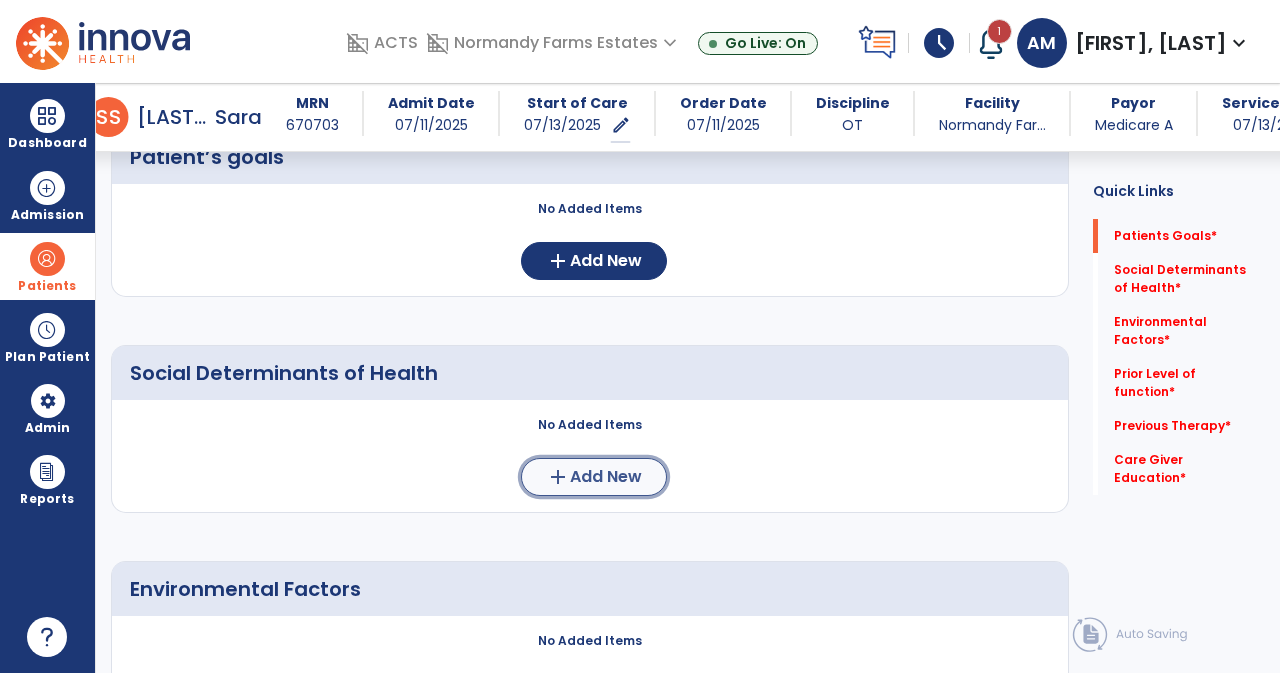 click on "Add New" 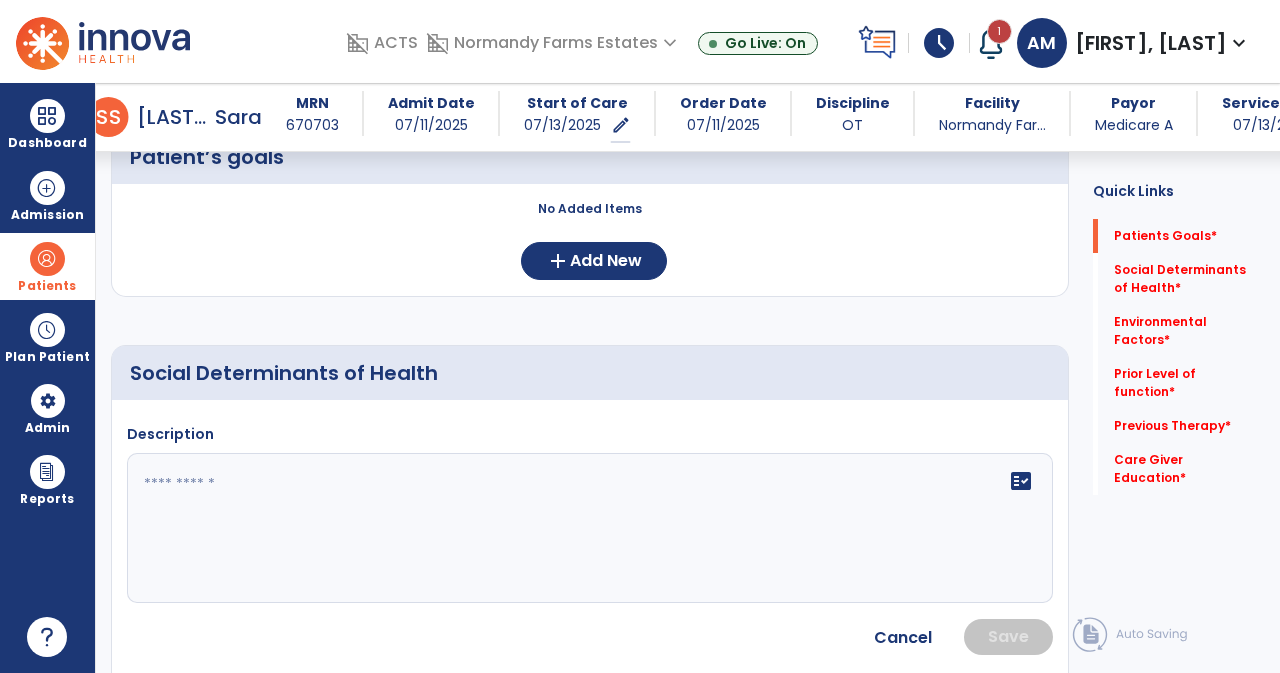 click on "fact_check" 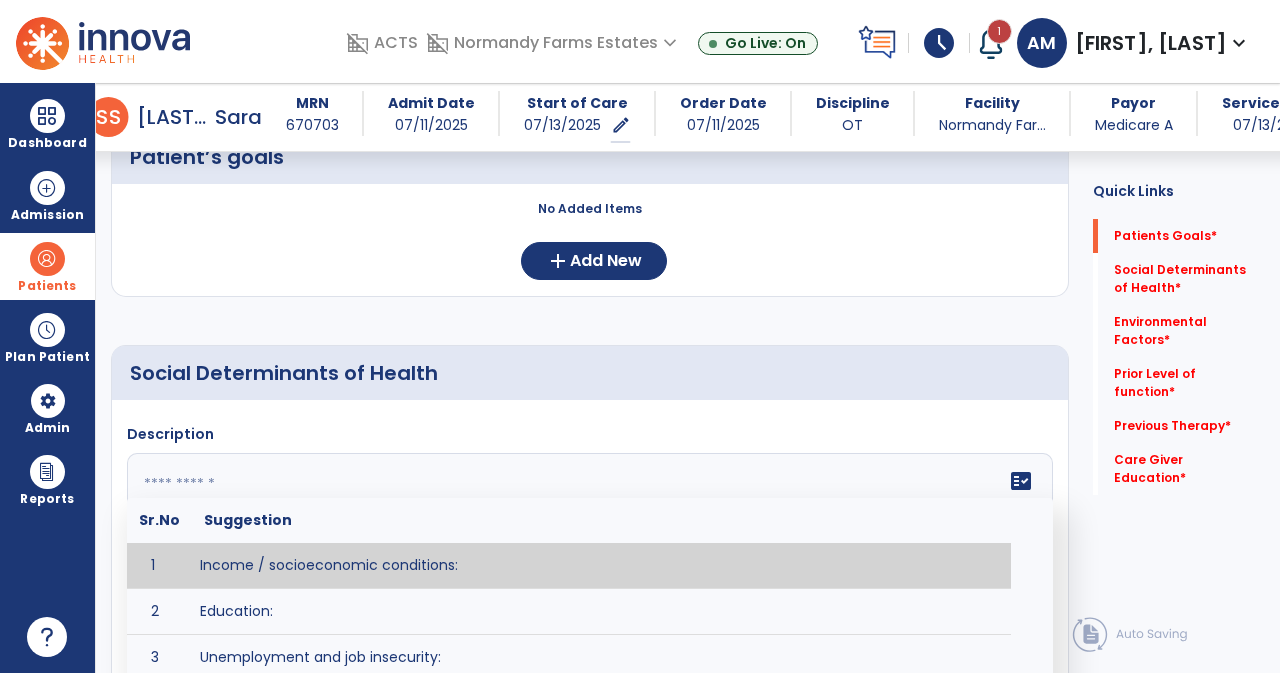paste on "**********" 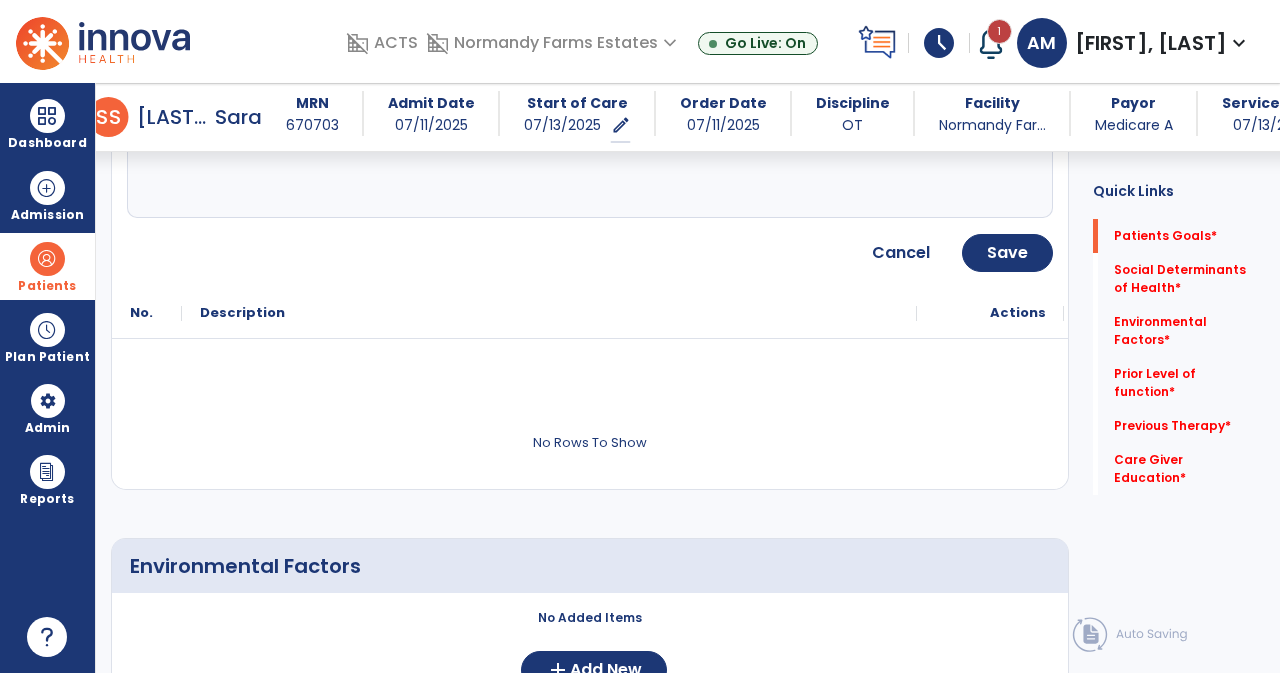 scroll, scrollTop: 619, scrollLeft: 0, axis: vertical 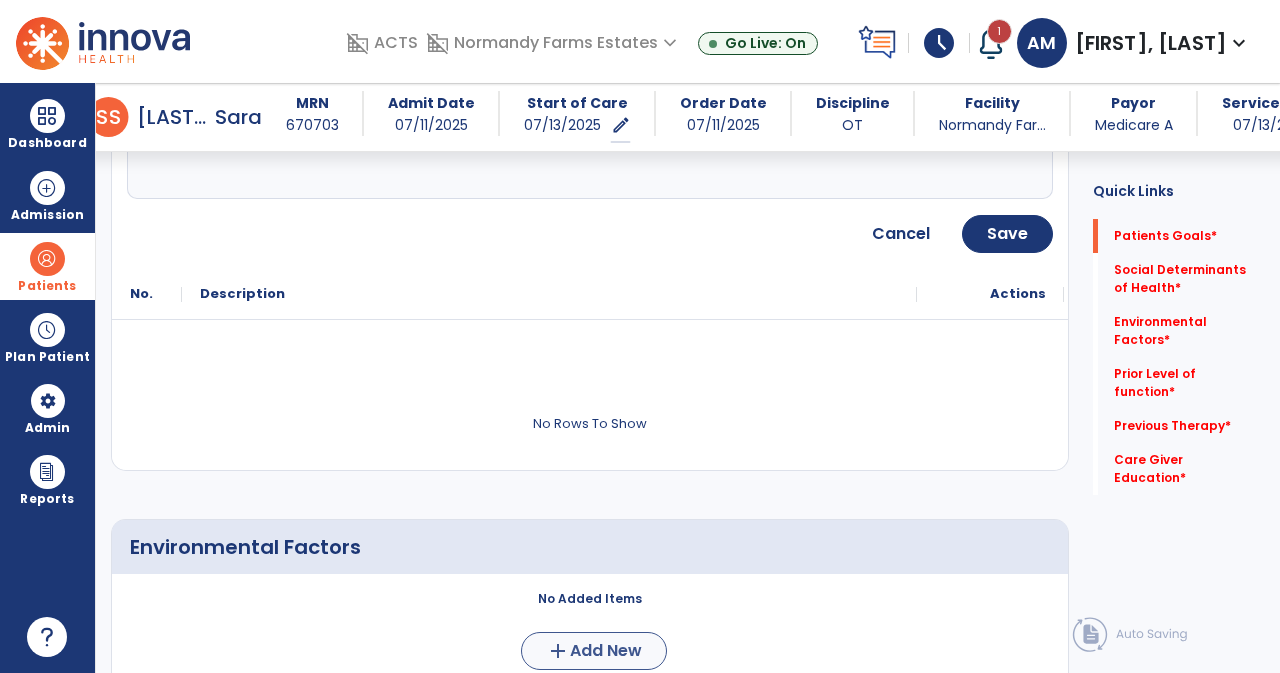 type on "**********" 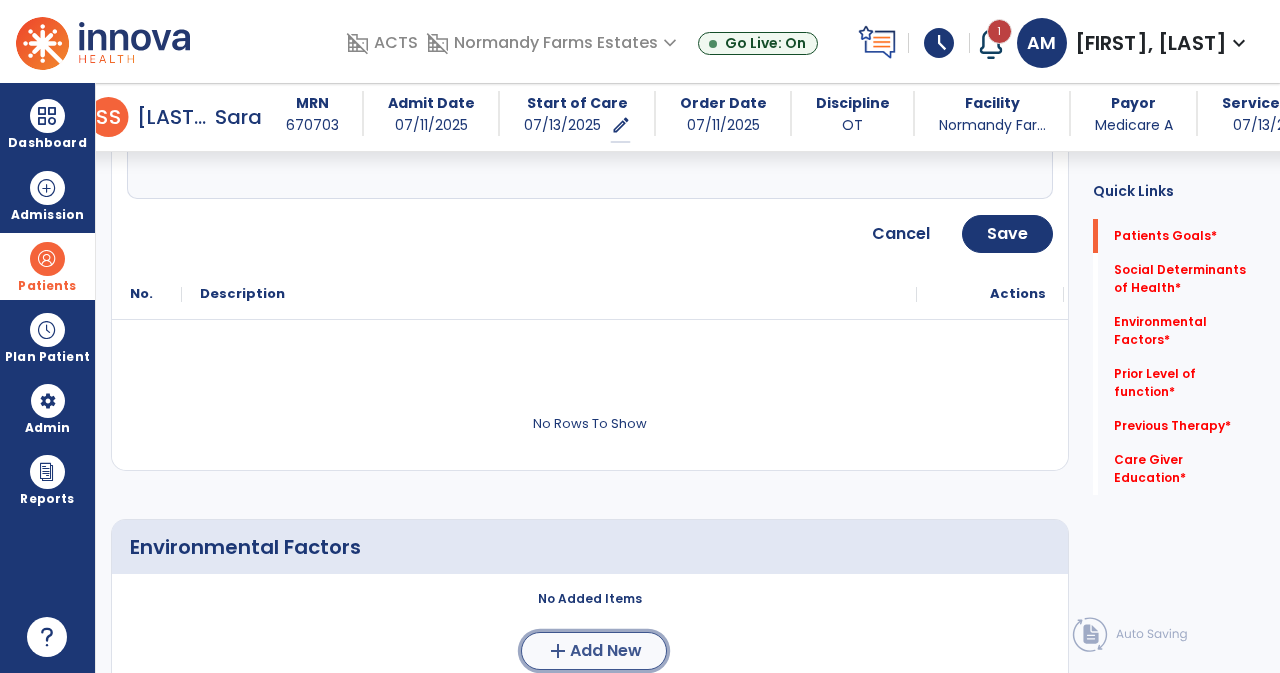 click on "Add New" 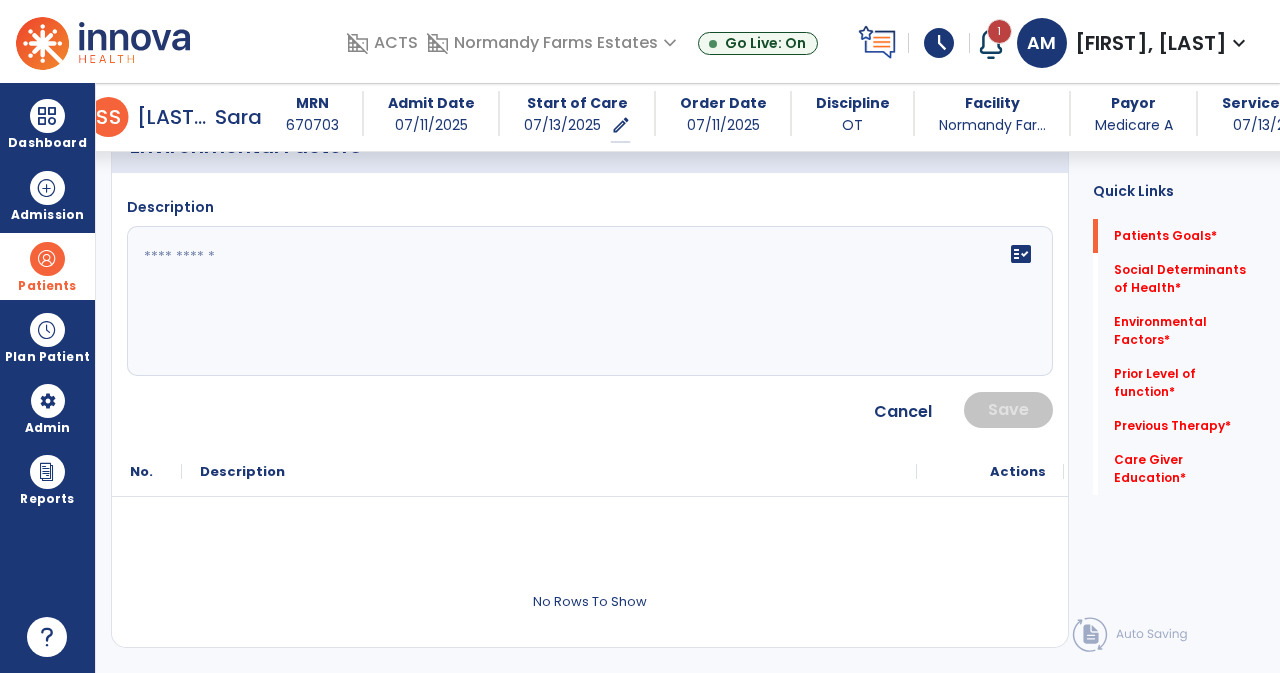 scroll, scrollTop: 1359, scrollLeft: 0, axis: vertical 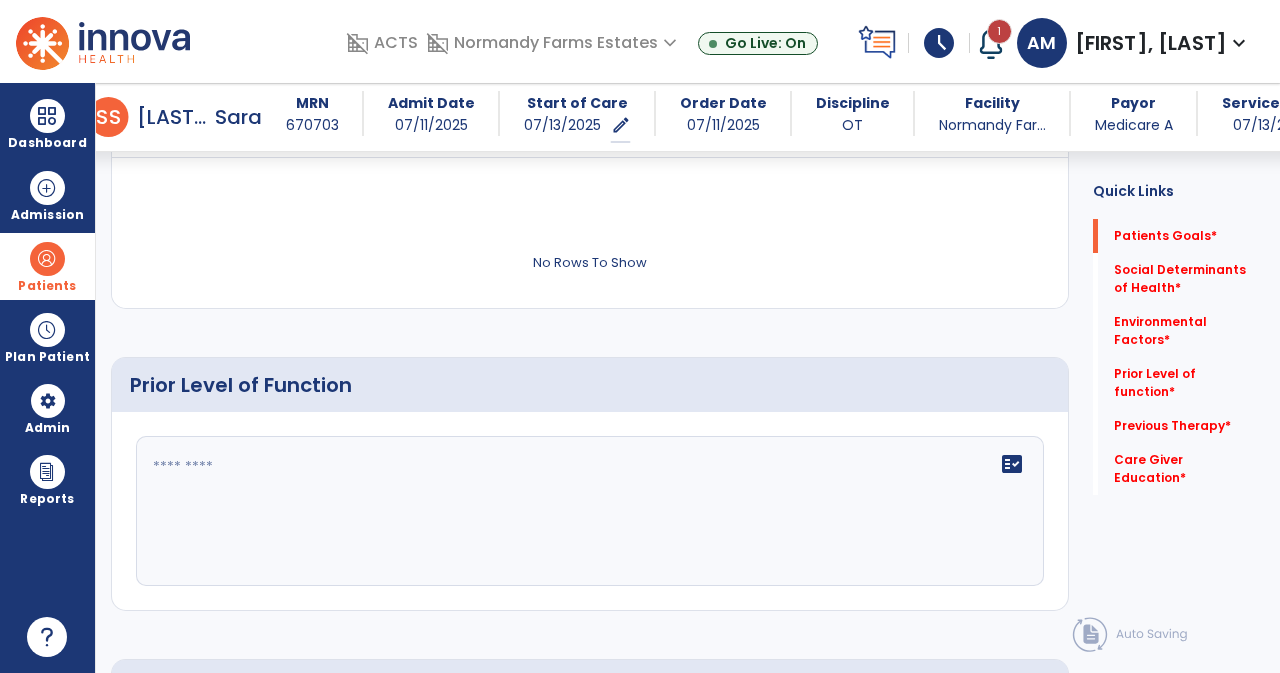 click on "fact_check" 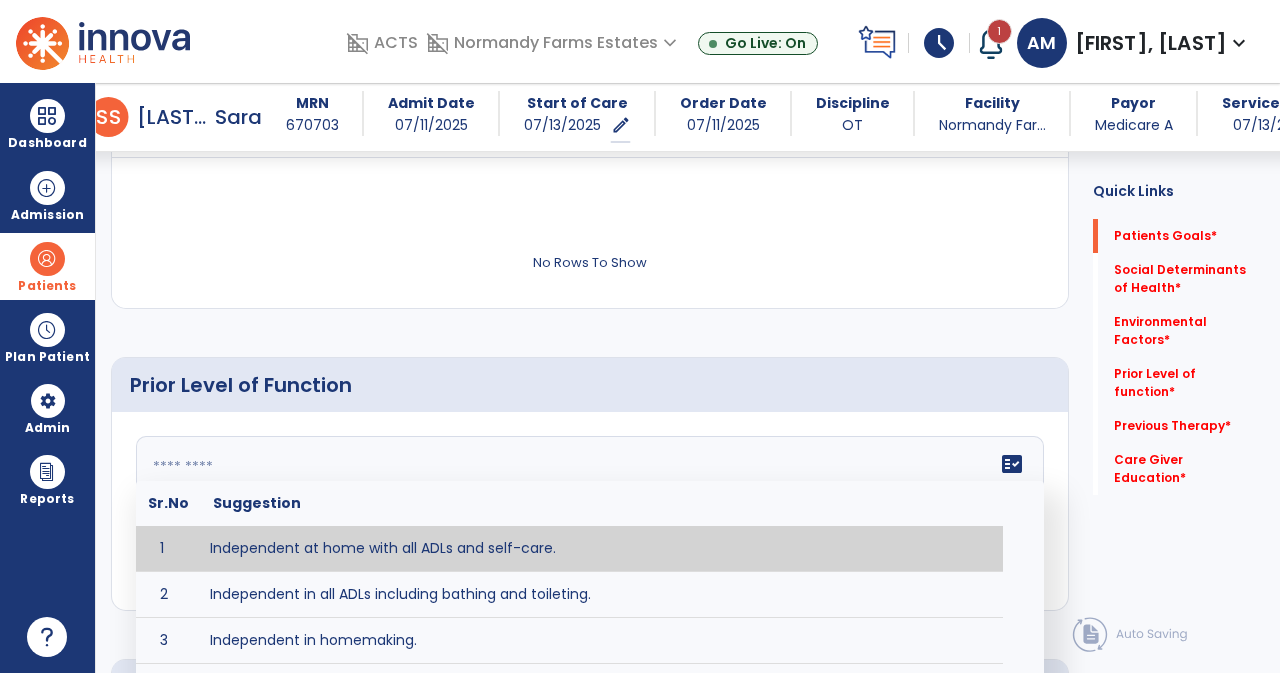 paste on "**********" 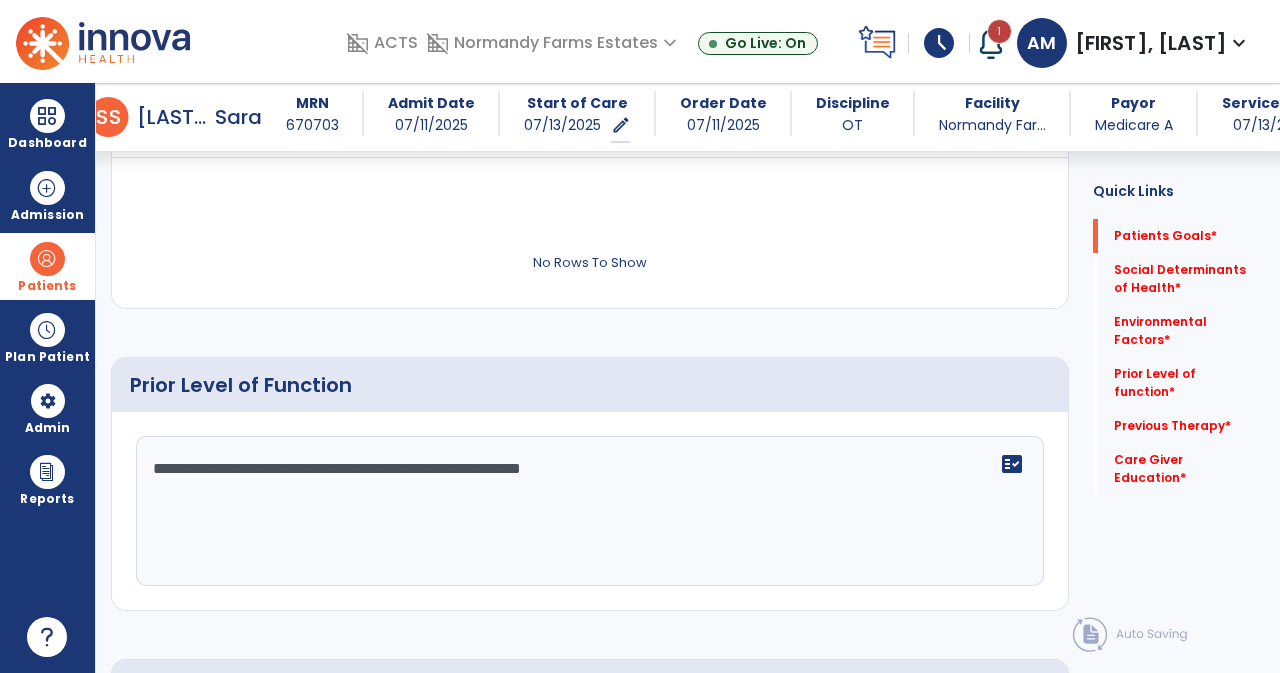 type on "**********" 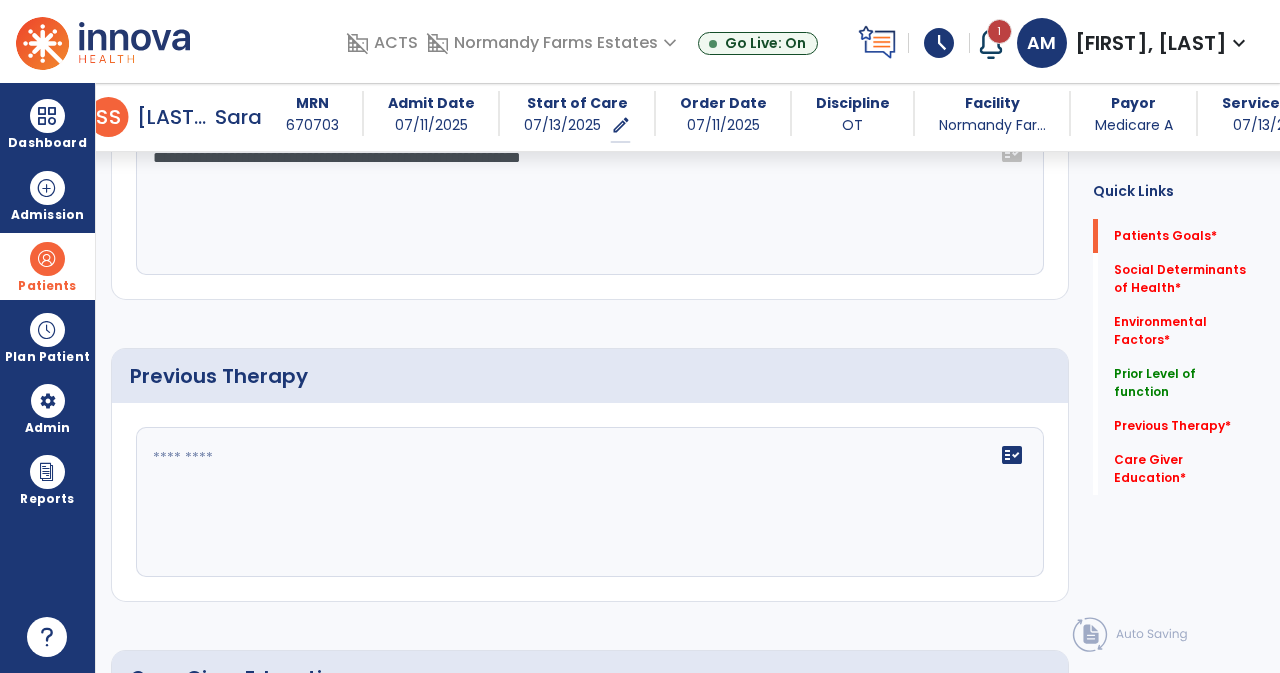 scroll, scrollTop: 1695, scrollLeft: 0, axis: vertical 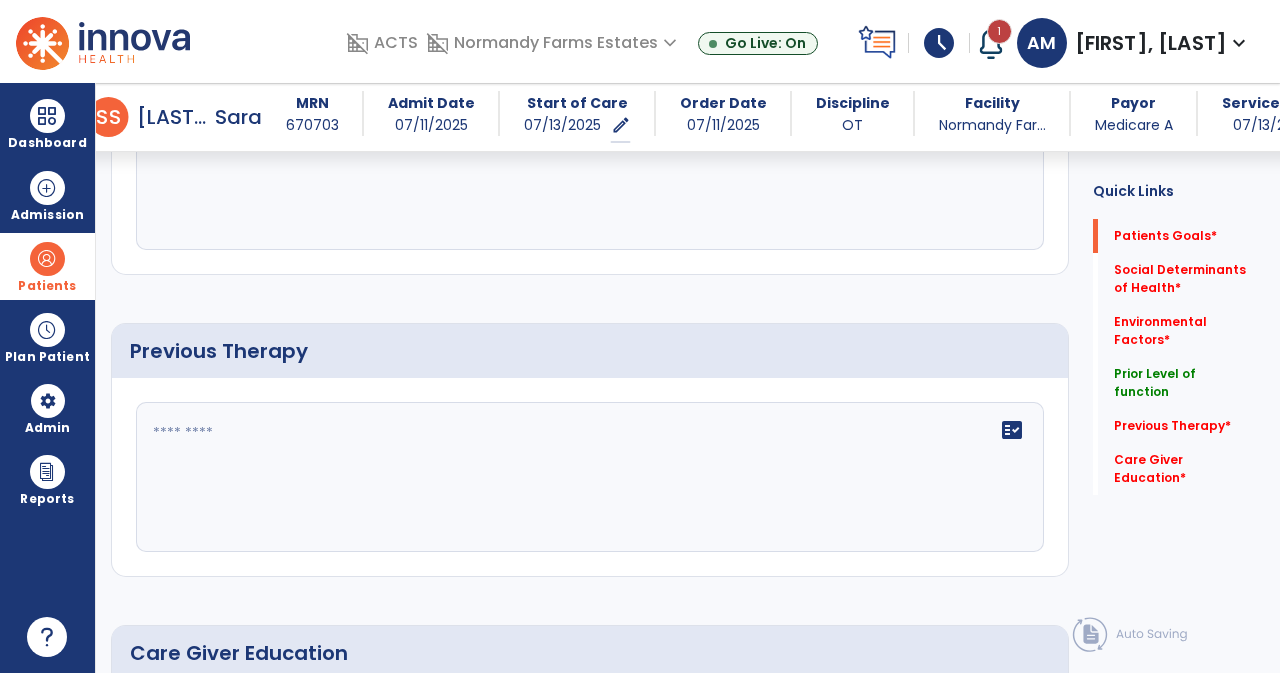 click on "fact_check" 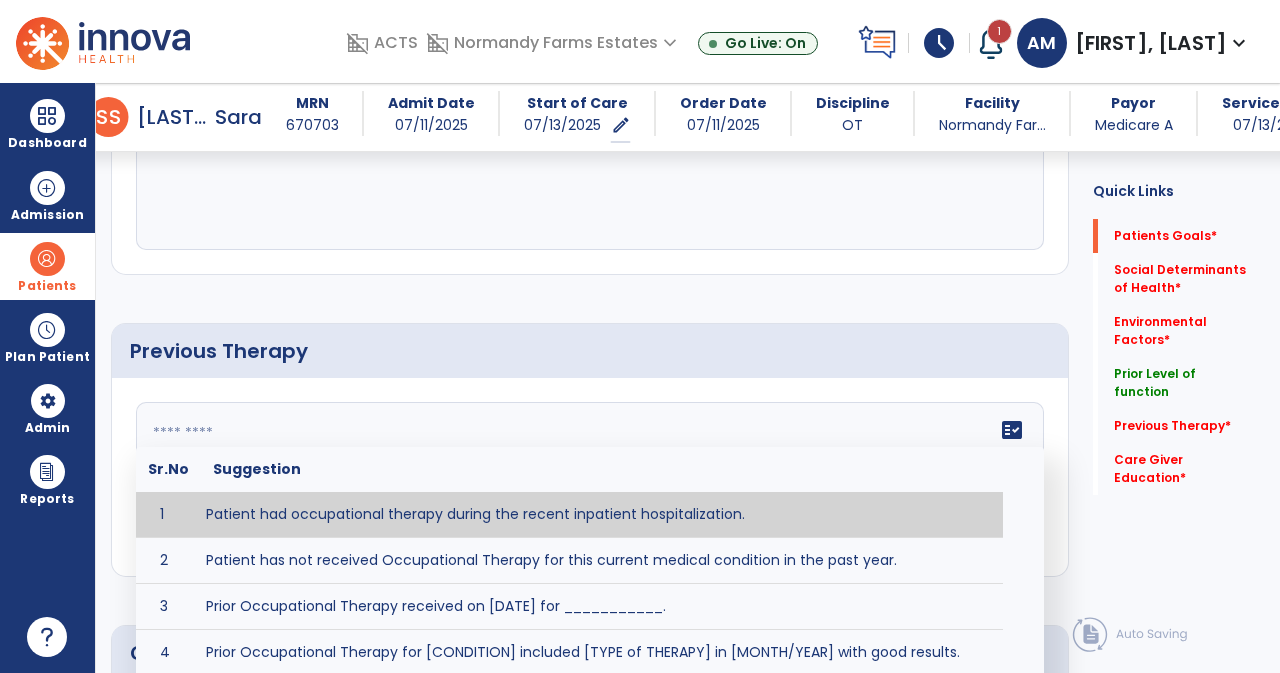 paste on "**********" 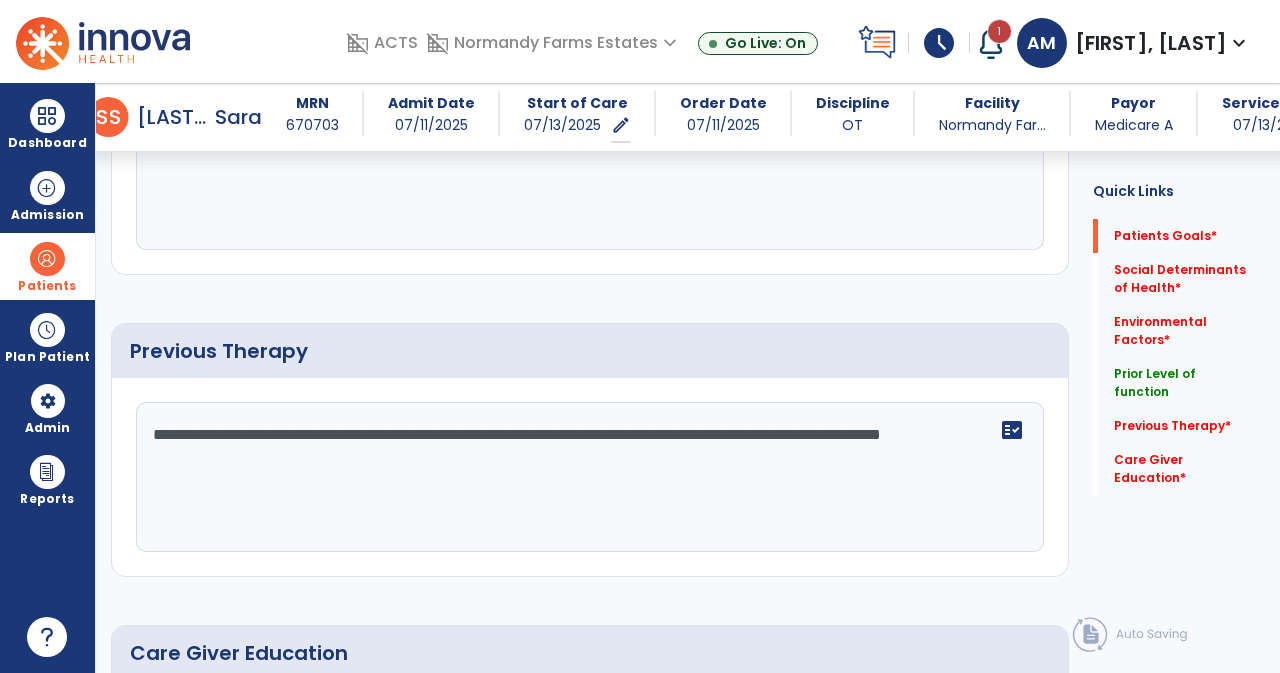 type on "**********" 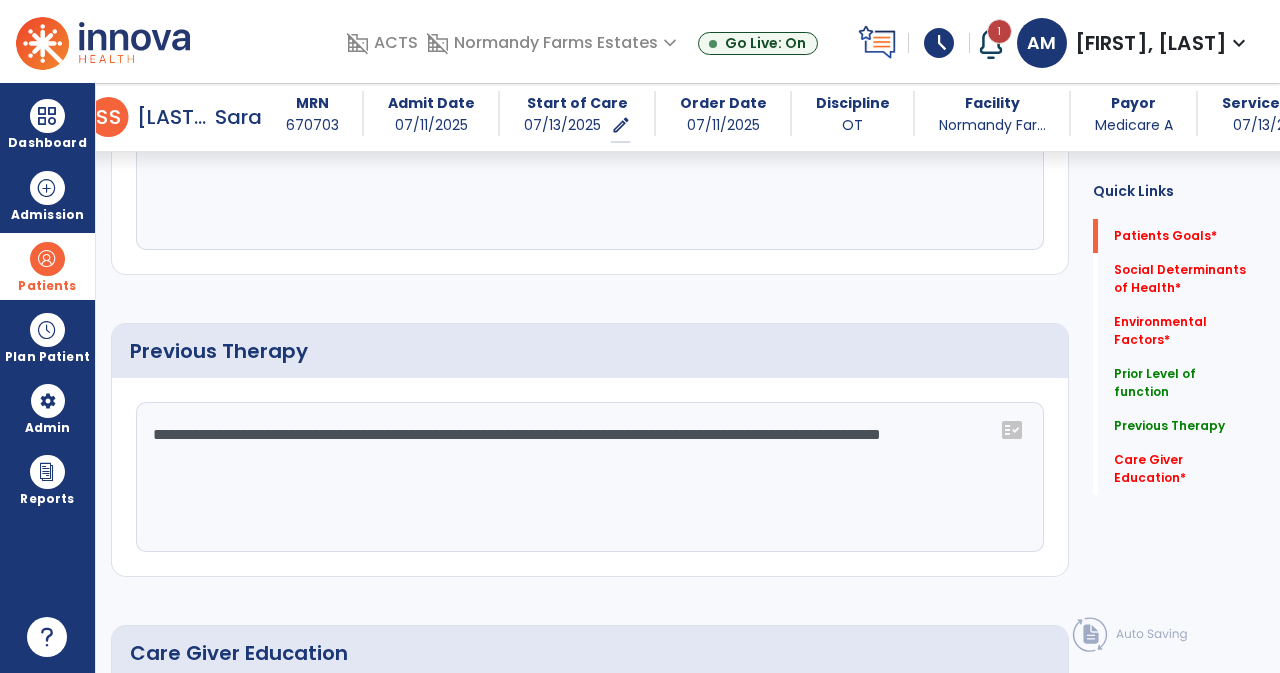 scroll, scrollTop: 1946, scrollLeft: 0, axis: vertical 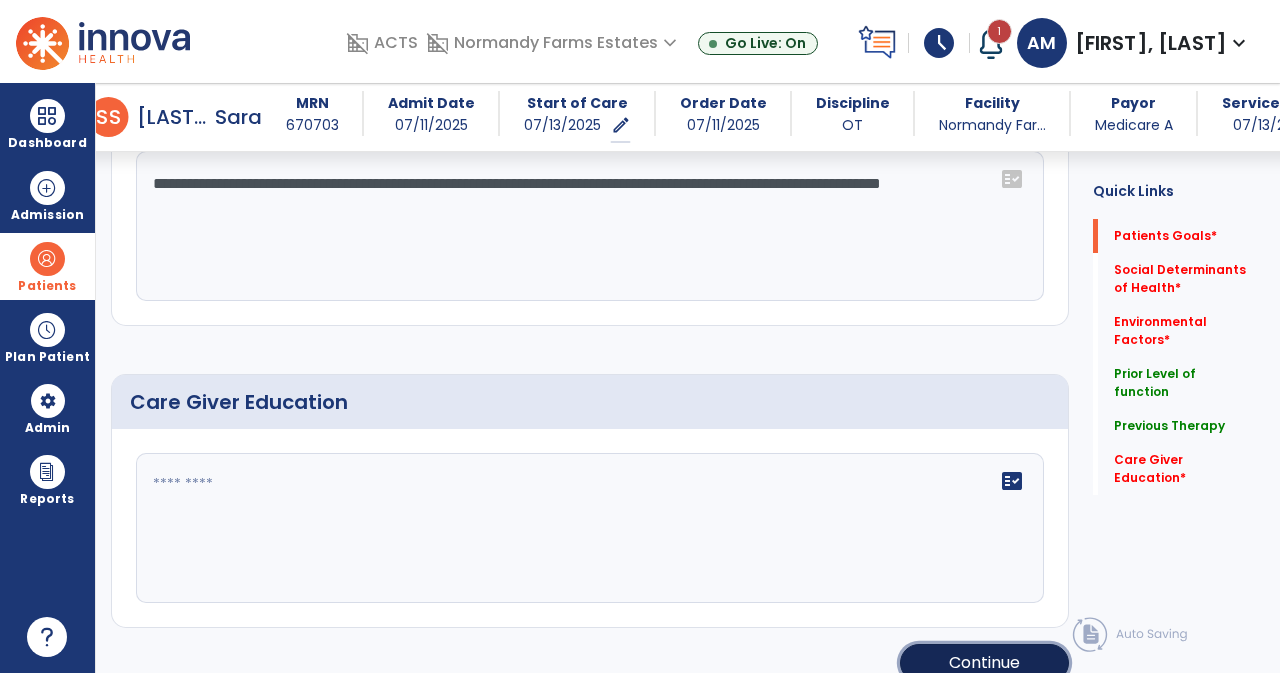 click on "Continue" 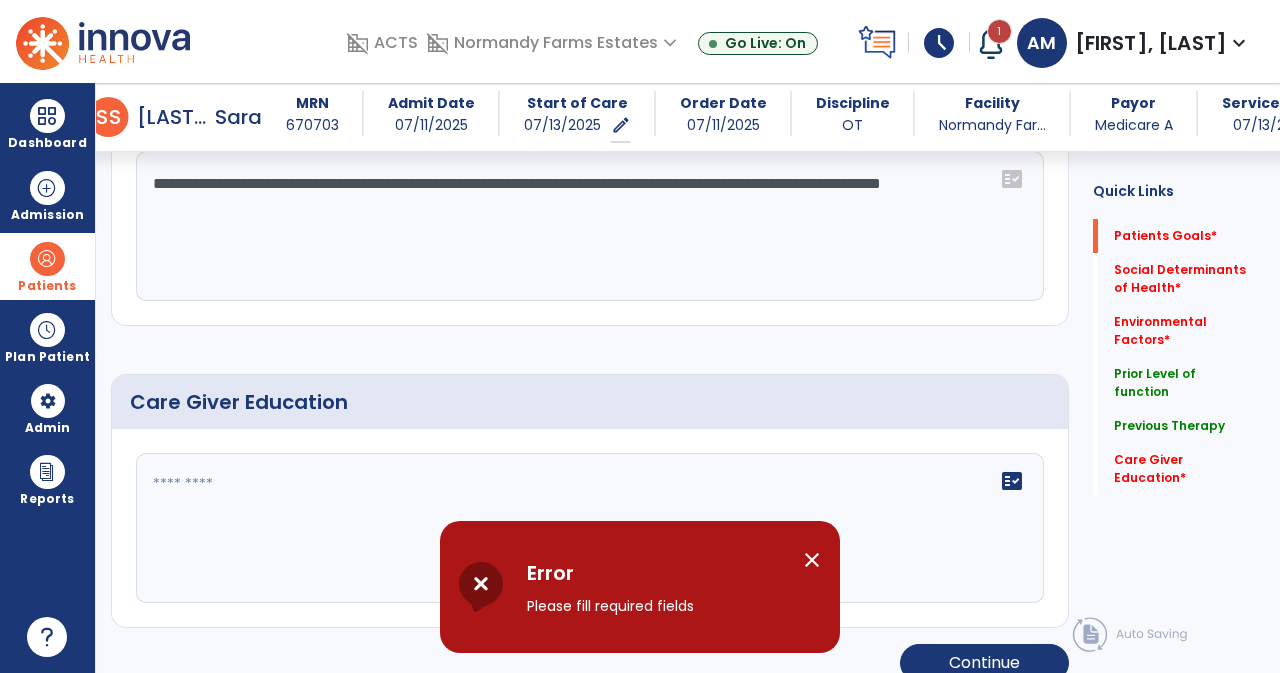 click on "close" at bounding box center [812, 560] 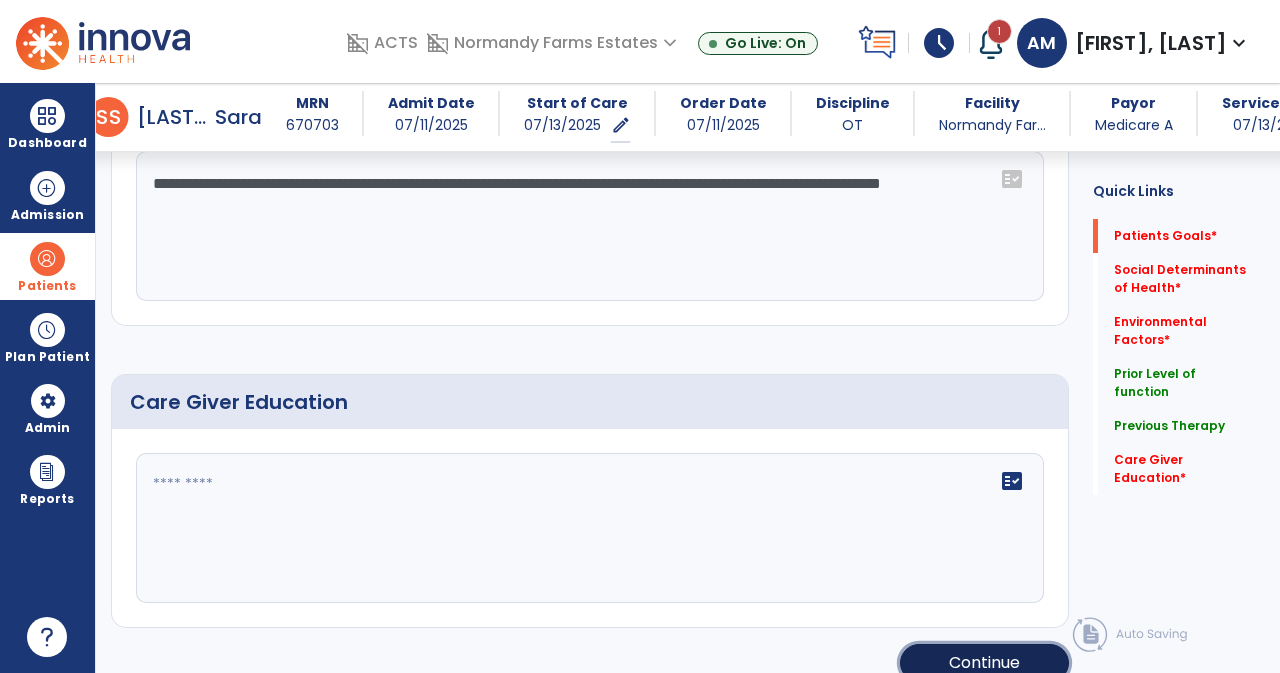 click on "Continue" 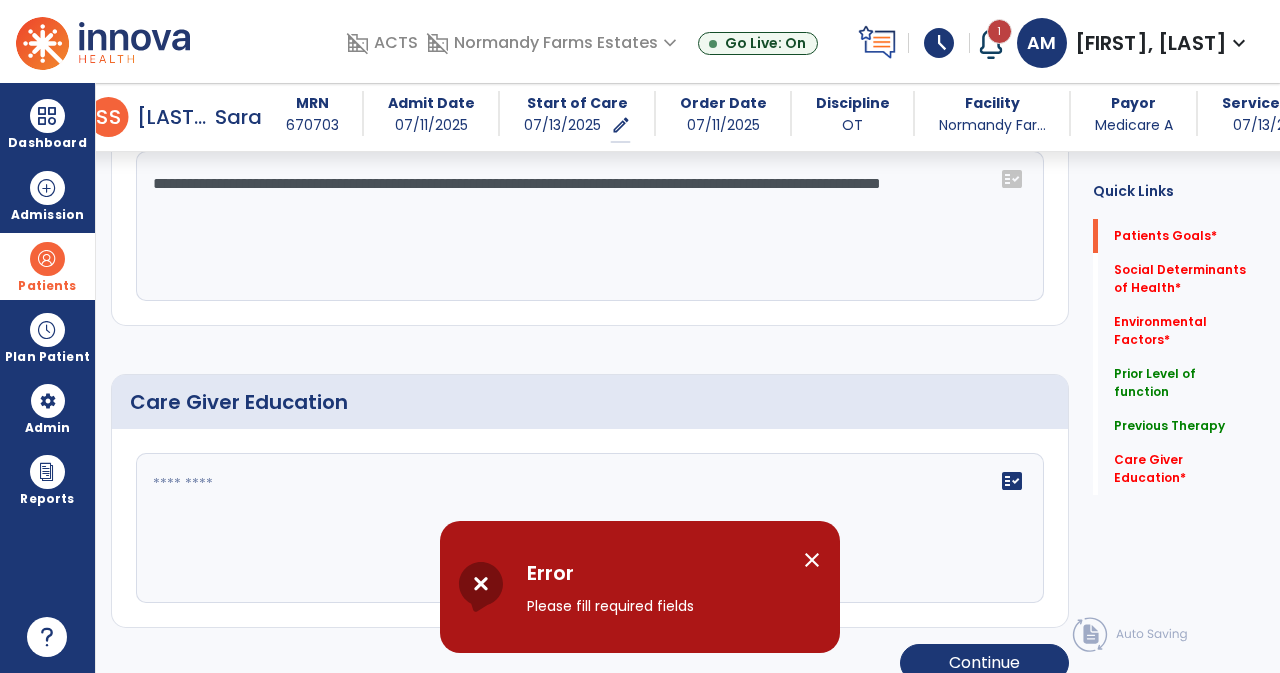 click on "fact_check" 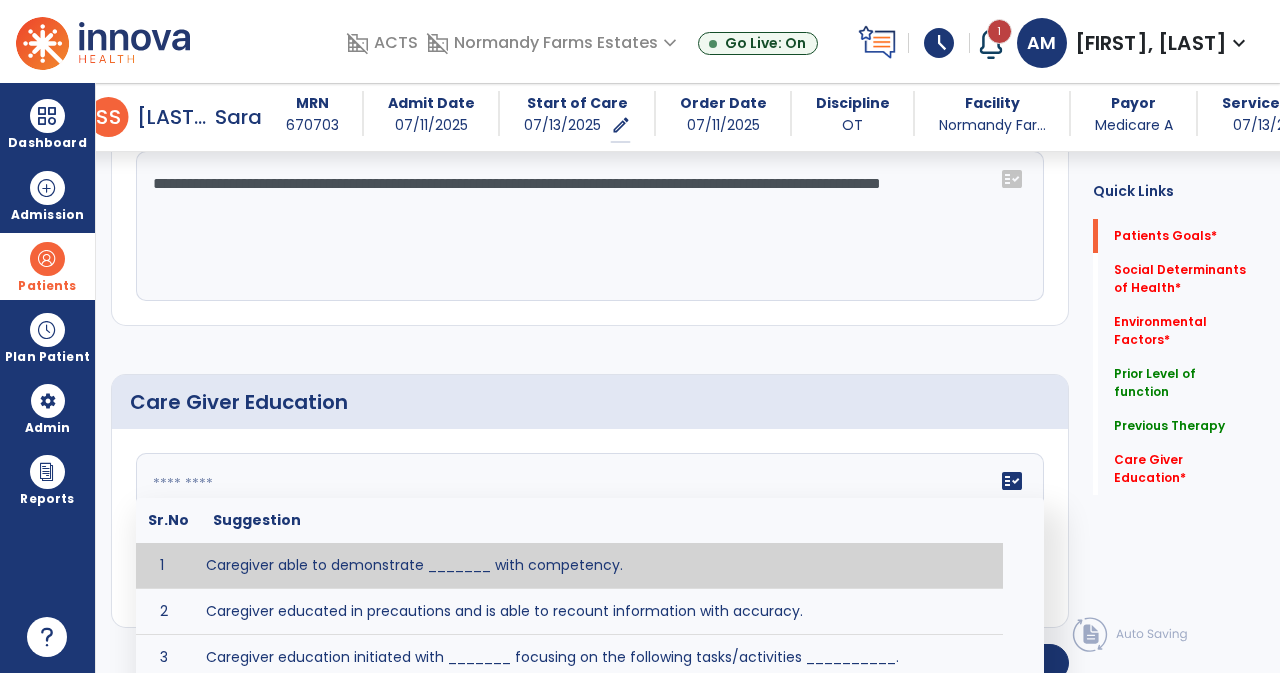 click 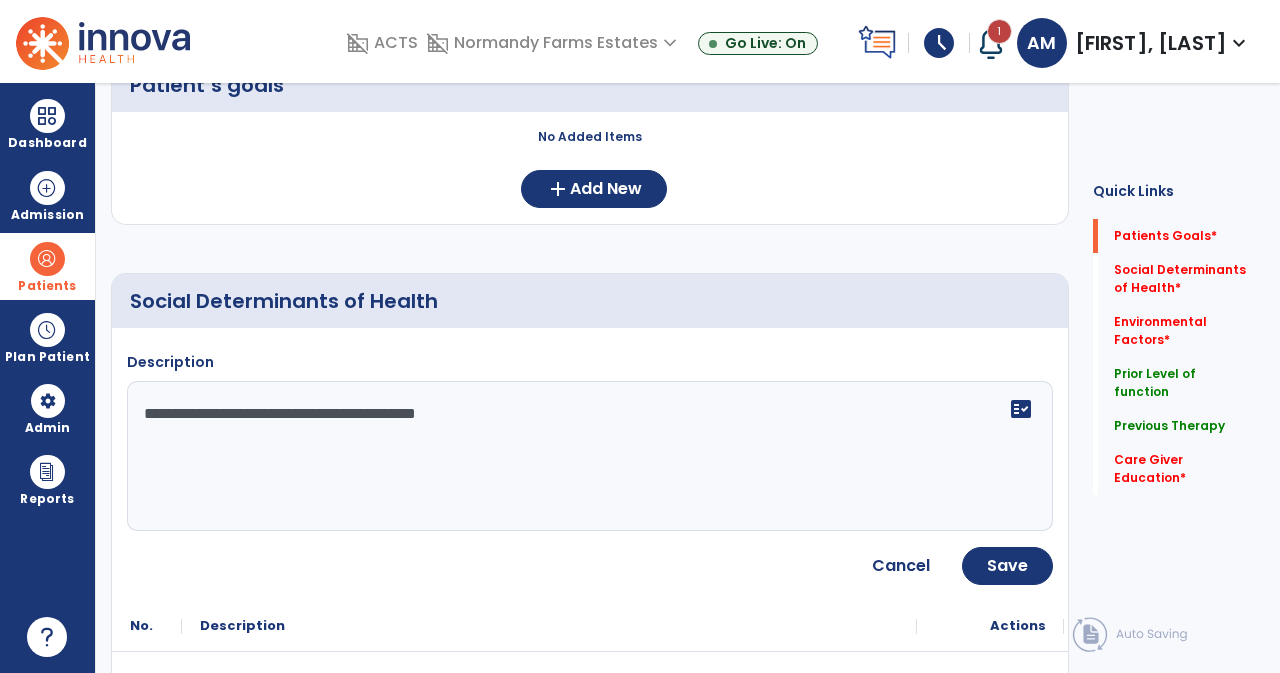 scroll, scrollTop: 0, scrollLeft: 0, axis: both 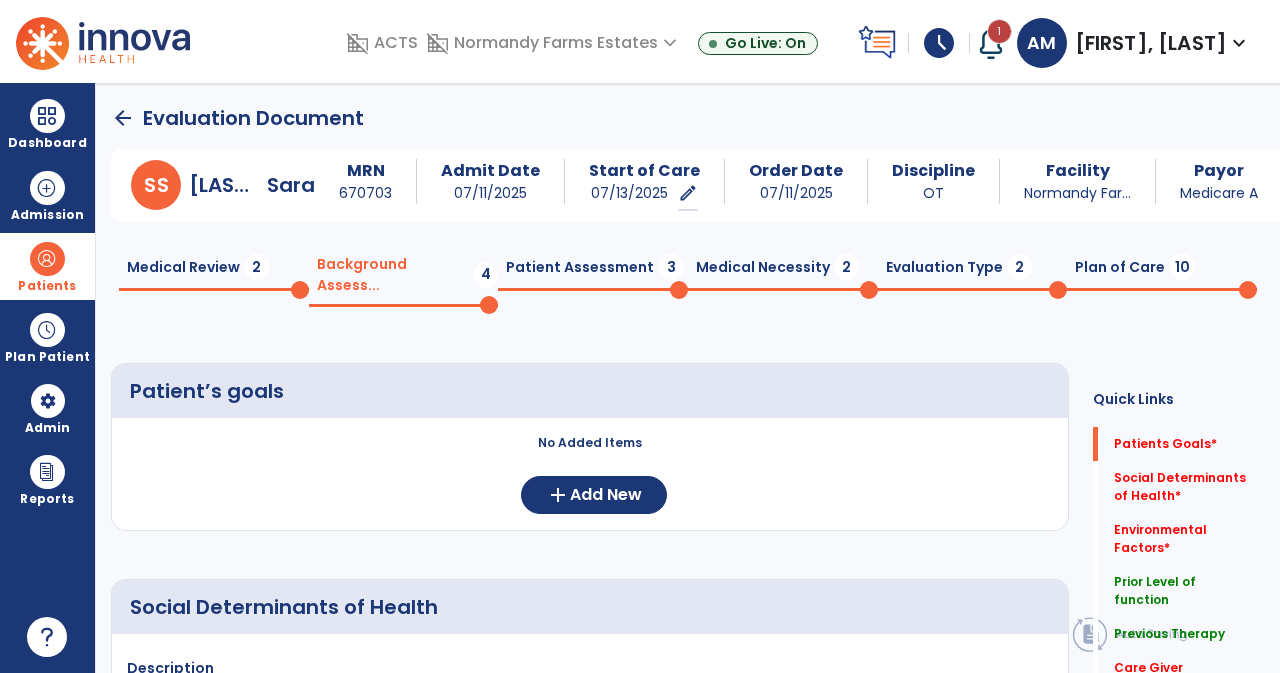 click on "Medical Review  2" 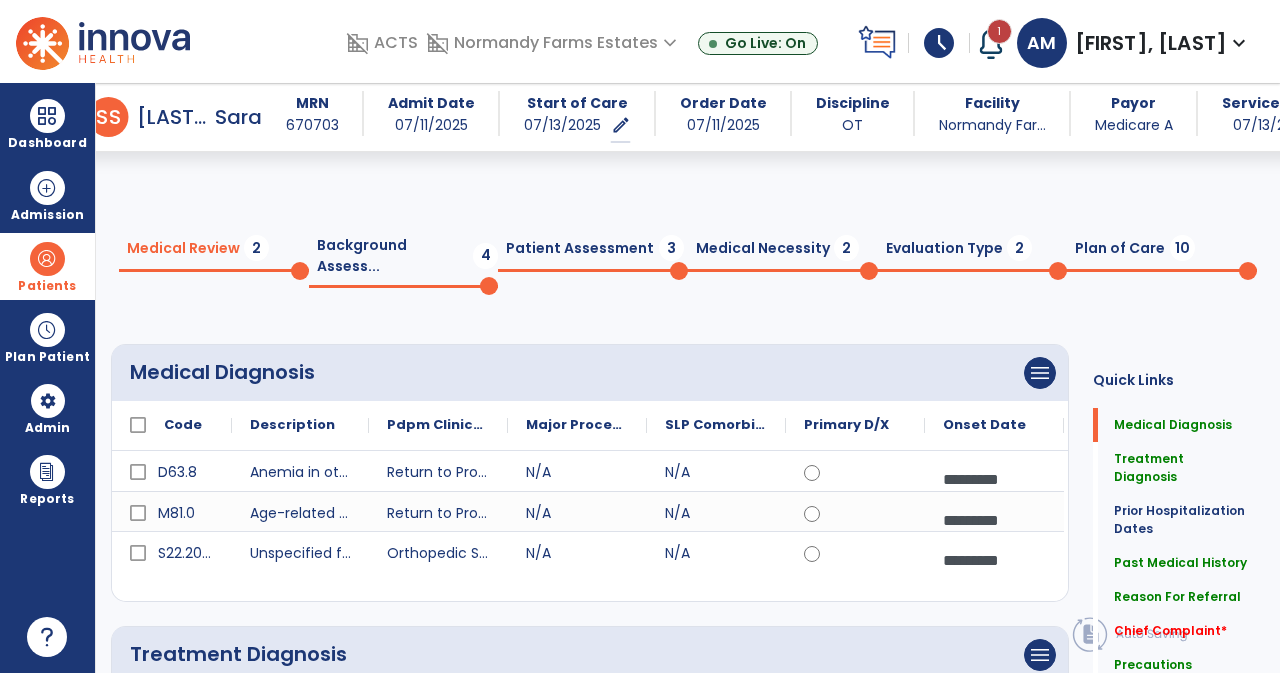 scroll, scrollTop: 270, scrollLeft: 0, axis: vertical 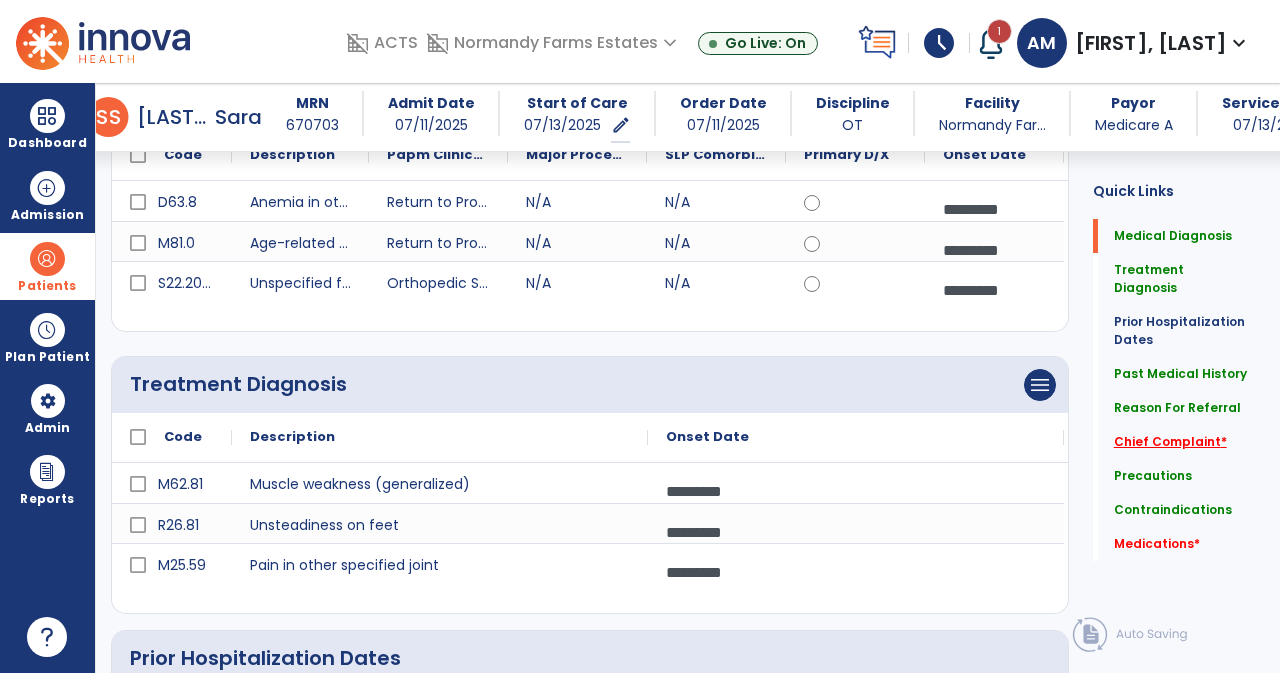 click on "Chief Complaint   *" 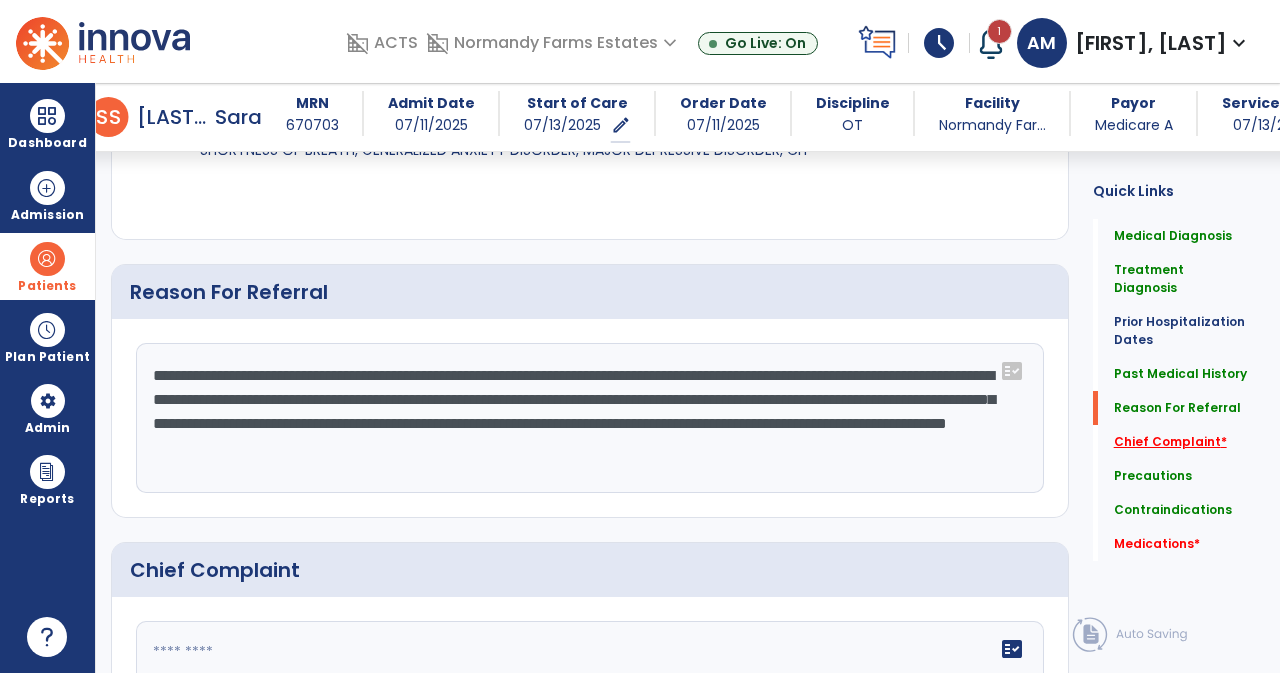 scroll, scrollTop: 1444, scrollLeft: 0, axis: vertical 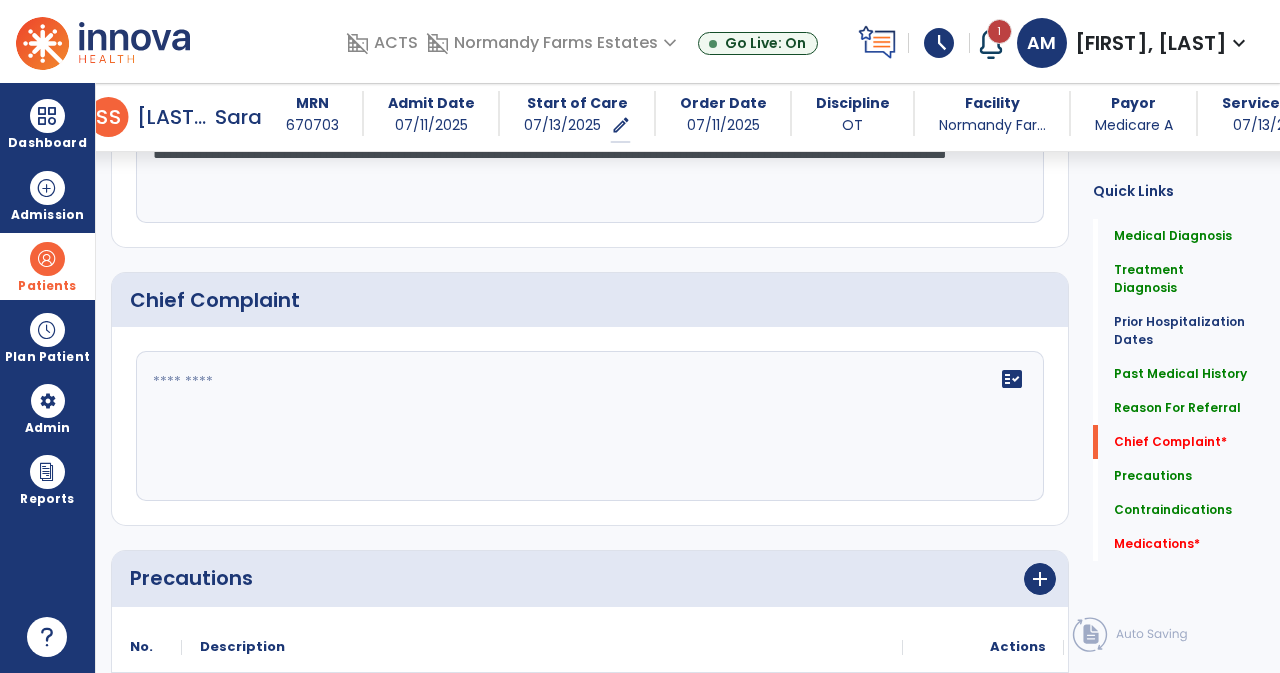 click at bounding box center [47, 259] 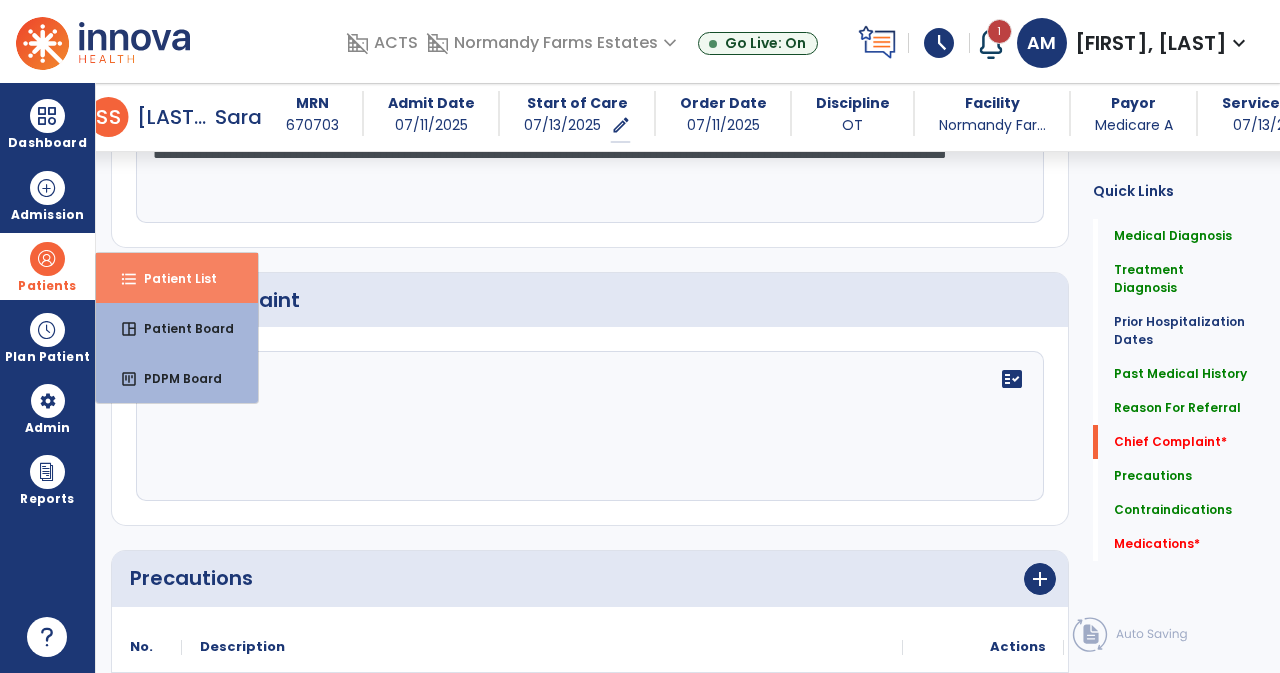 click on "Patient List" at bounding box center (172, 278) 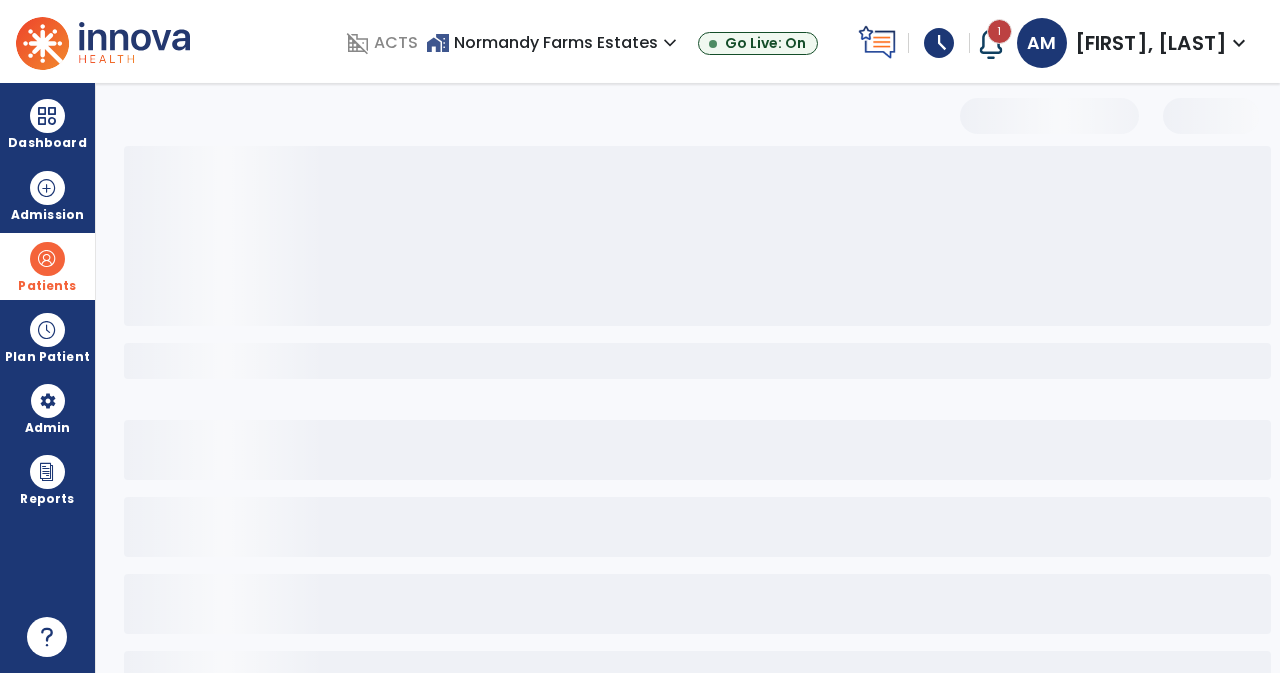 scroll, scrollTop: 68, scrollLeft: 0, axis: vertical 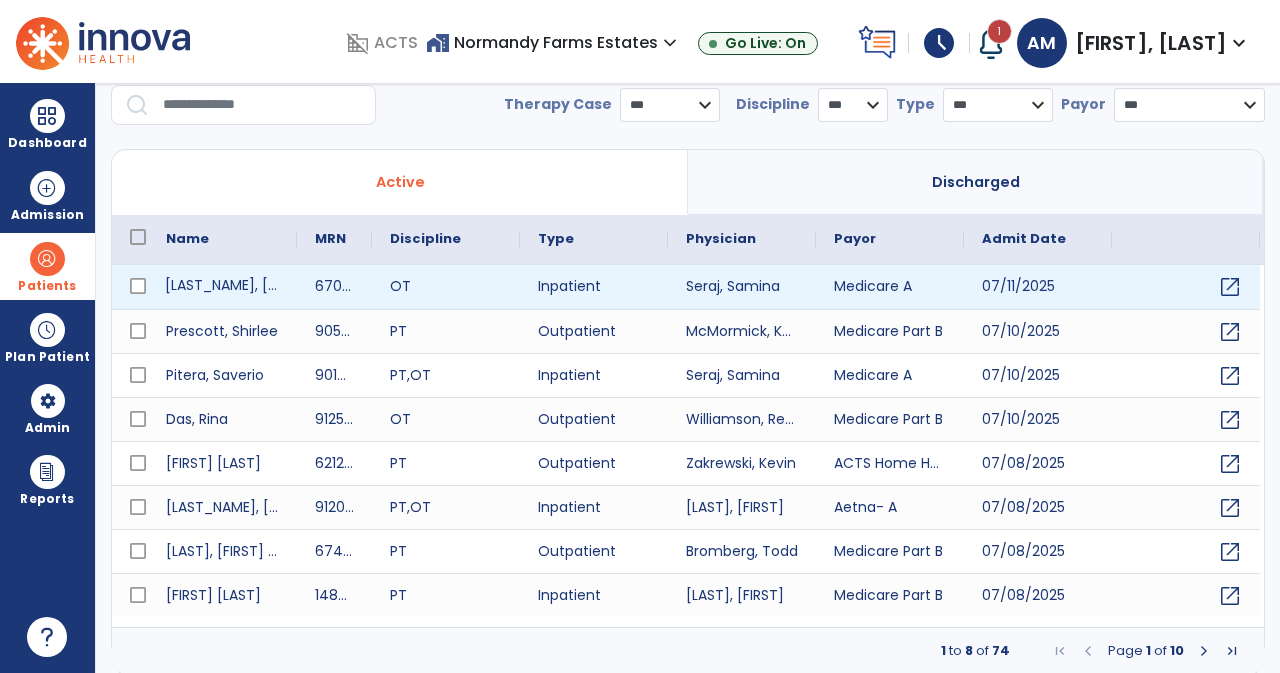 click on "[LAST_NAME], [FIRST_NAME]" at bounding box center (222, 287) 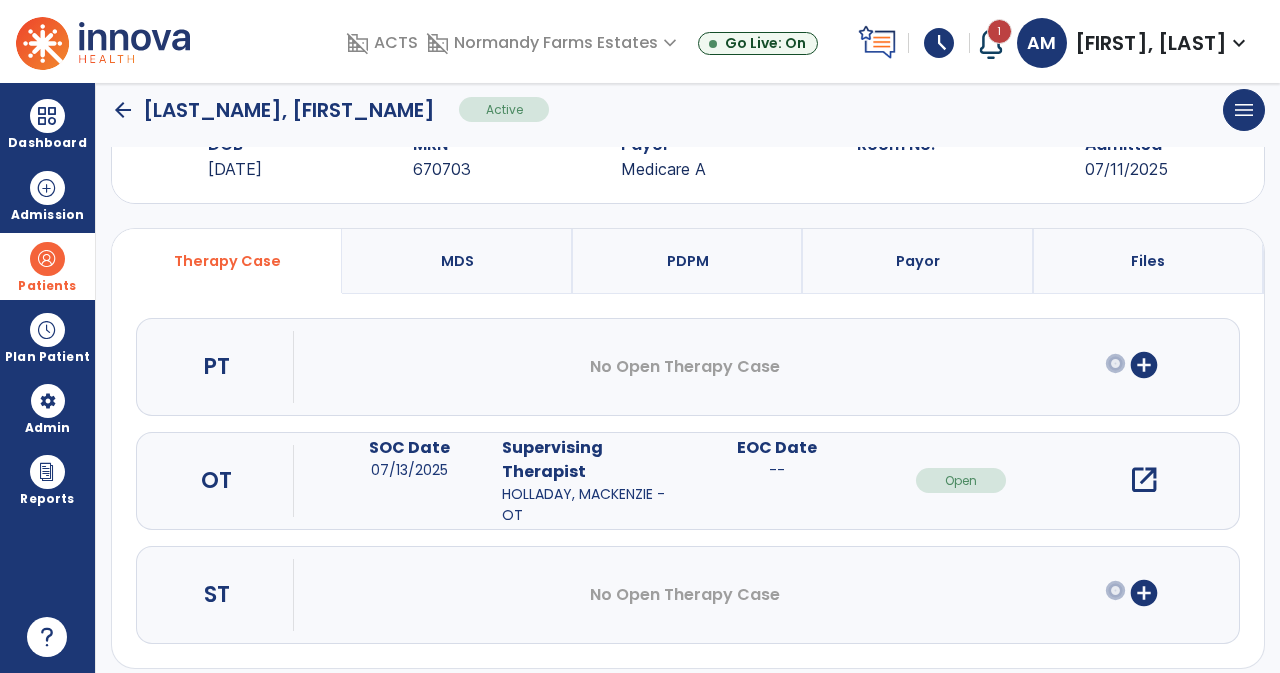 scroll, scrollTop: 0, scrollLeft: 0, axis: both 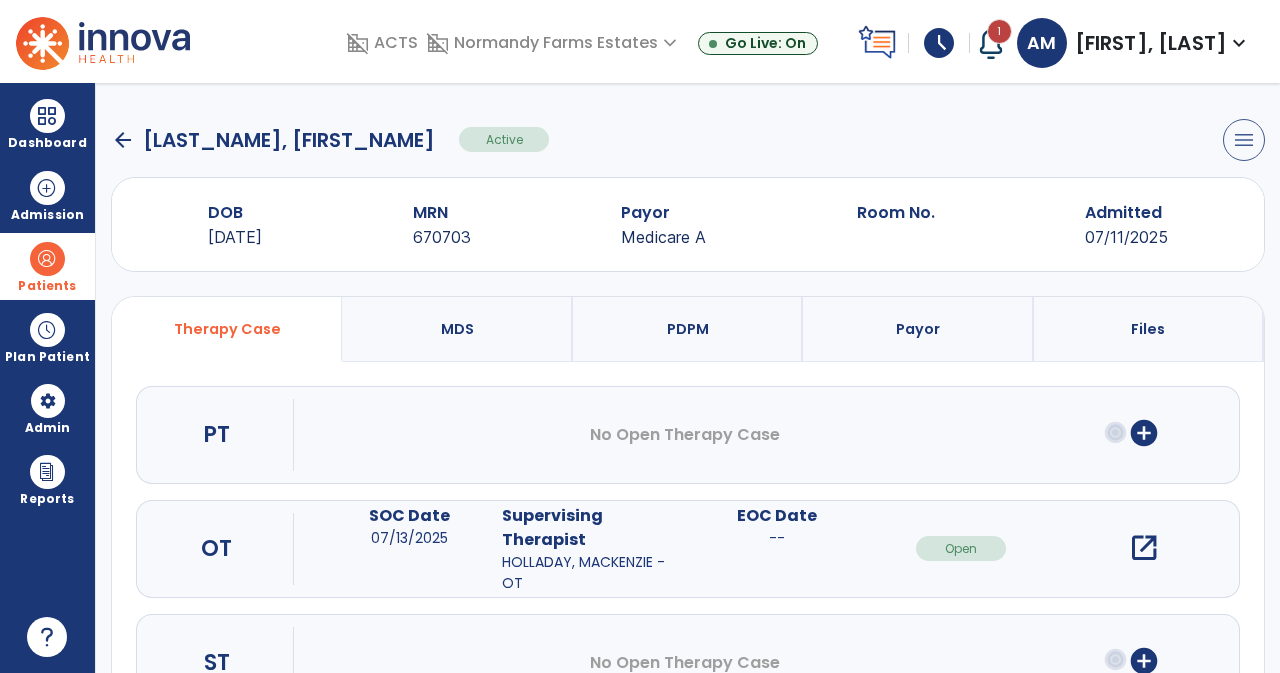 click on "menu   Edit Admission   View OBRA Report   Discharge Patient" 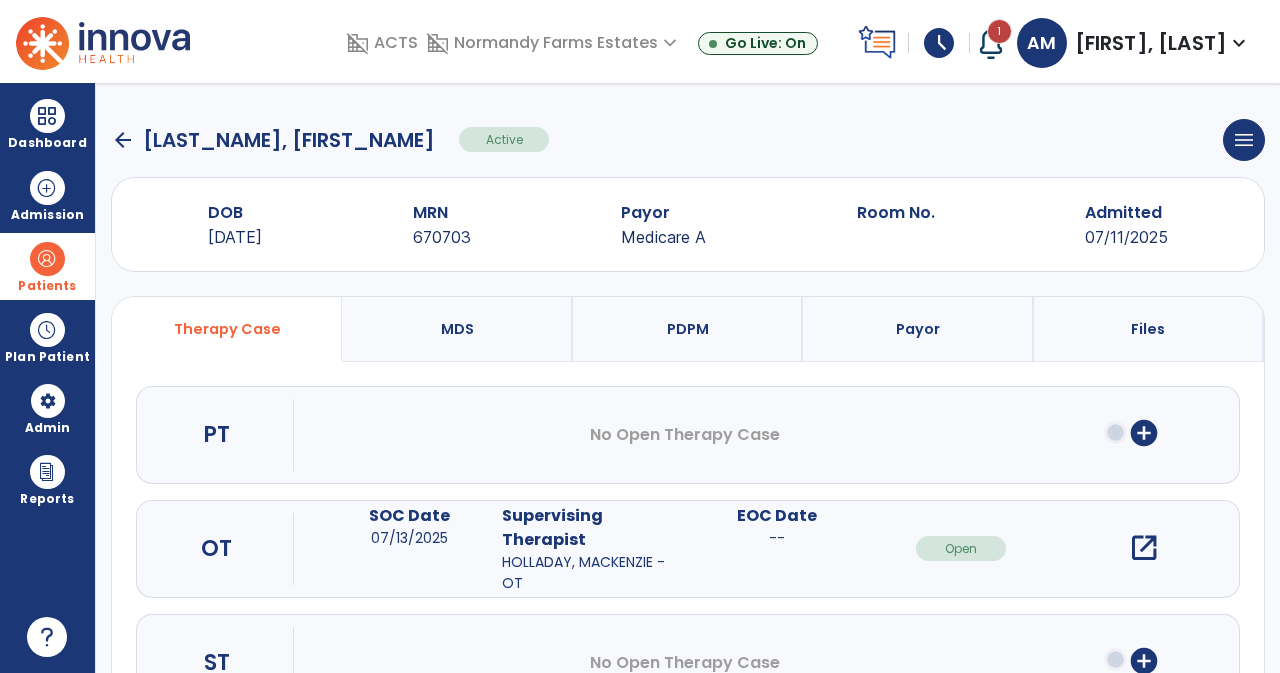 click on "menu   Edit Admission   View OBRA Report   Discharge Patient" 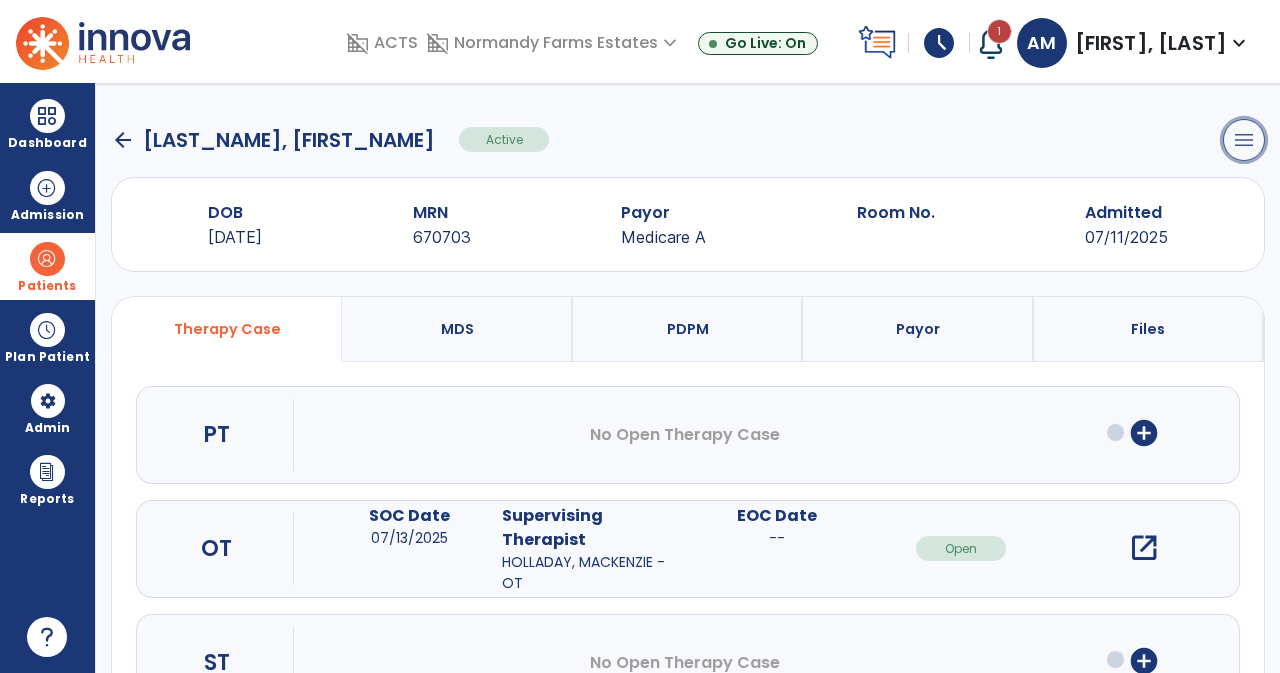click on "menu" at bounding box center [1244, 140] 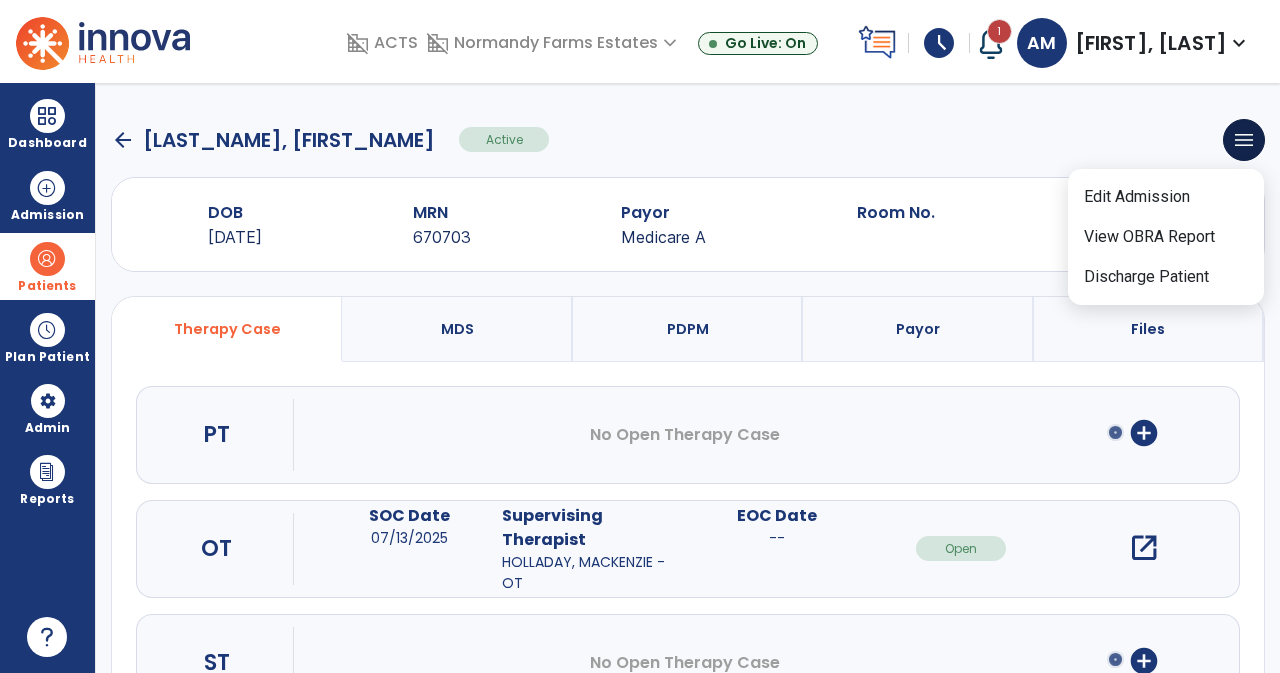 click on "arrow_back   [LAST], [FIRST]  Active  menu   Edit Admission   View OBRA Report   Discharge Patient" 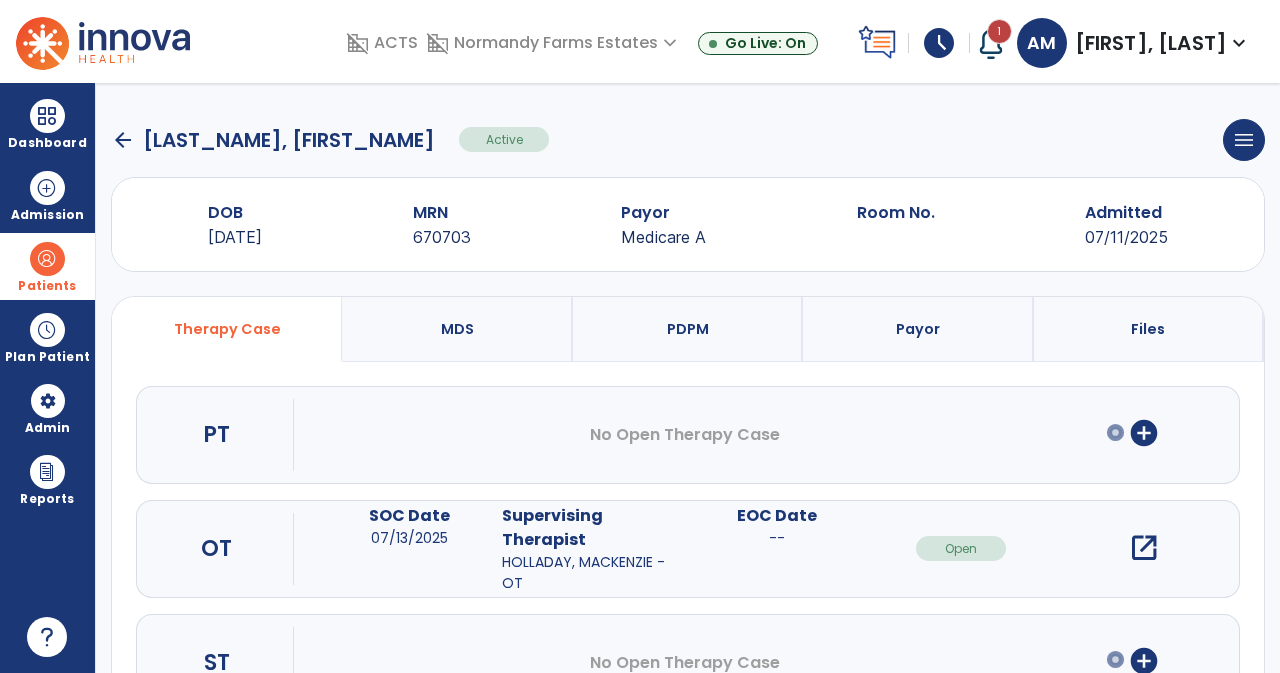scroll, scrollTop: 83, scrollLeft: 0, axis: vertical 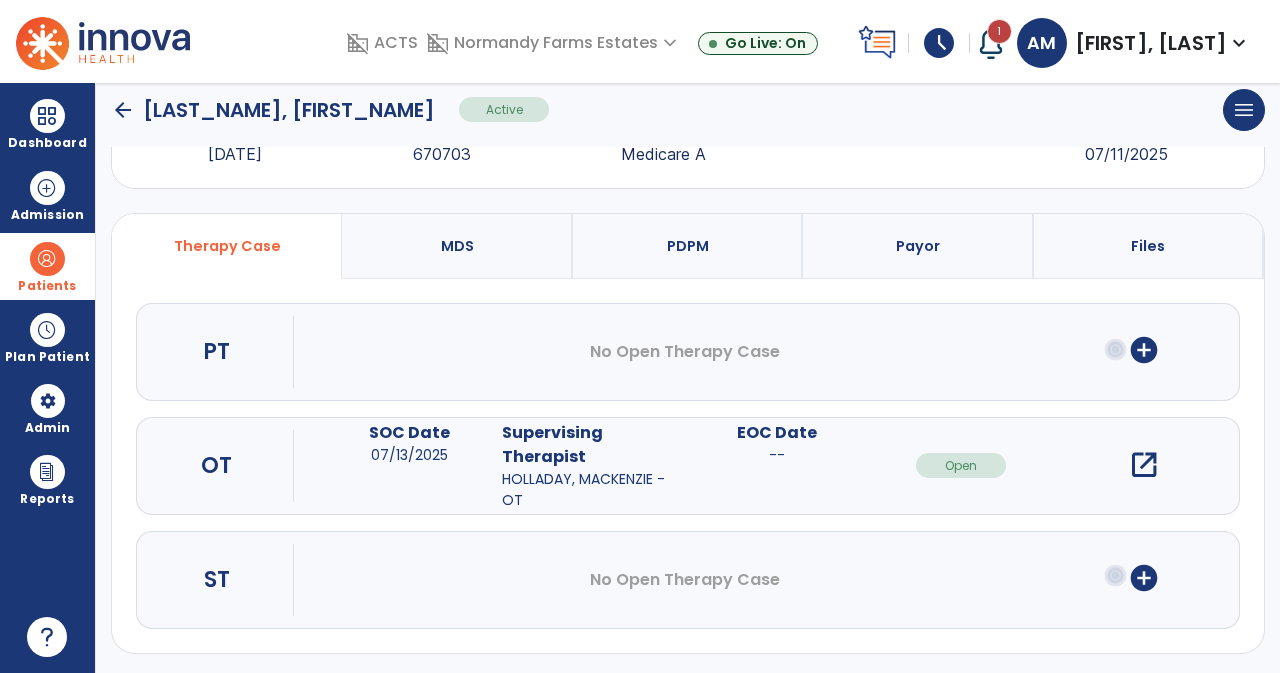click on "MDS" at bounding box center [457, 246] 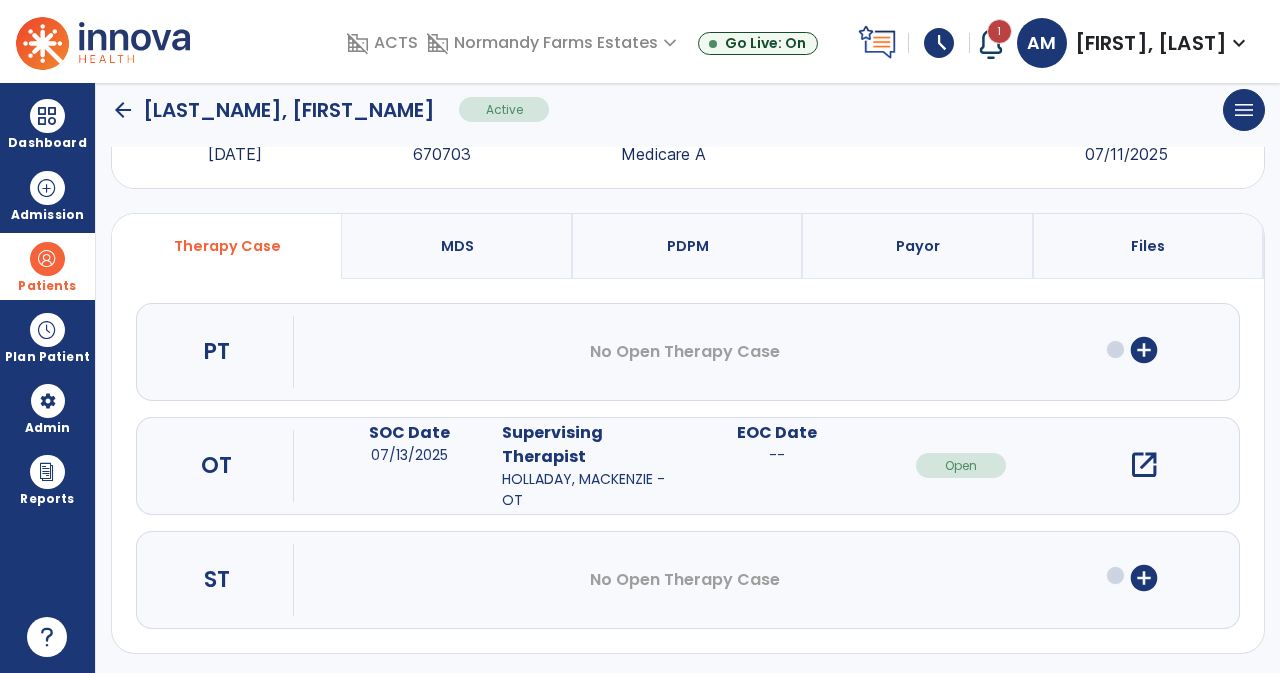select on "*********" 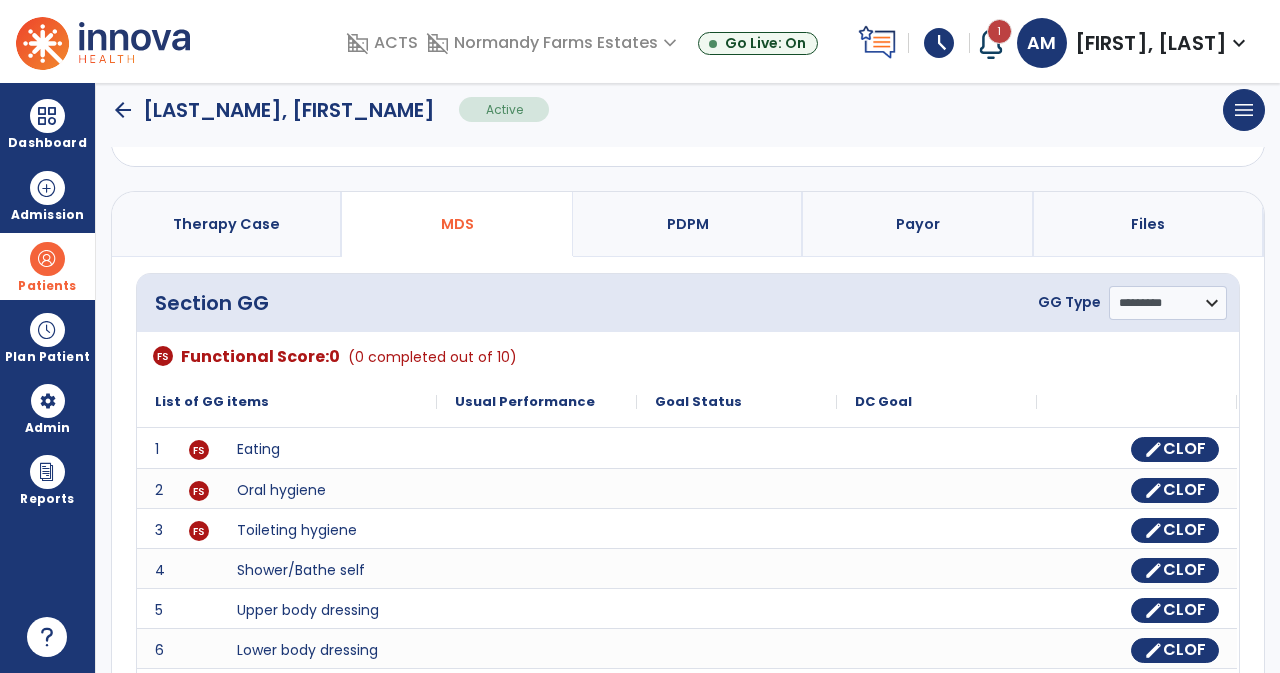 scroll, scrollTop: 106, scrollLeft: 0, axis: vertical 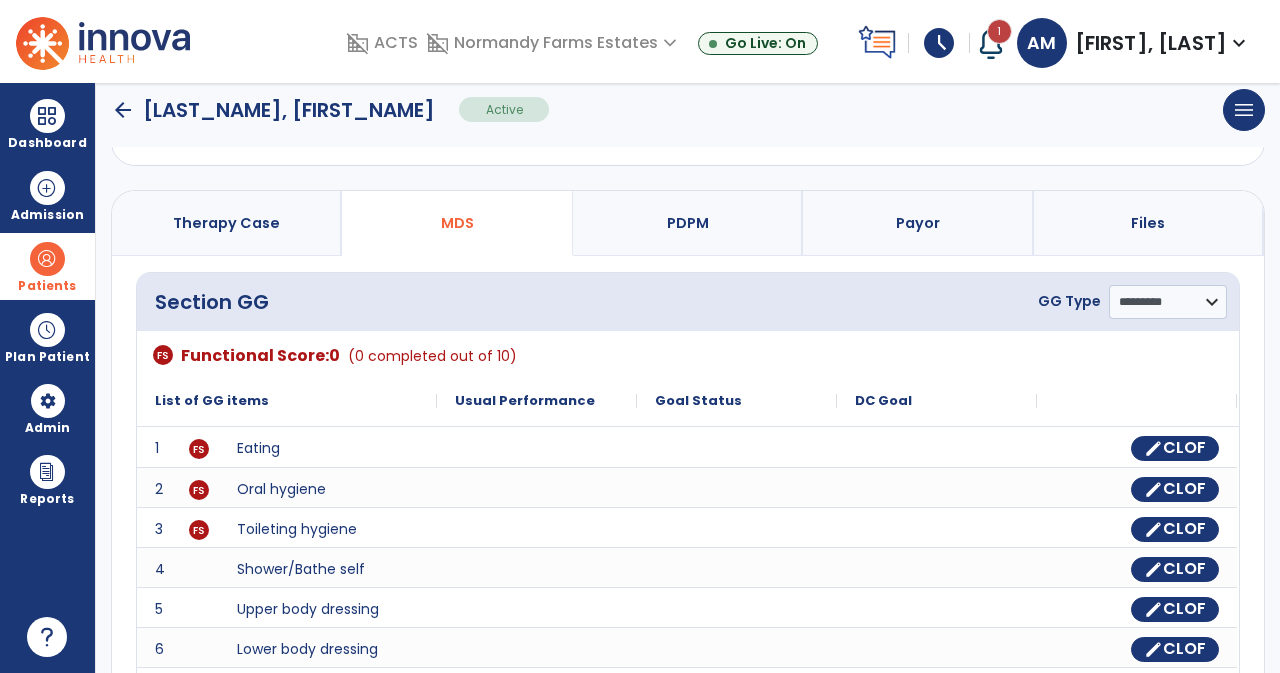 click on "PDPM" at bounding box center (688, 223) 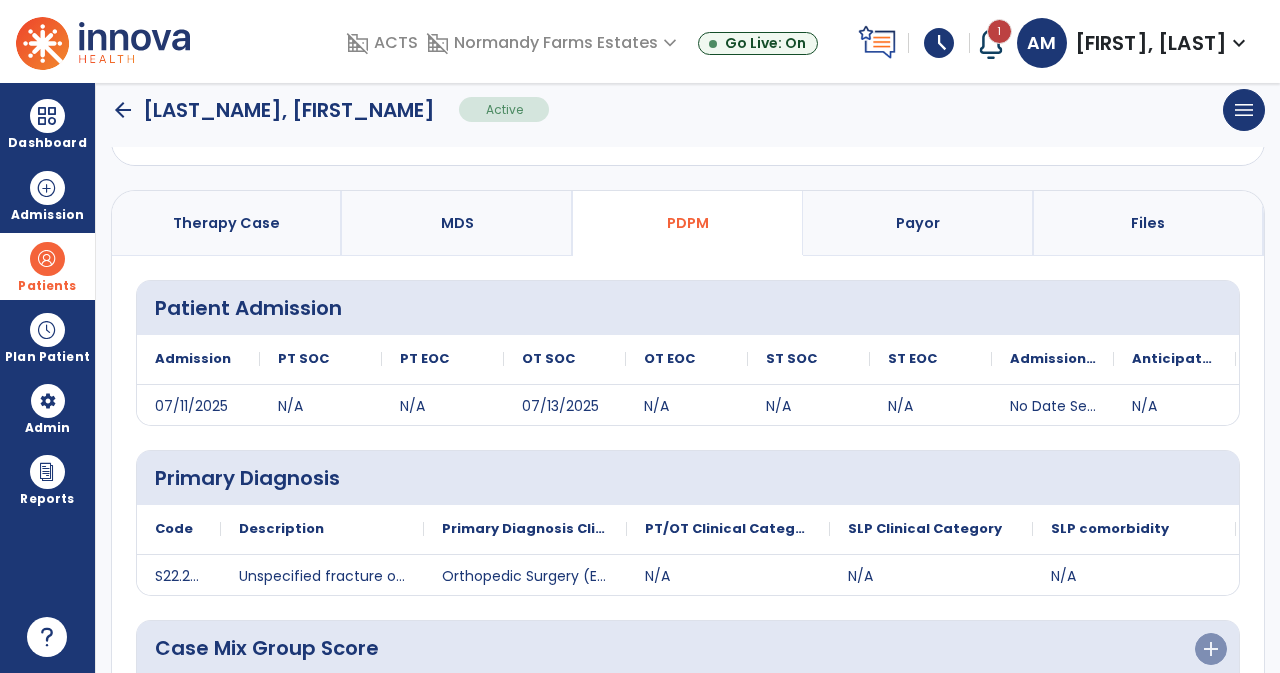 click on "Payor" at bounding box center (918, 223) 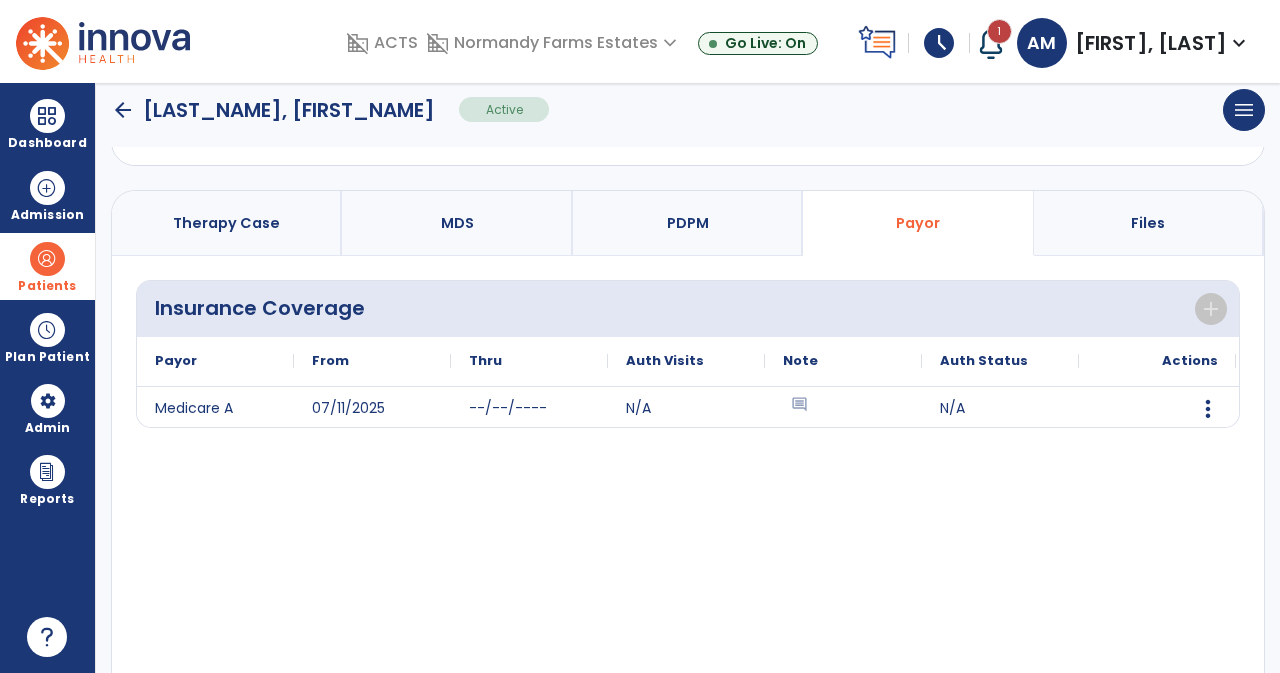 click on "Files" at bounding box center (1149, 223) 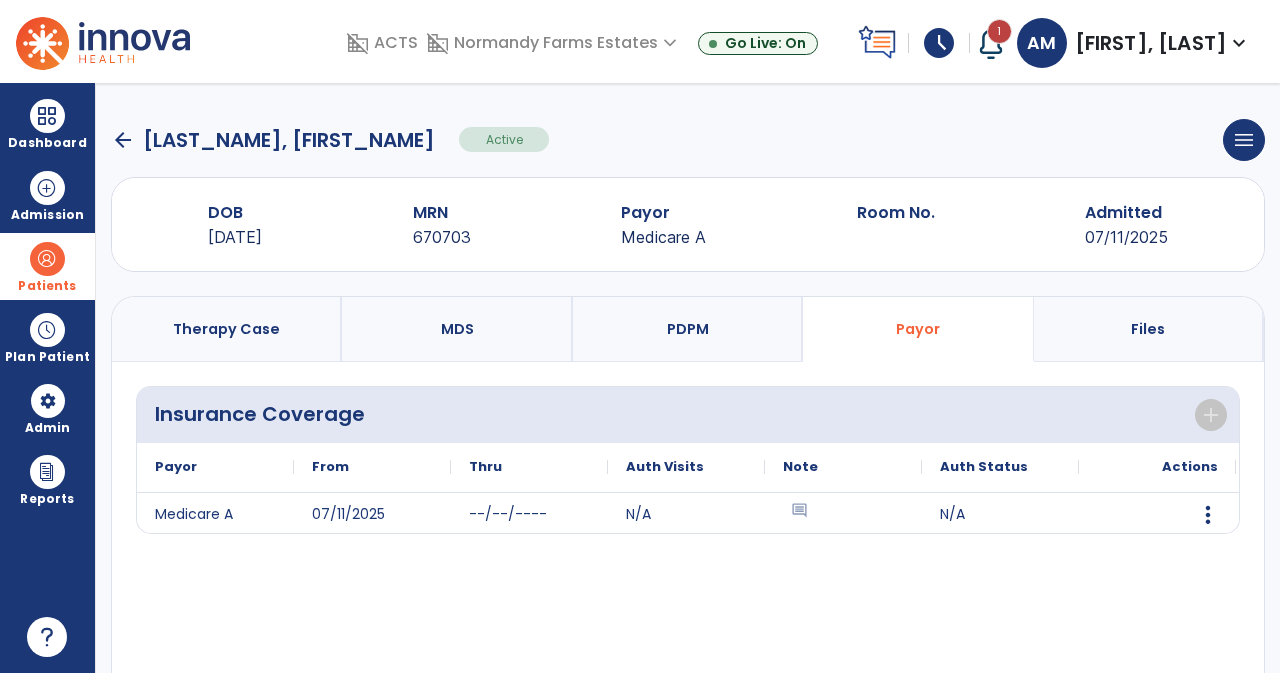 select on "**********" 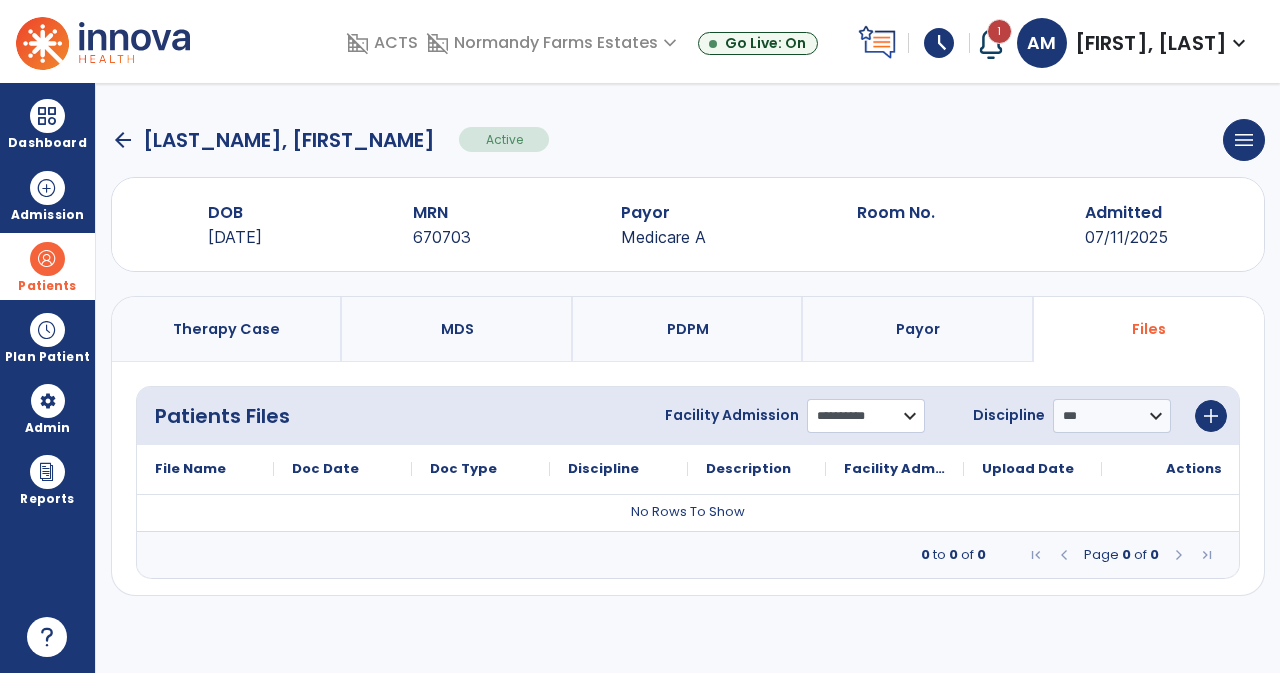 click on "**********" 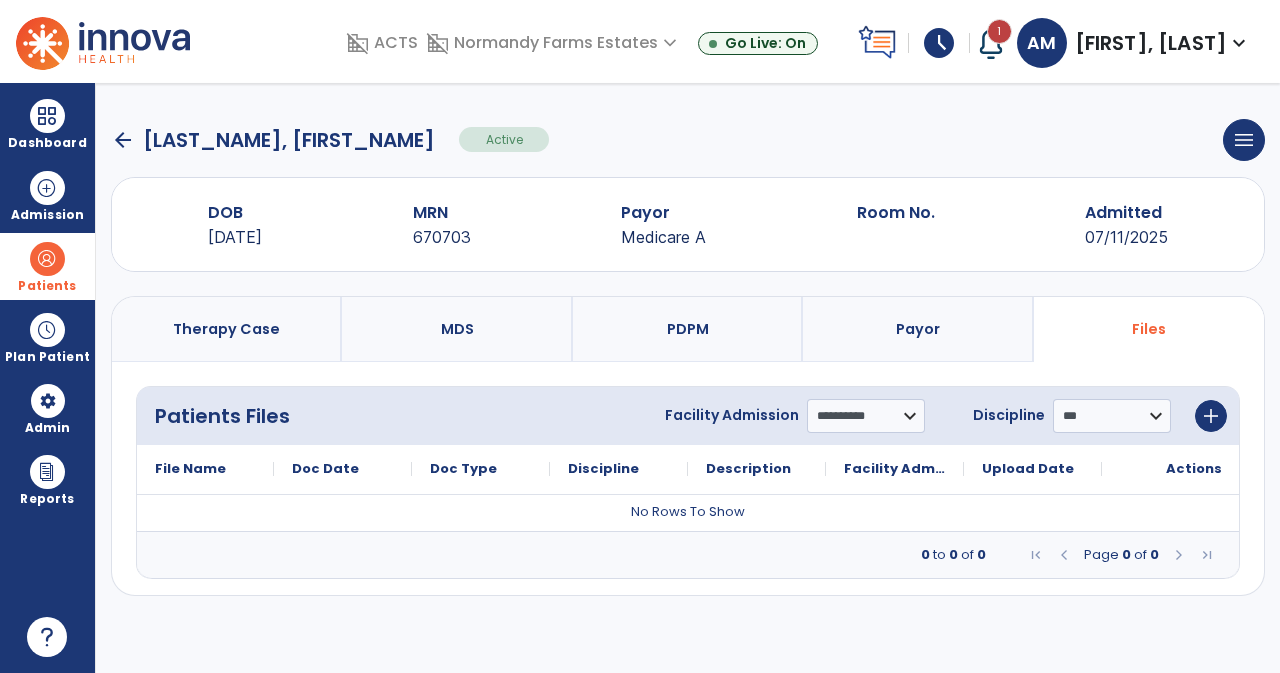 click on "**********" 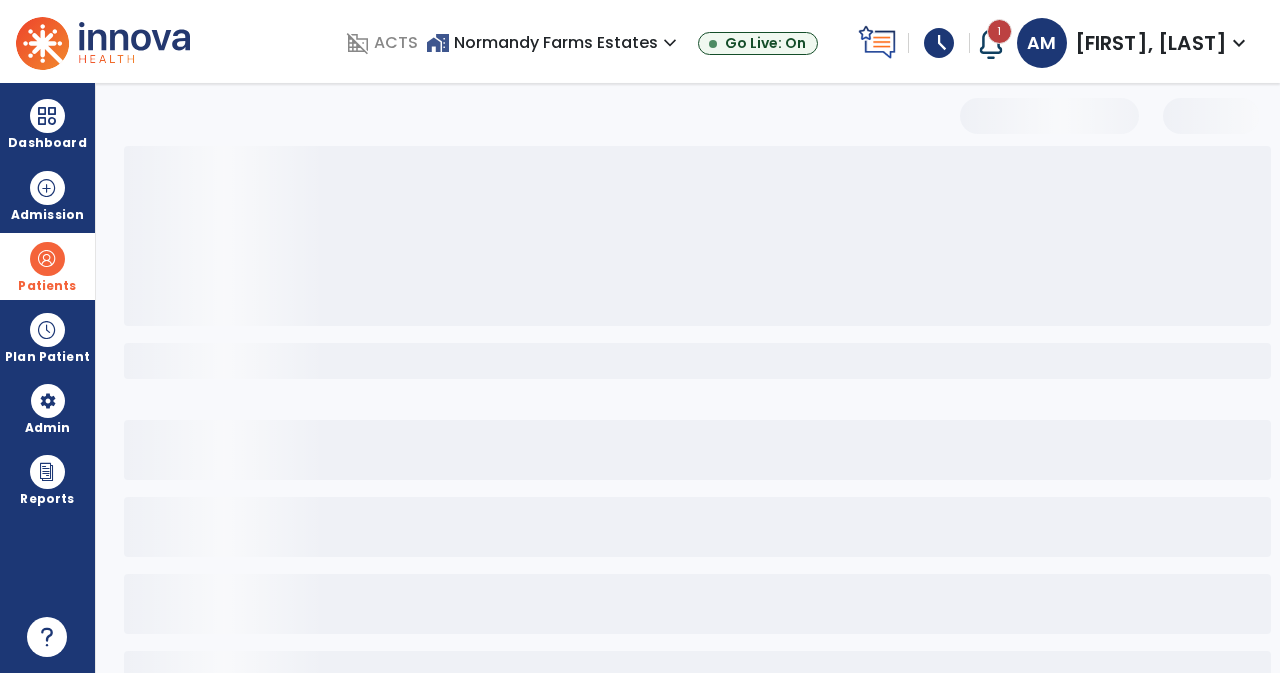 select on "***" 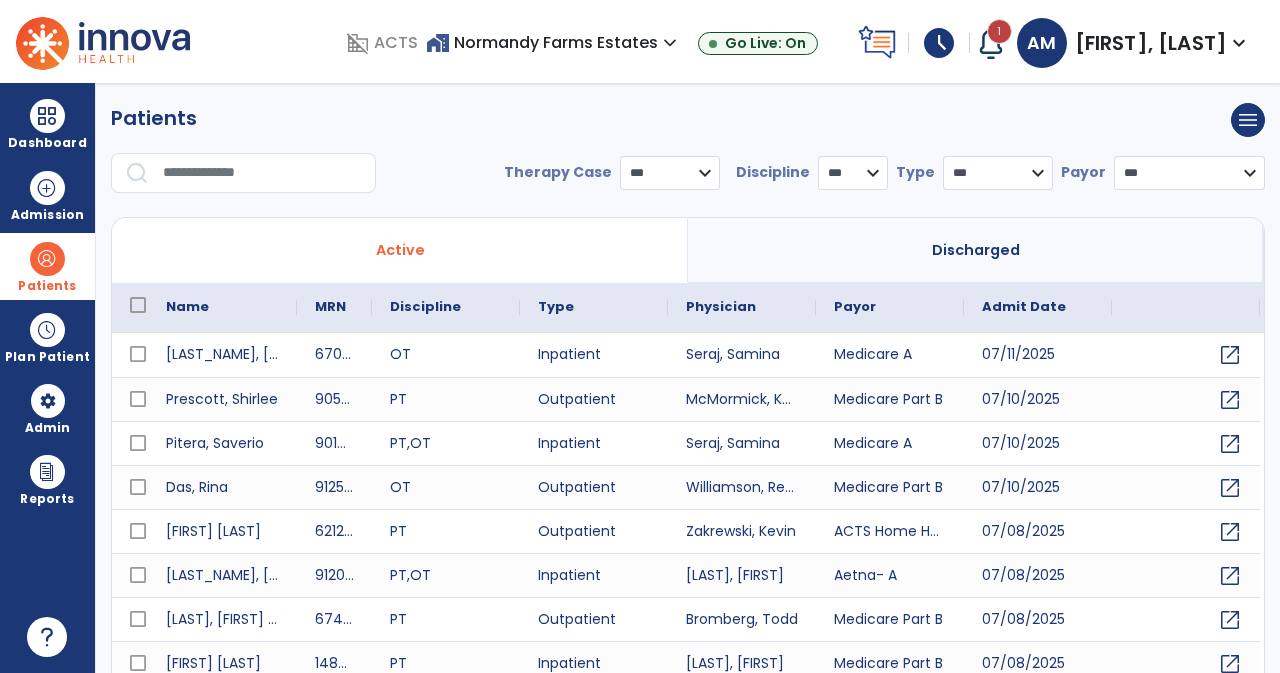 click at bounding box center [262, 173] 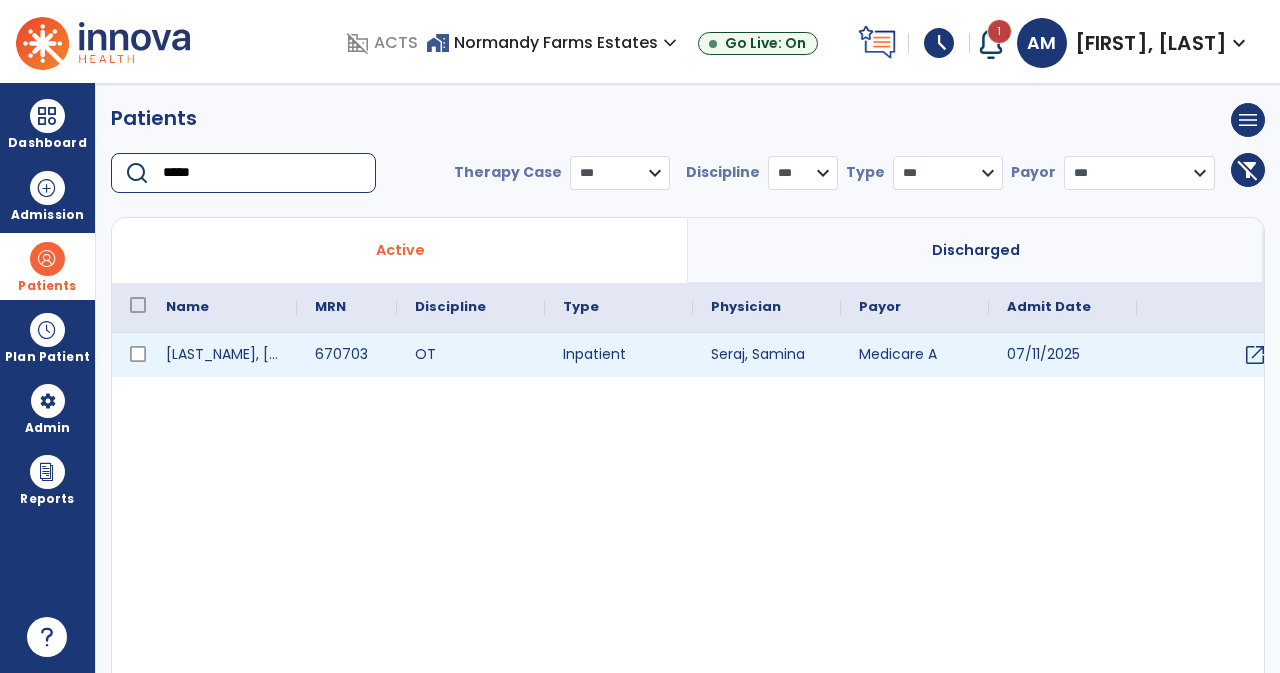 type on "*****" 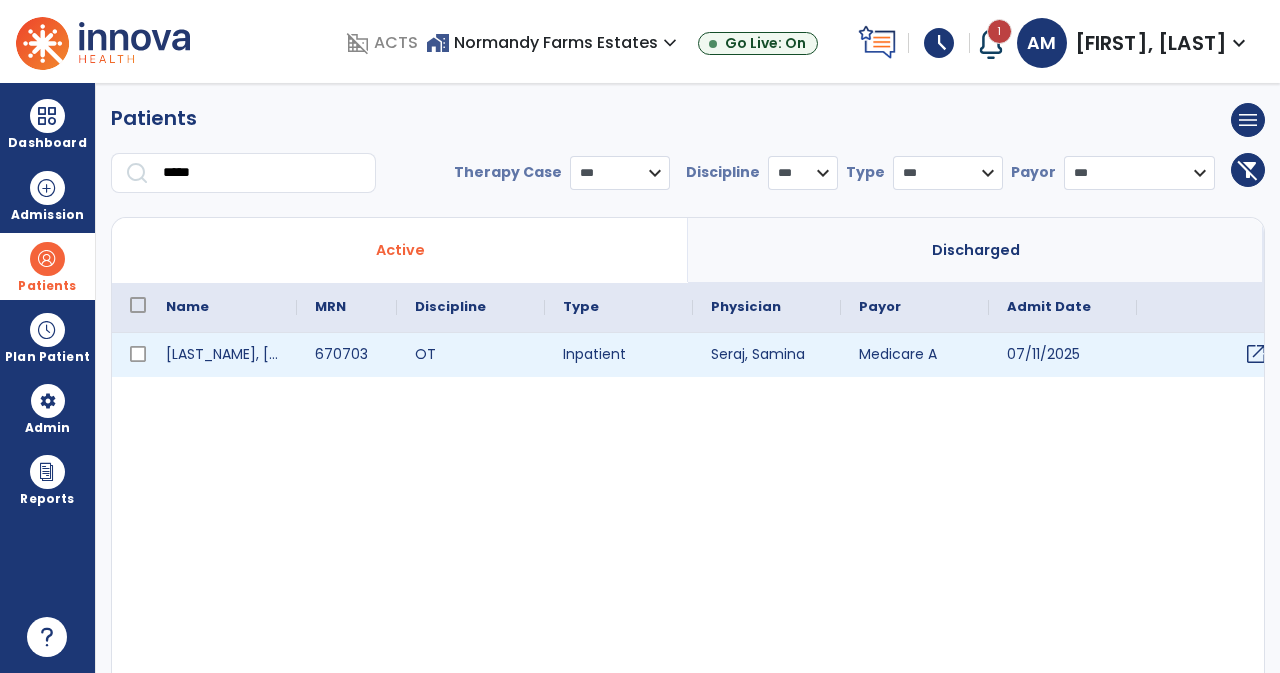 click on "open_in_new" at bounding box center [1256, 354] 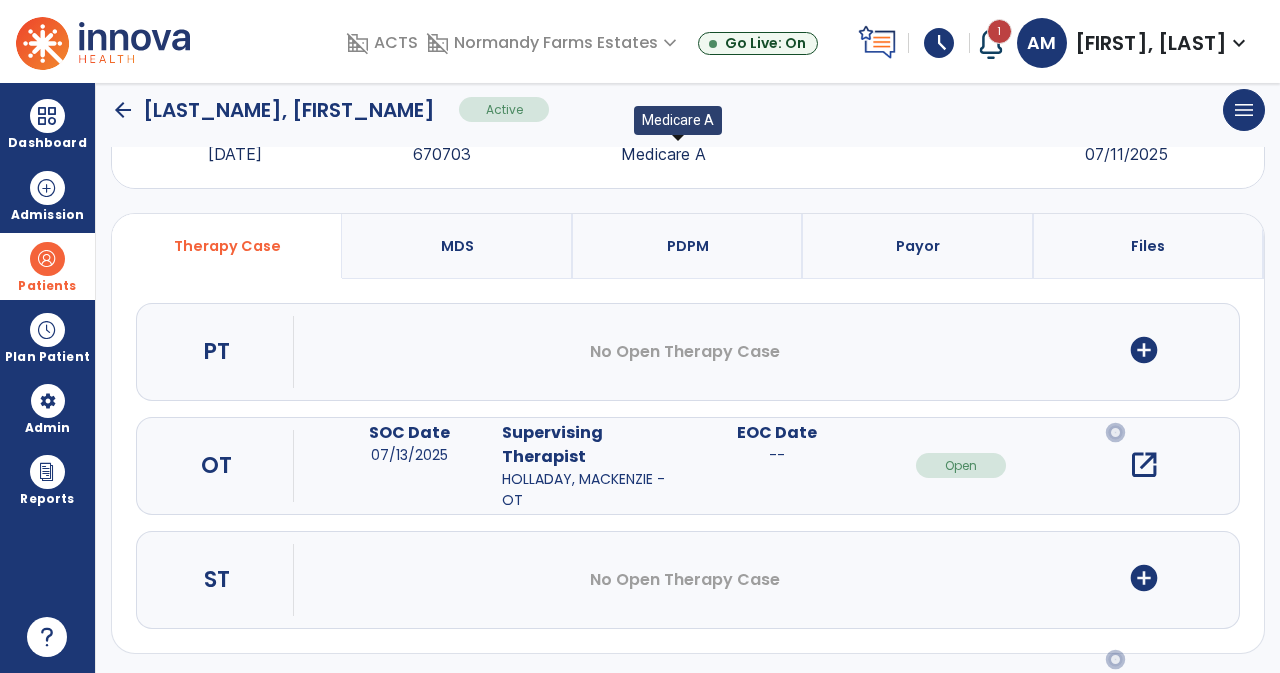 scroll, scrollTop: 0, scrollLeft: 0, axis: both 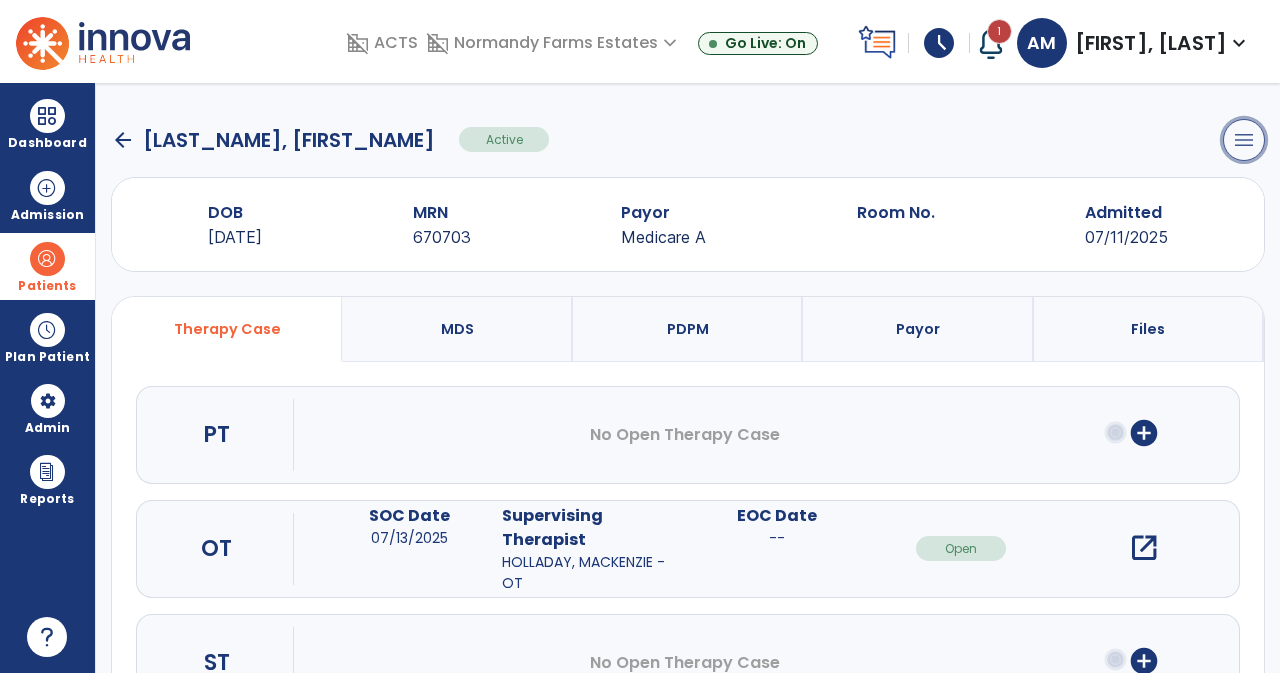 click on "menu" at bounding box center (1244, 140) 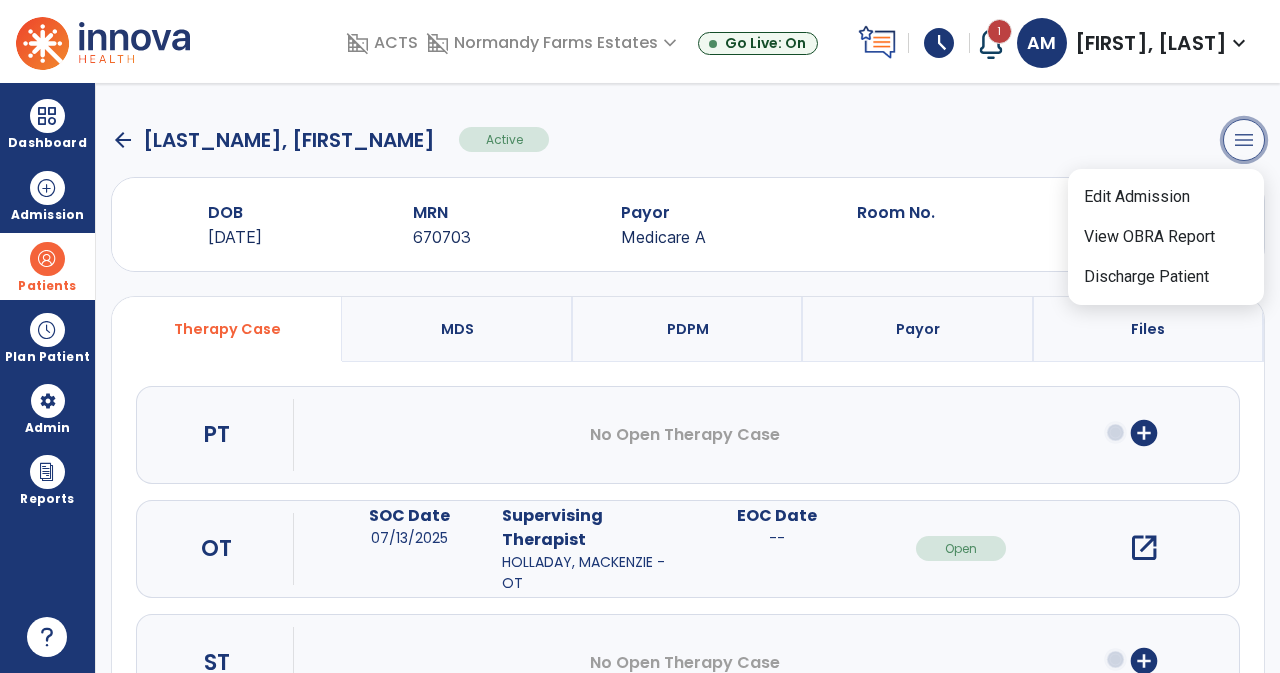 click on "menu" at bounding box center [1244, 140] 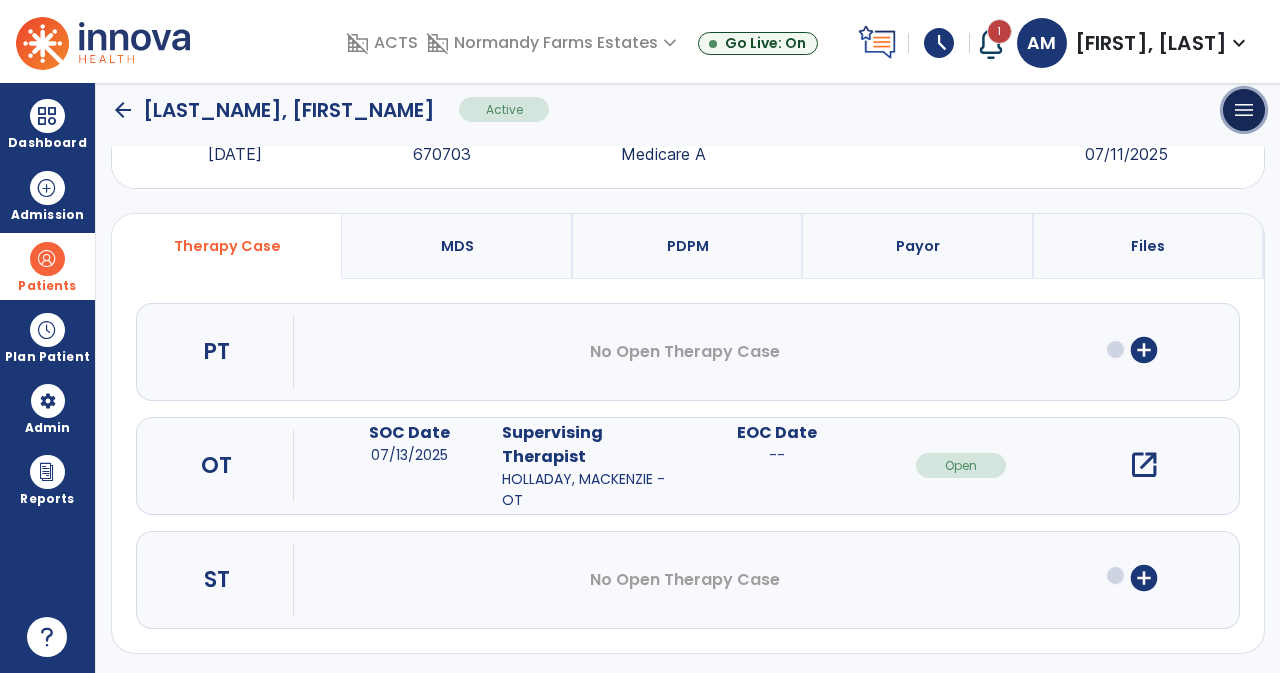 scroll, scrollTop: 0, scrollLeft: 0, axis: both 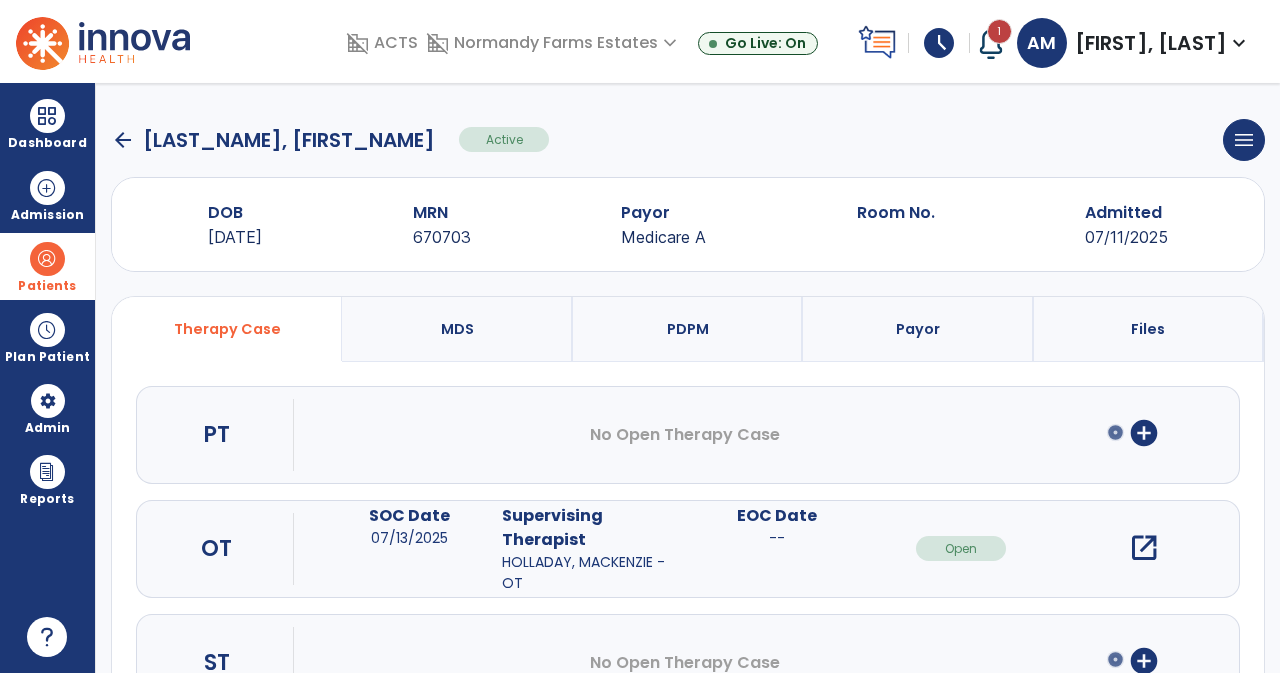 click on "schedule" at bounding box center (939, 43) 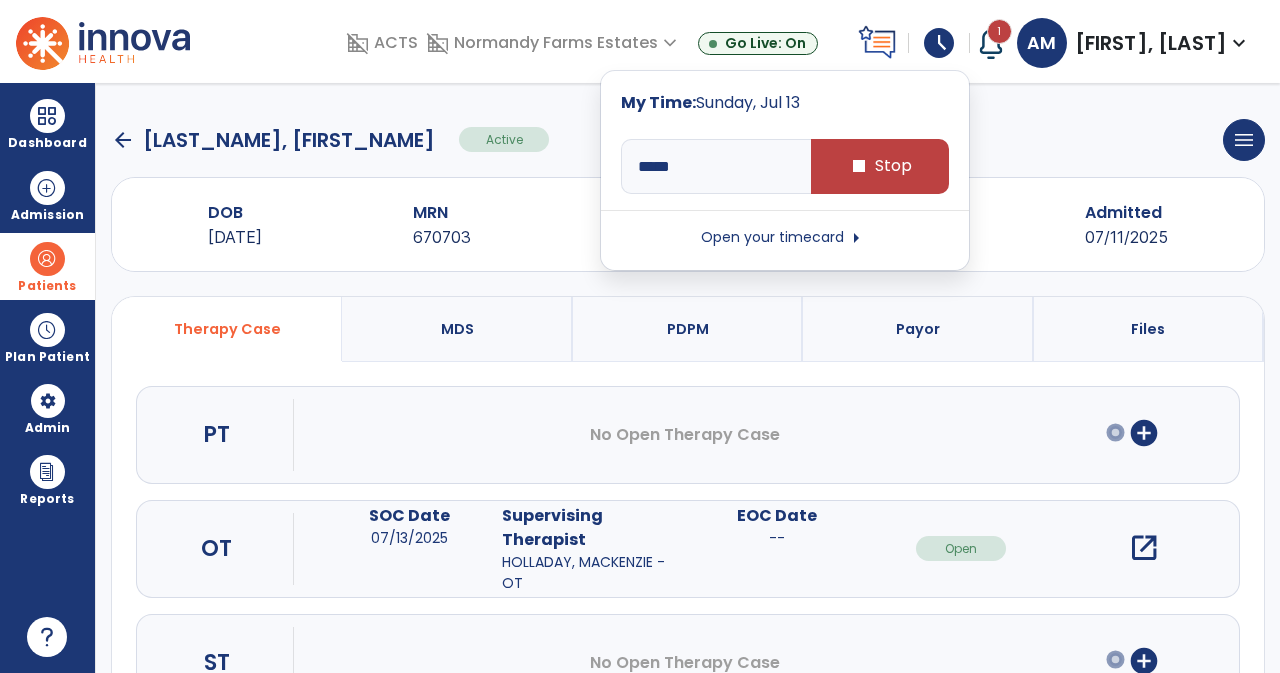 click on "schedule" at bounding box center (939, 43) 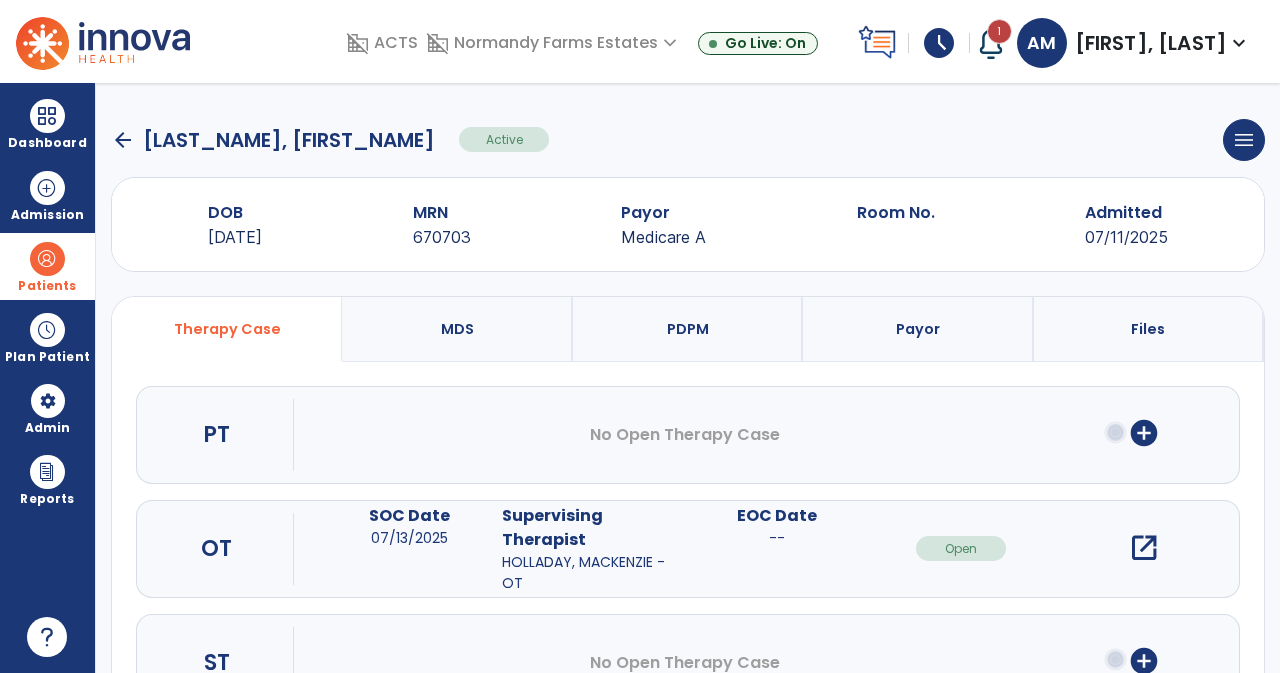 click on "open_in_new" at bounding box center [1144, 548] 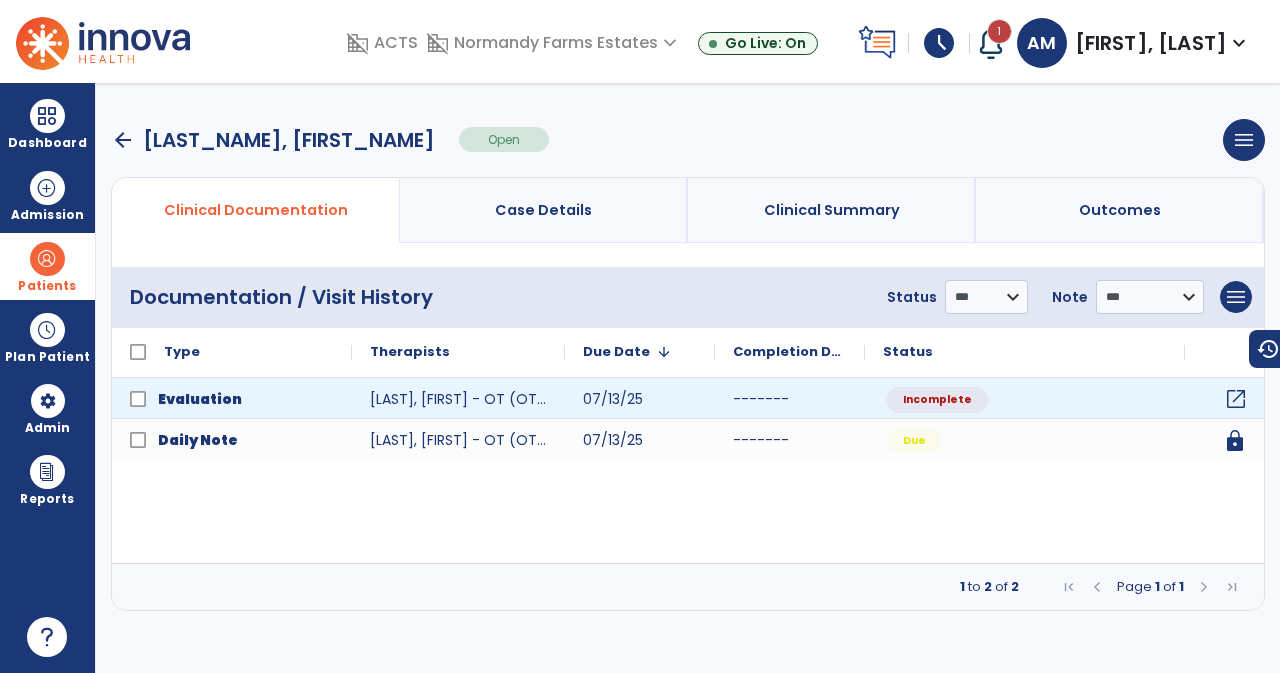 click on "open_in_new" 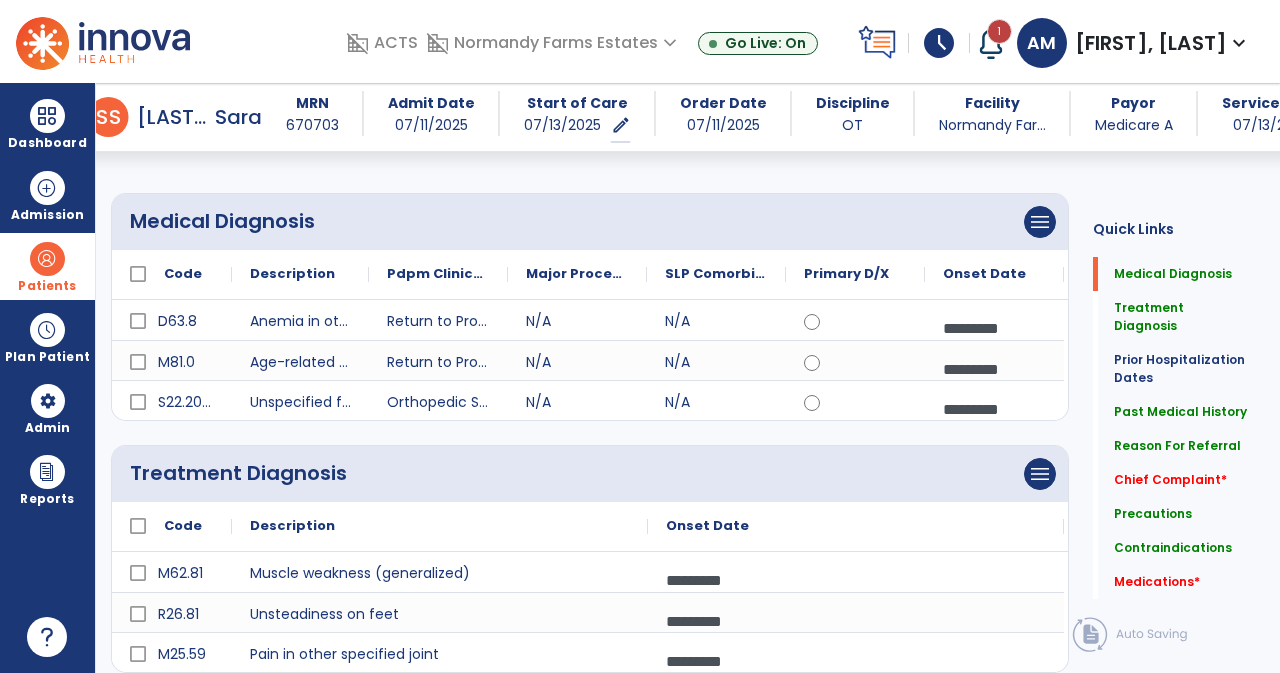 scroll, scrollTop: 207, scrollLeft: 0, axis: vertical 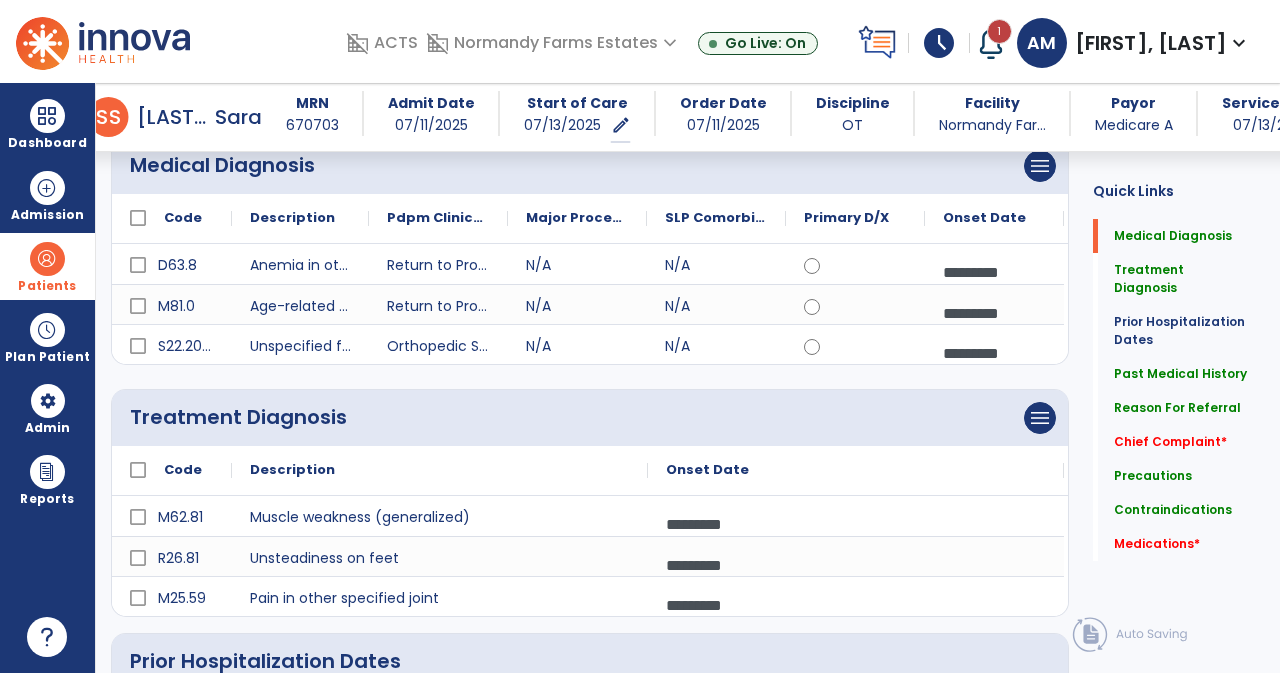 click on "Chief Complaint   *  Chief Complaint   *" 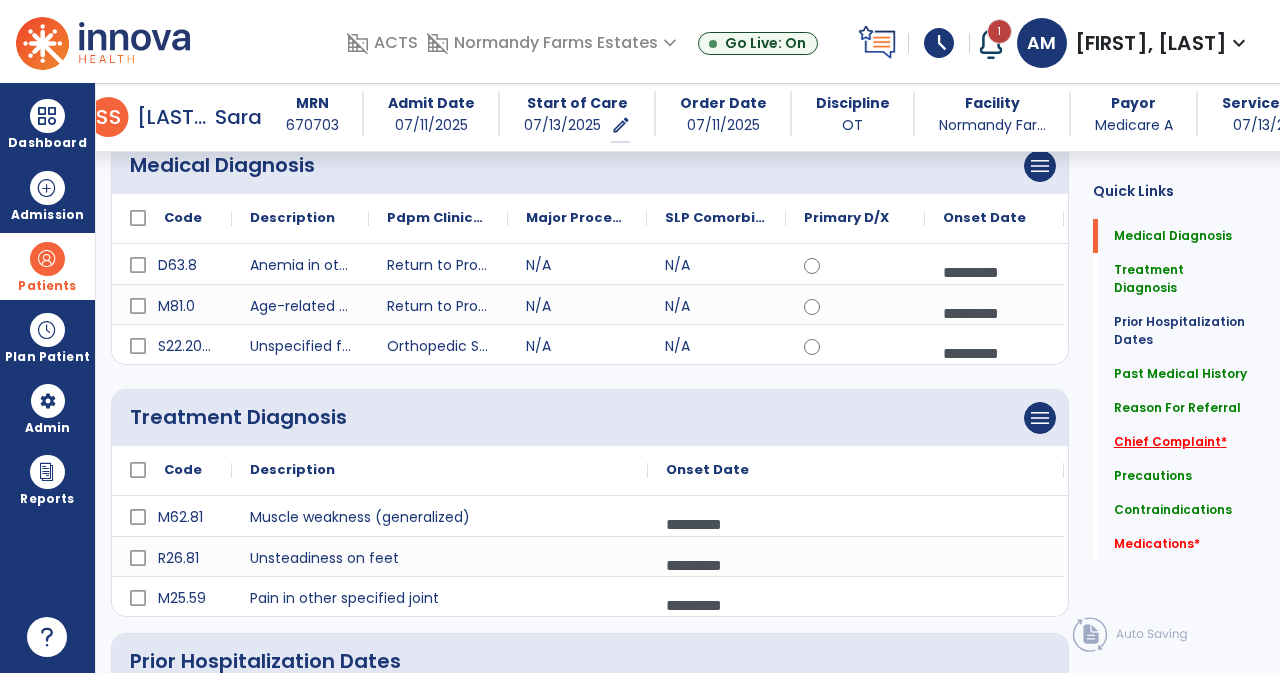 click on "Chief Complaint   *" 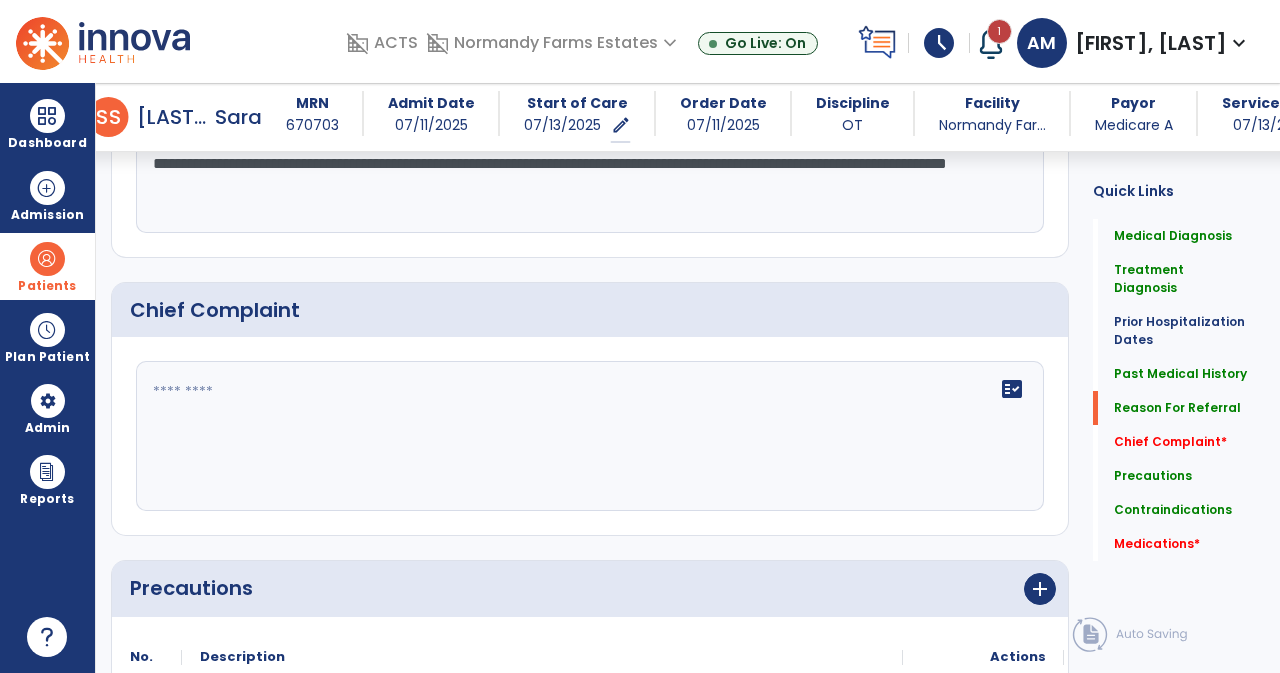 scroll, scrollTop: 1314, scrollLeft: 0, axis: vertical 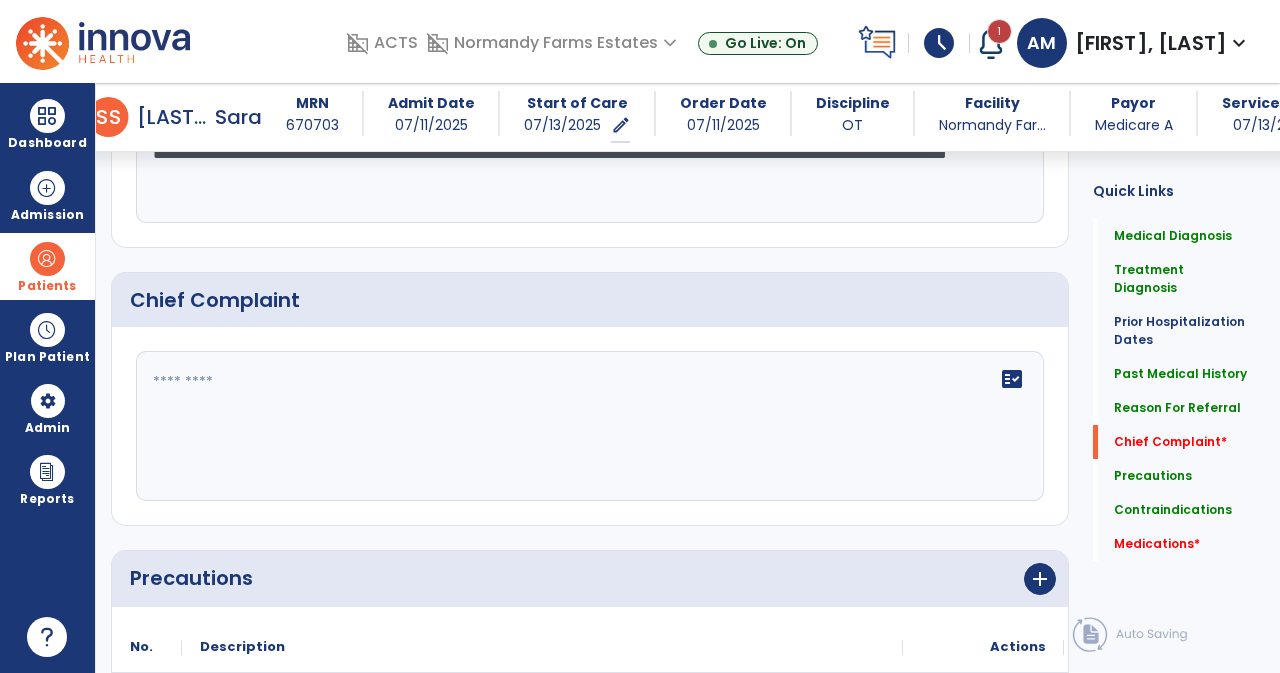 click 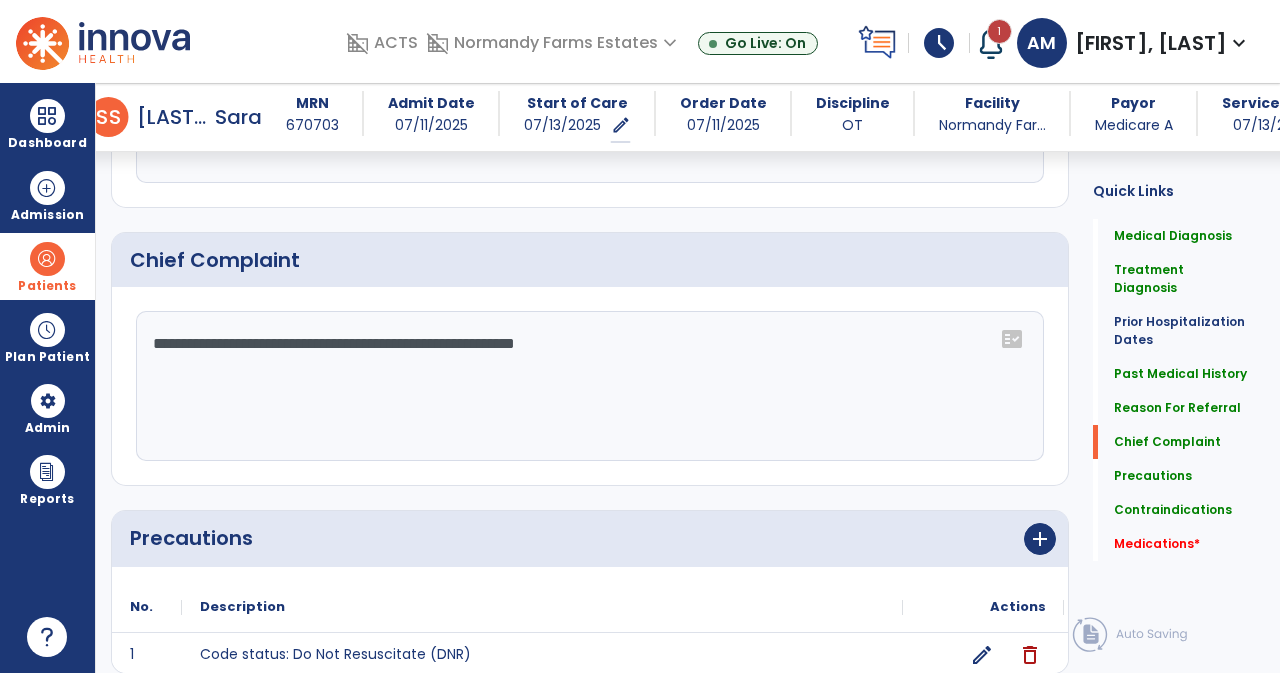scroll, scrollTop: 1314, scrollLeft: 0, axis: vertical 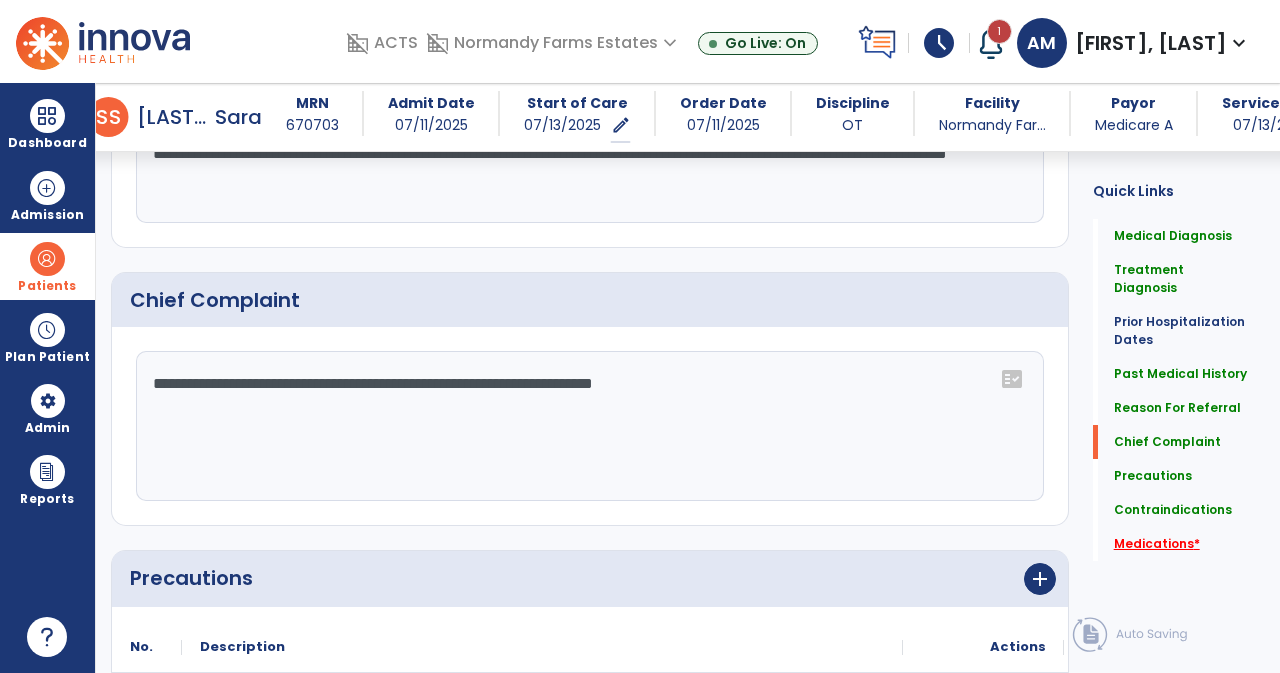 type on "**********" 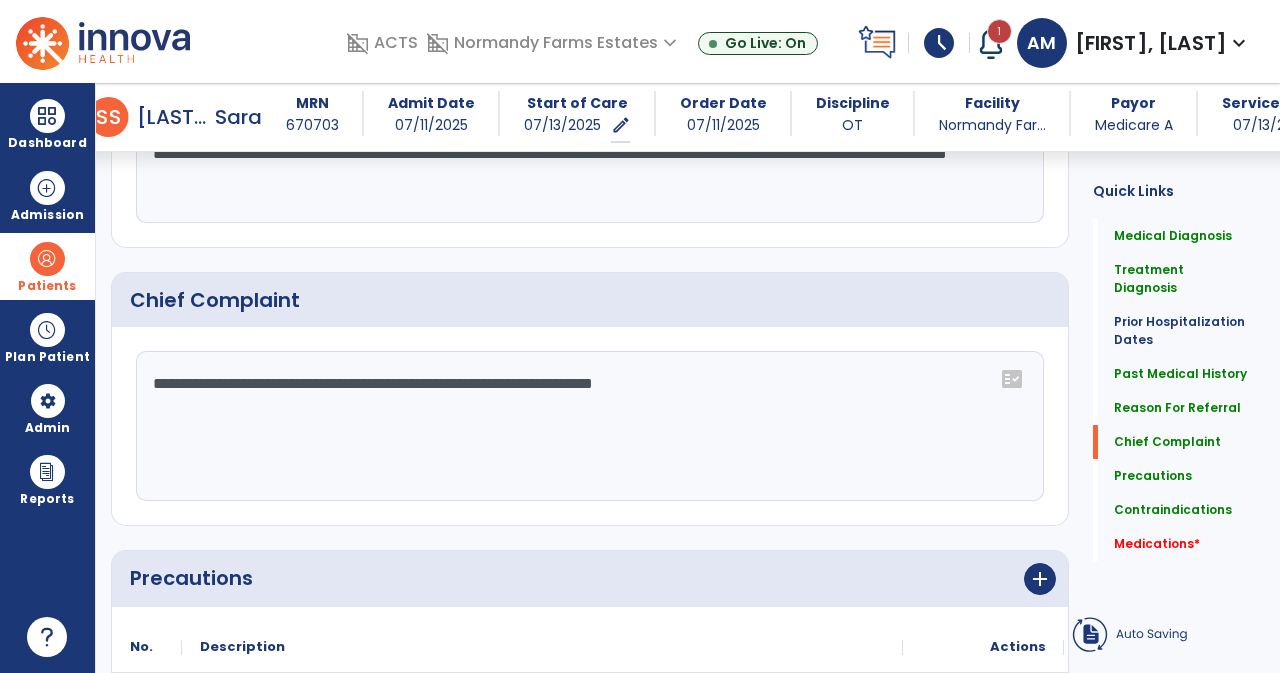 scroll, scrollTop: 1314, scrollLeft: 0, axis: vertical 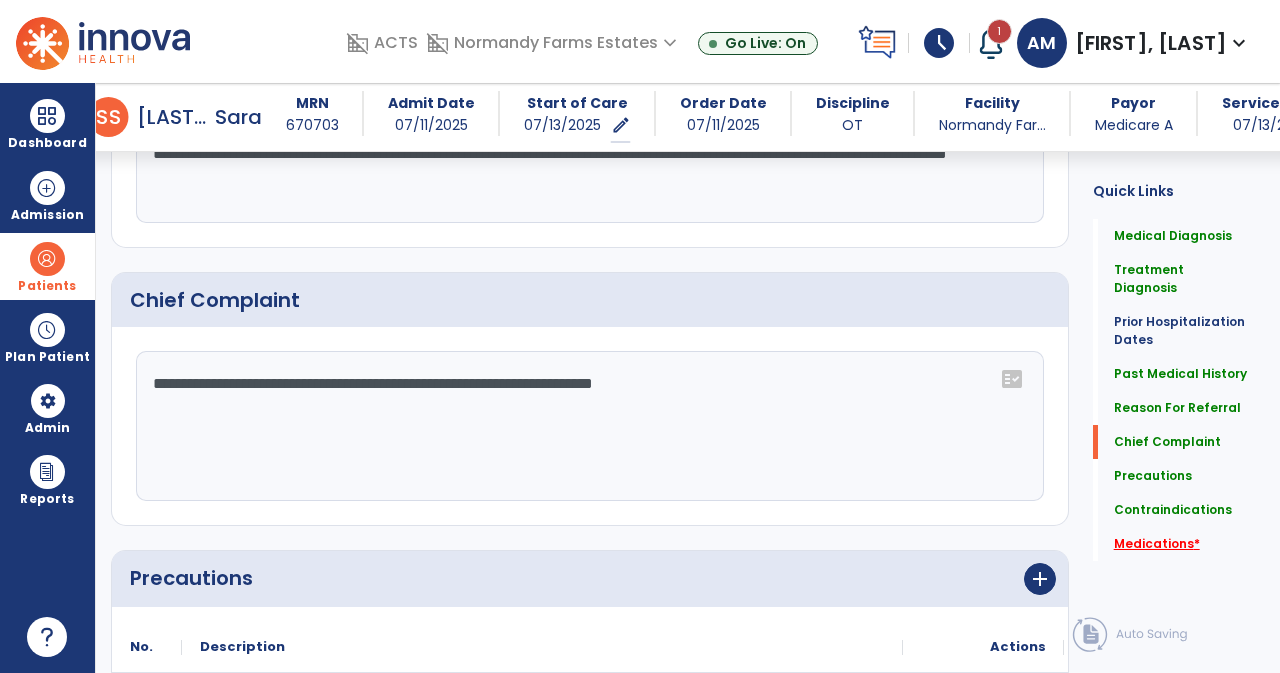 click on "Medications   *" 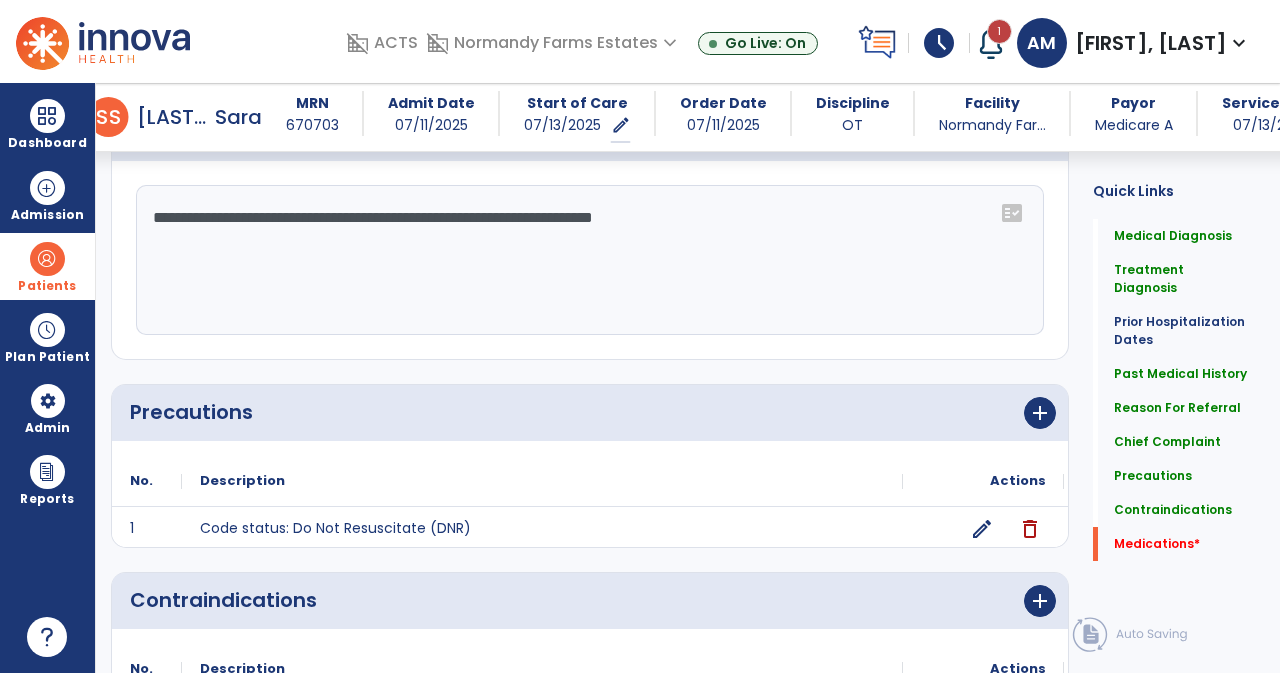scroll, scrollTop: 1779, scrollLeft: 0, axis: vertical 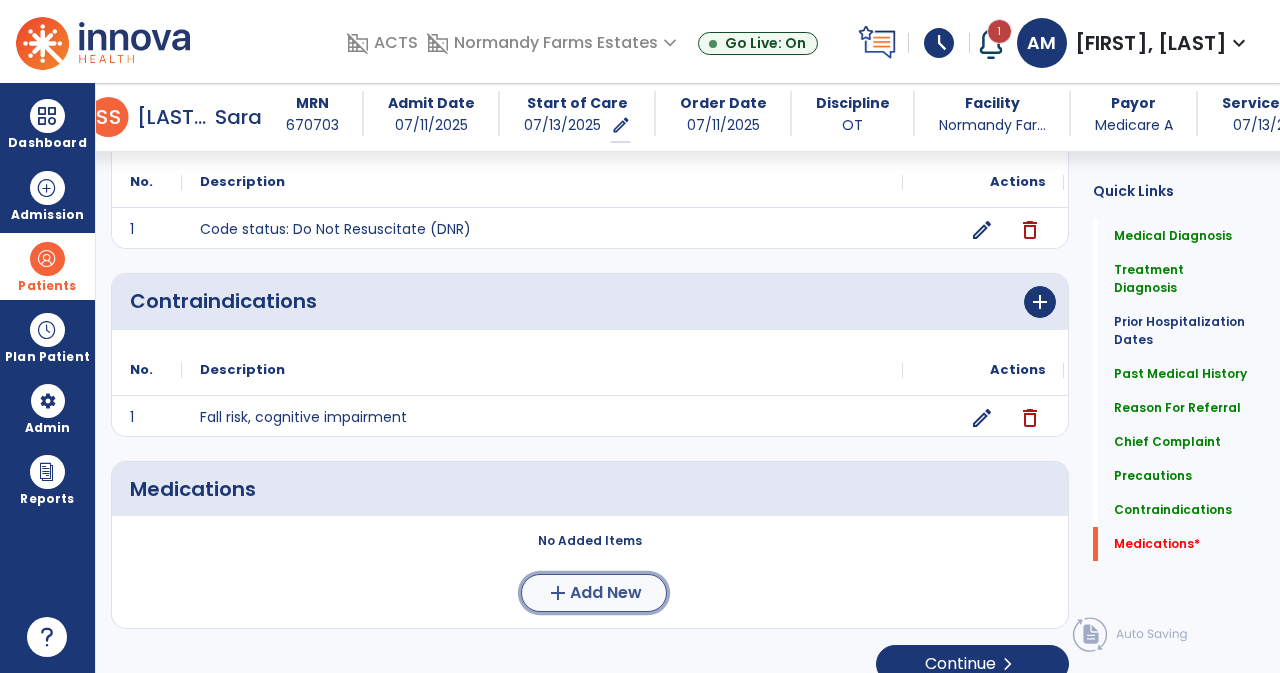 click on "Add New" 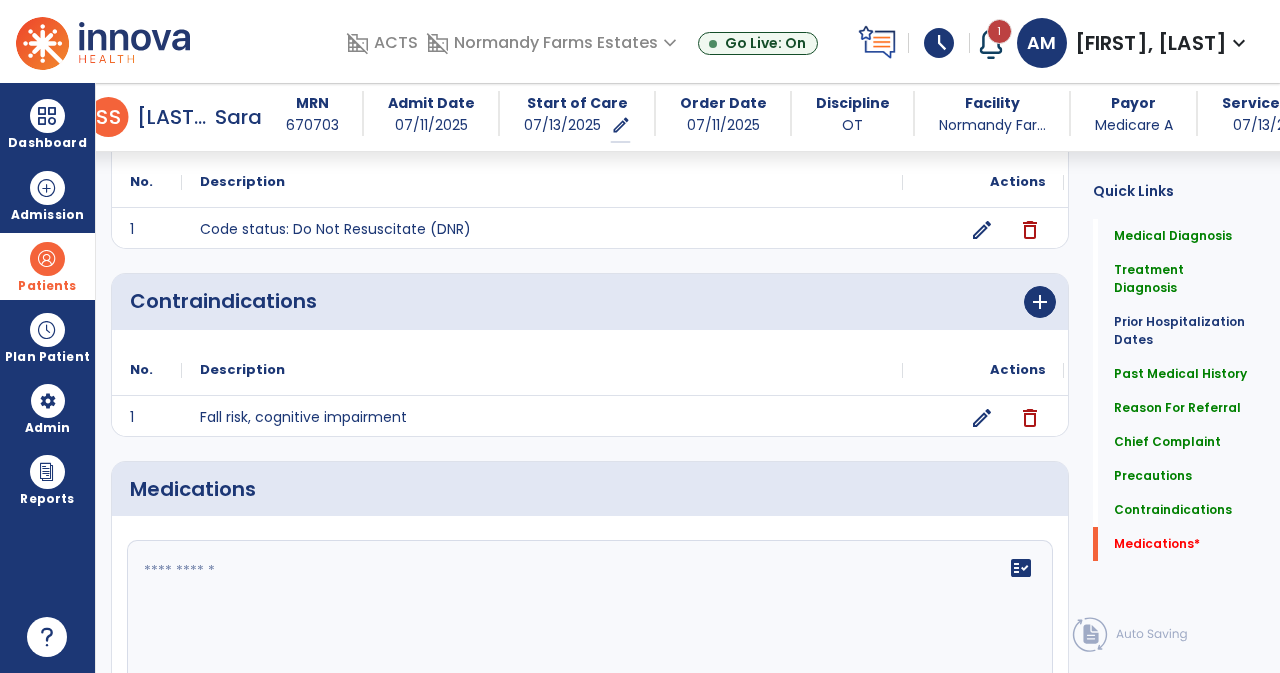 click 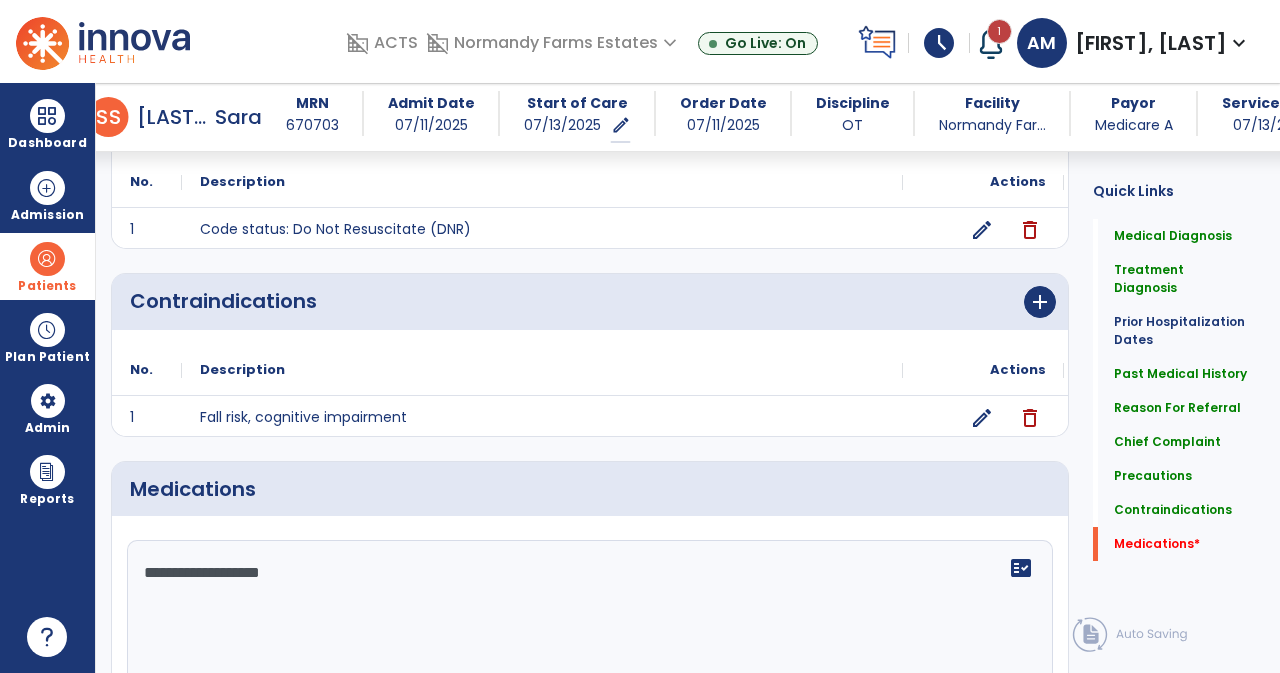 scroll, scrollTop: 1964, scrollLeft: 0, axis: vertical 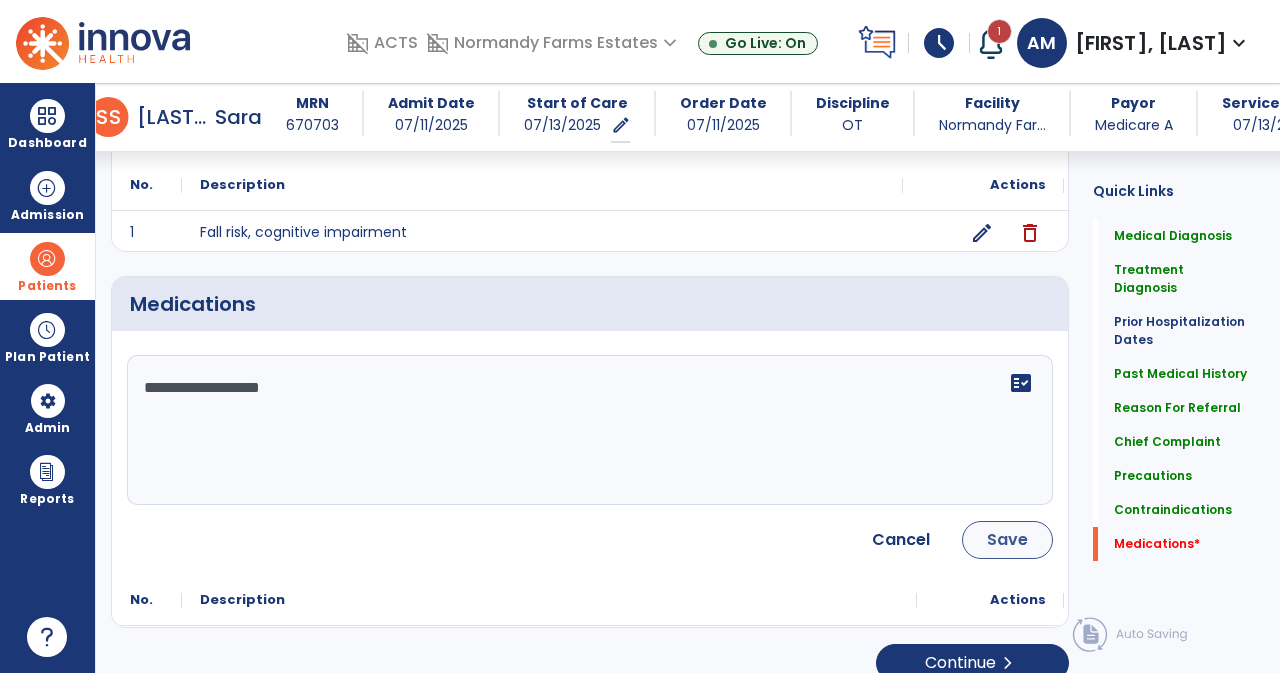 type on "**********" 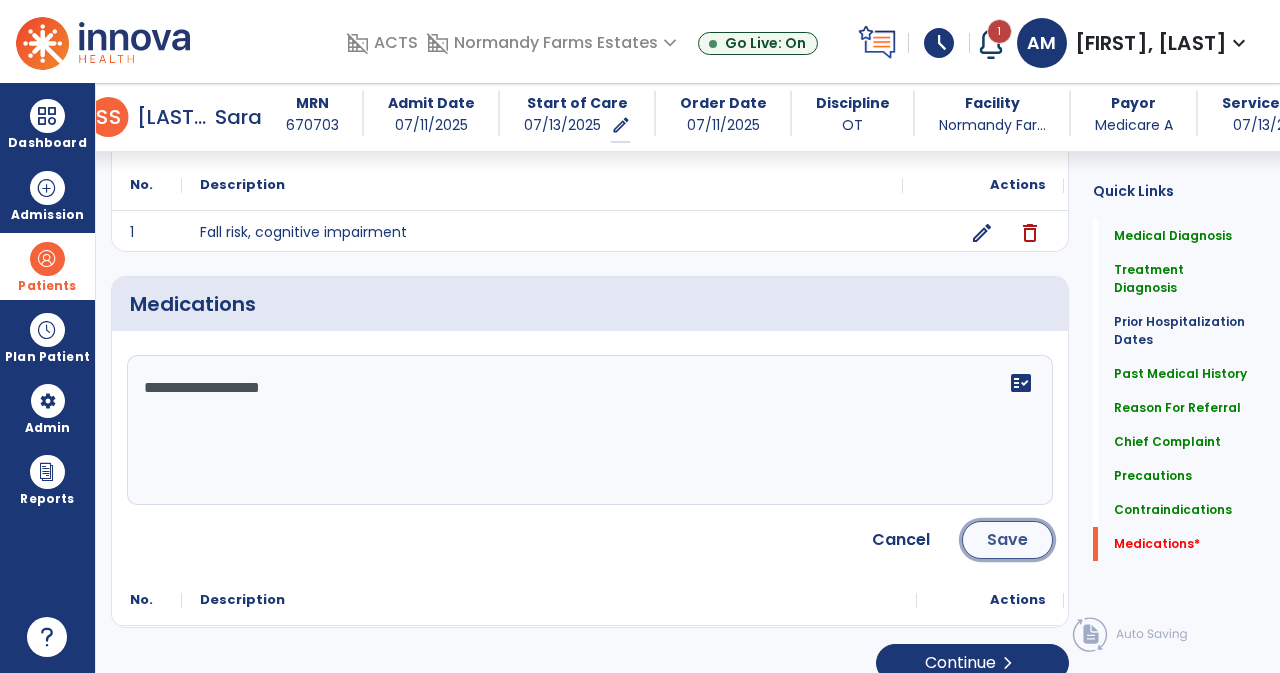 click on "Save" 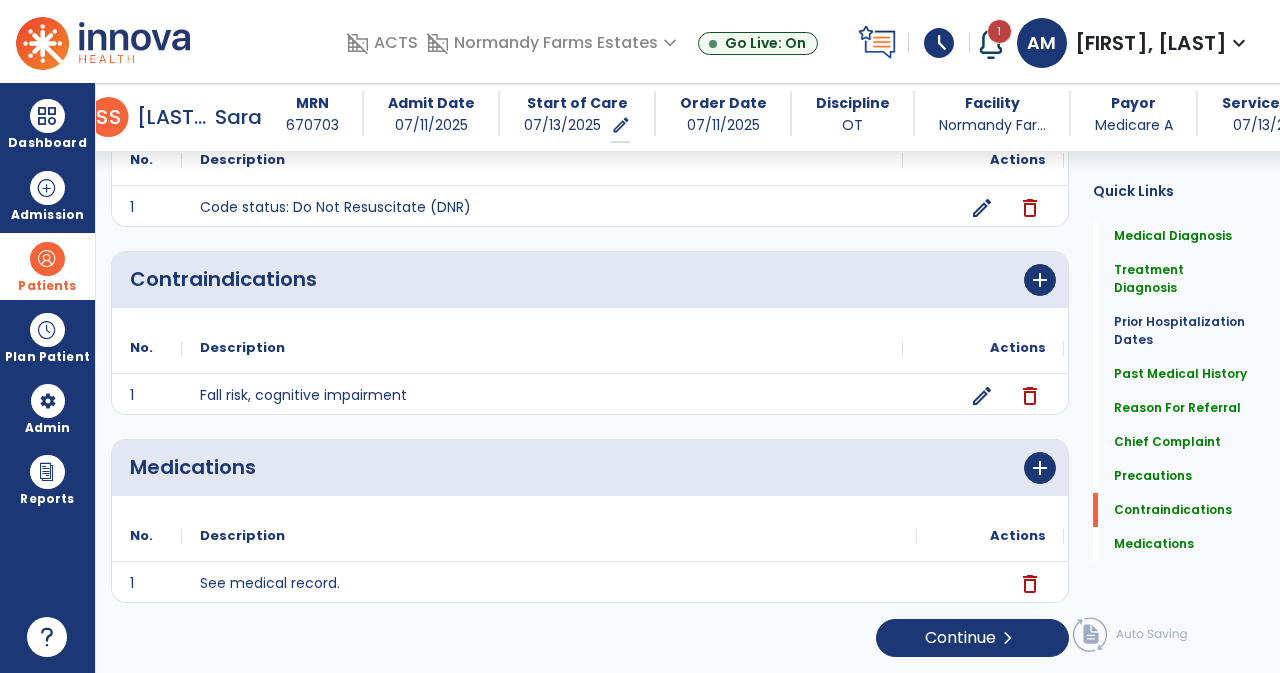 scroll, scrollTop: 1776, scrollLeft: 0, axis: vertical 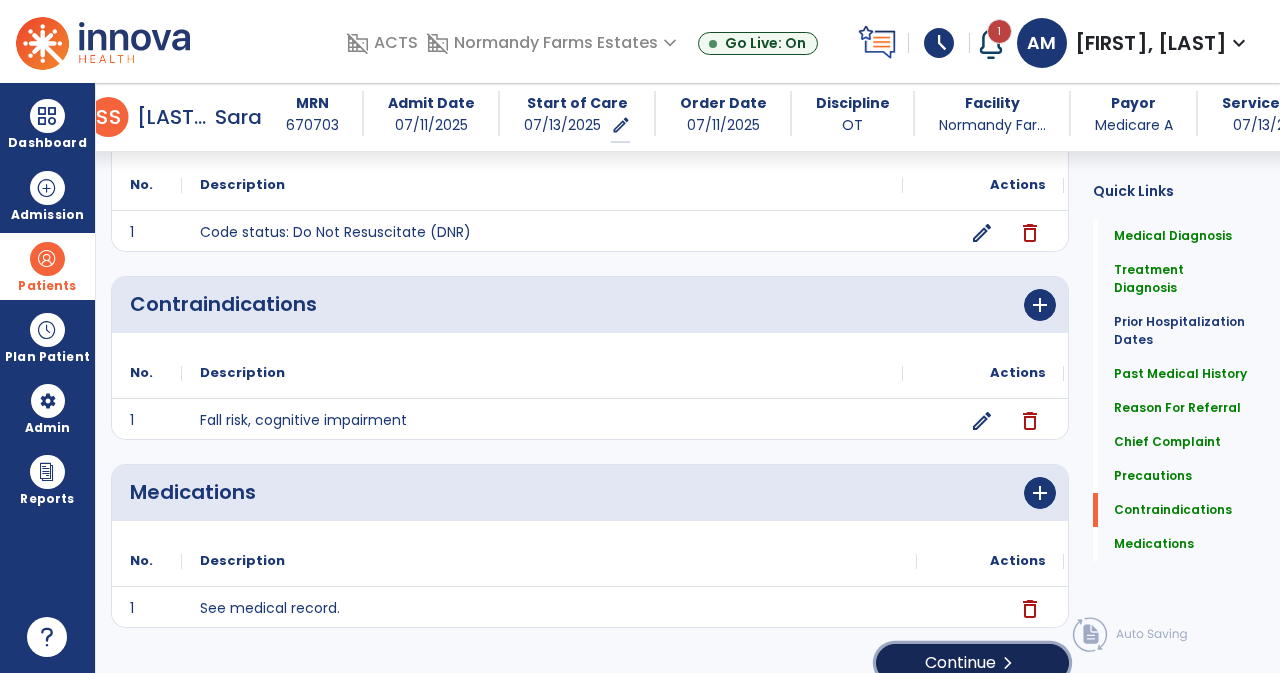 click on "Continue  chevron_right" 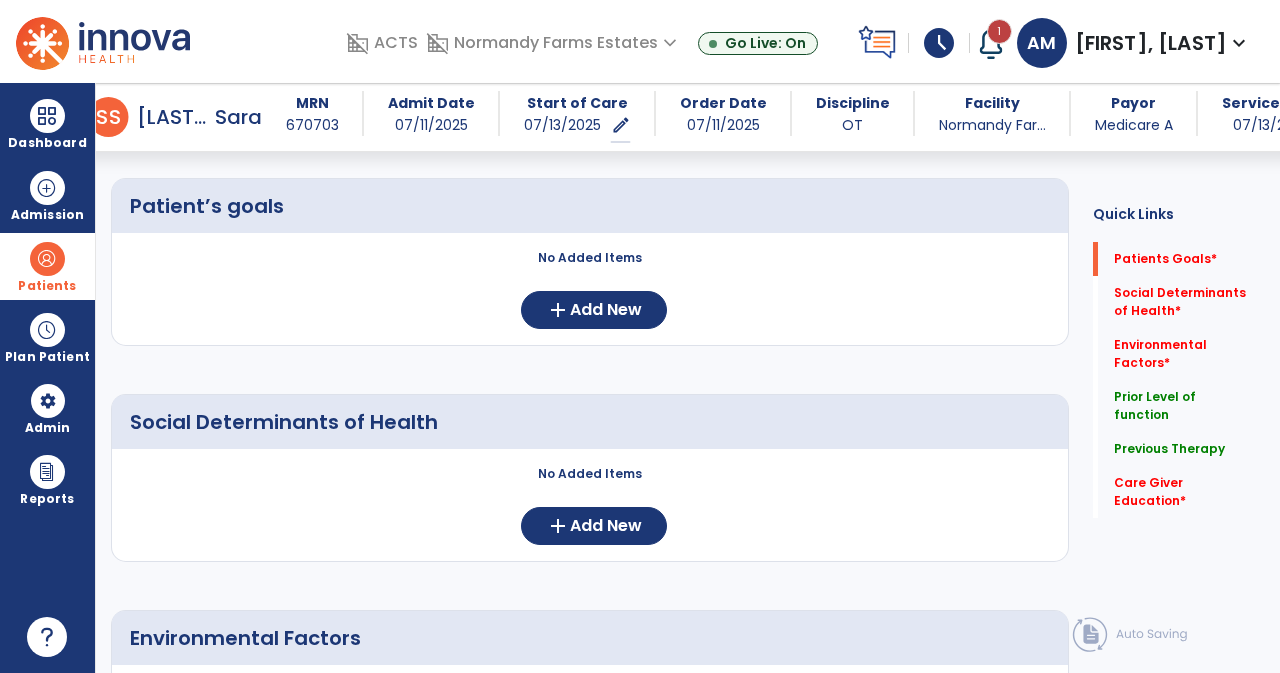 scroll, scrollTop: 164, scrollLeft: 0, axis: vertical 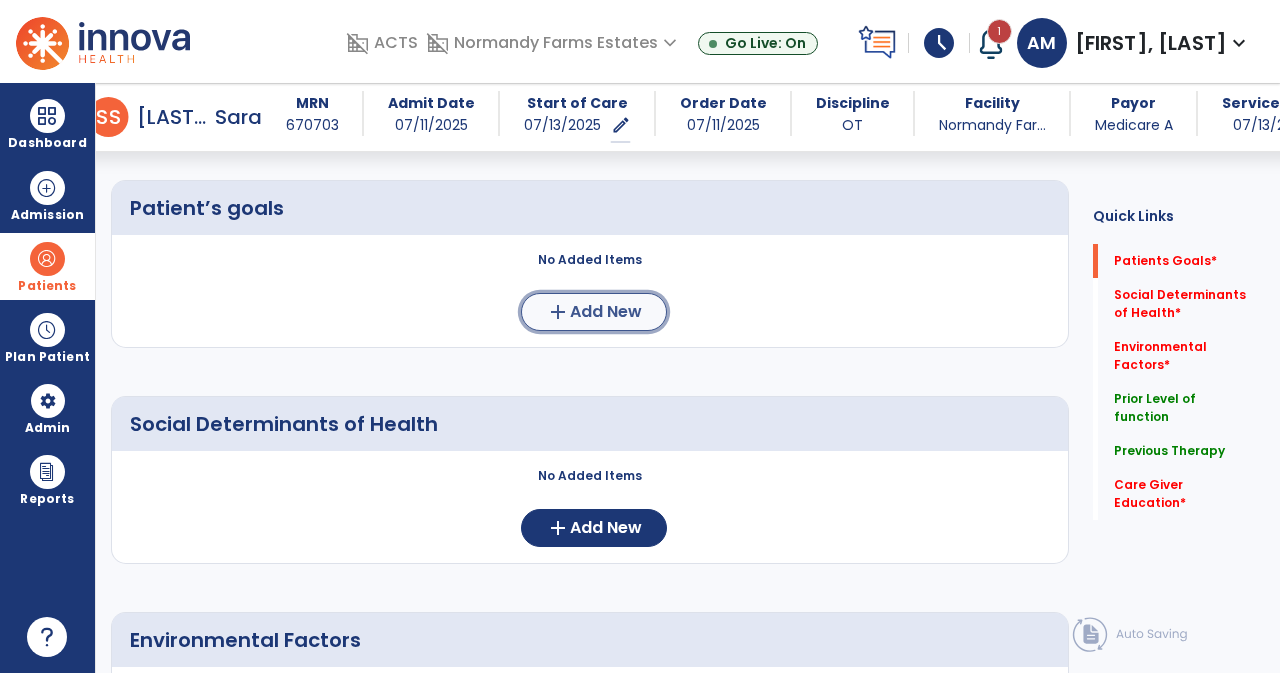 click on "Add New" 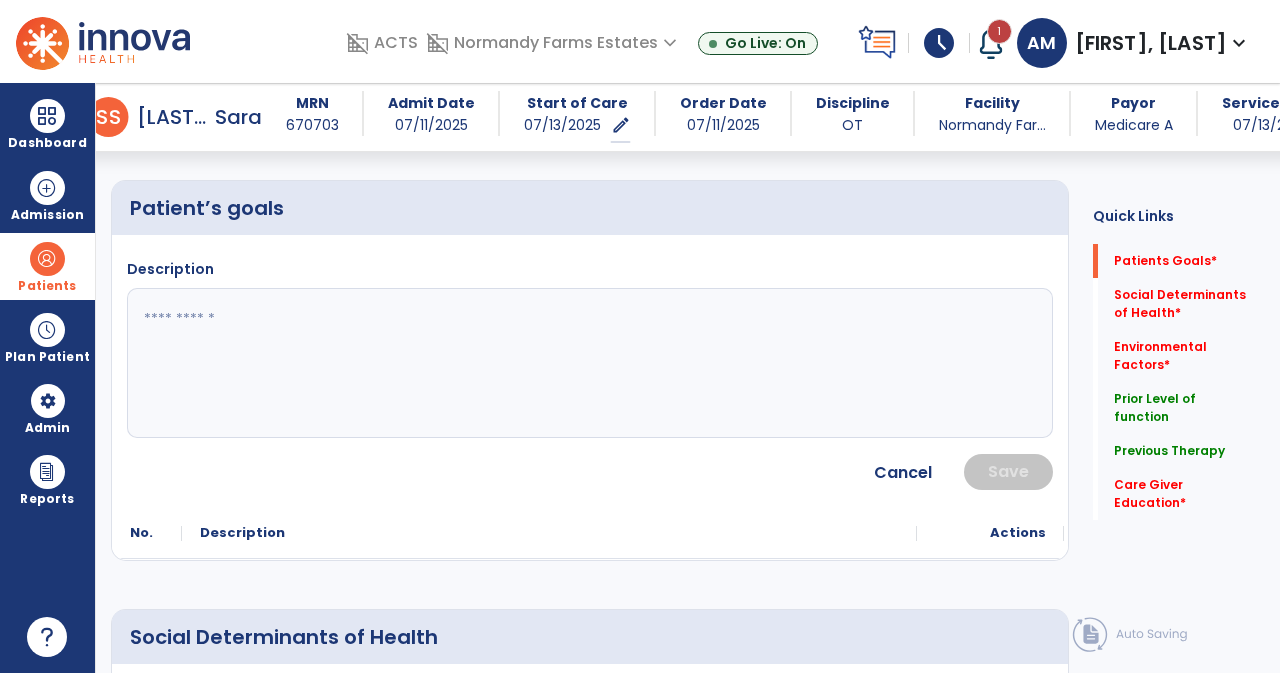 drag, startPoint x: 475, startPoint y: 294, endPoint x: 362, endPoint y: 347, distance: 124.81186 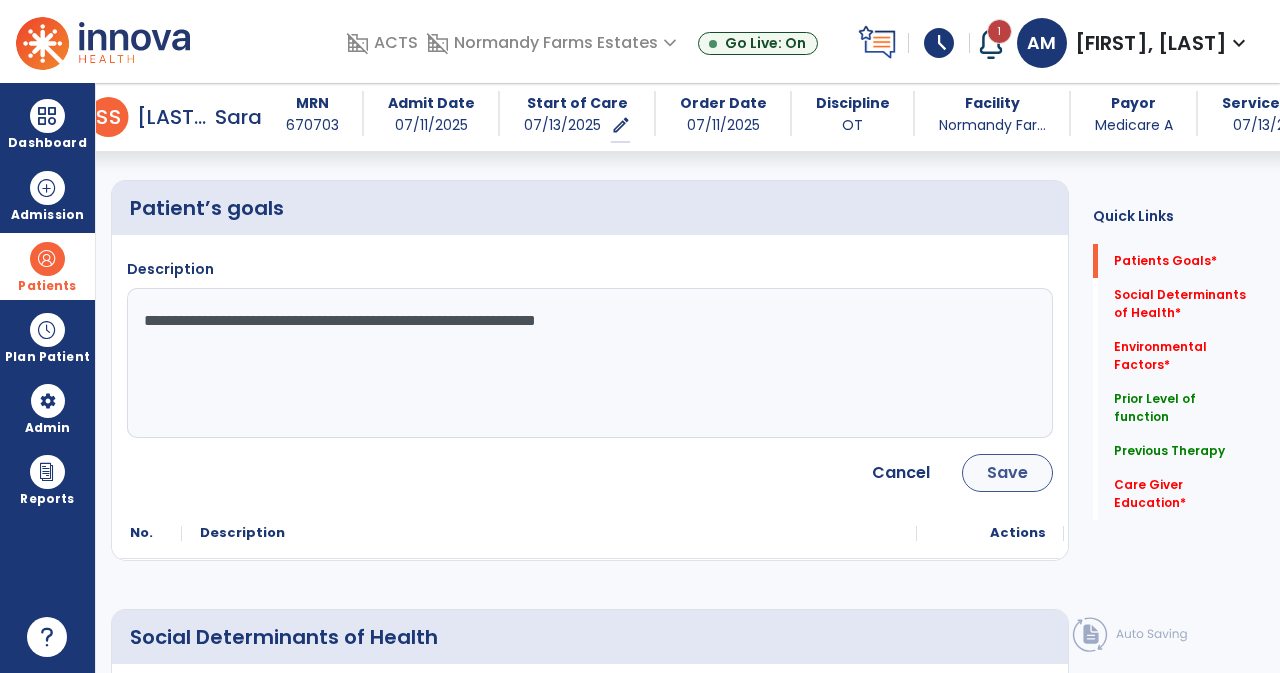 type on "**********" 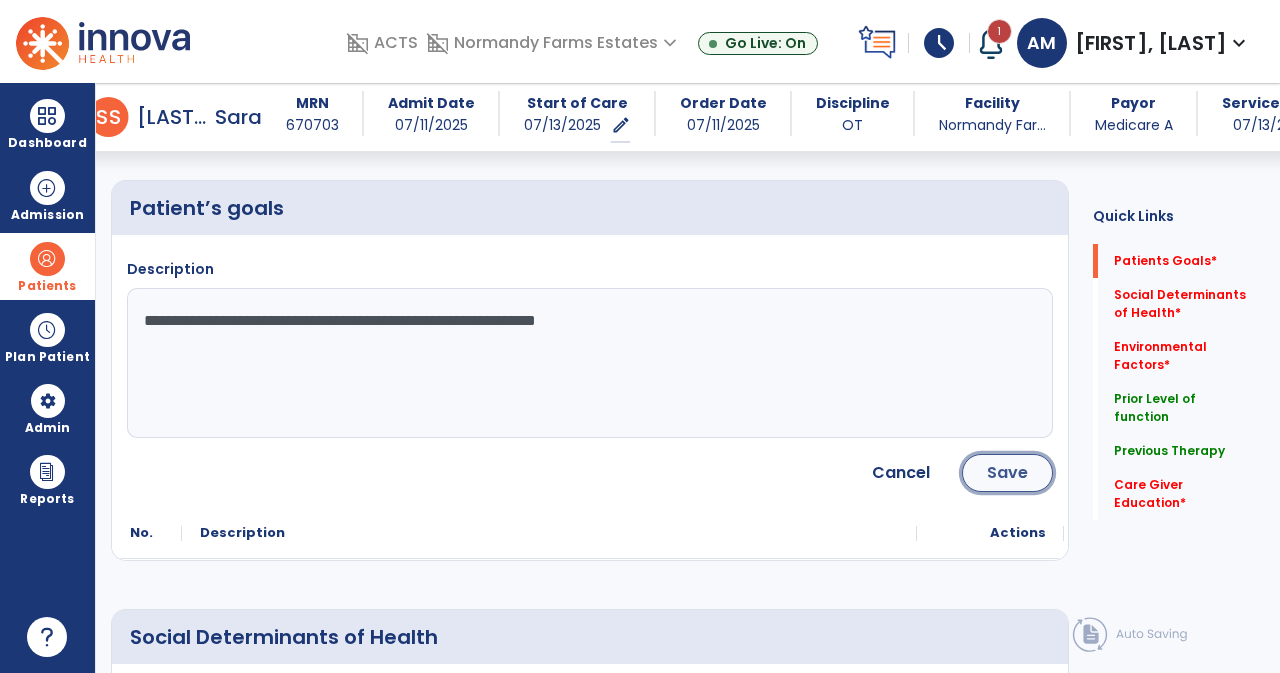 click on "Save" 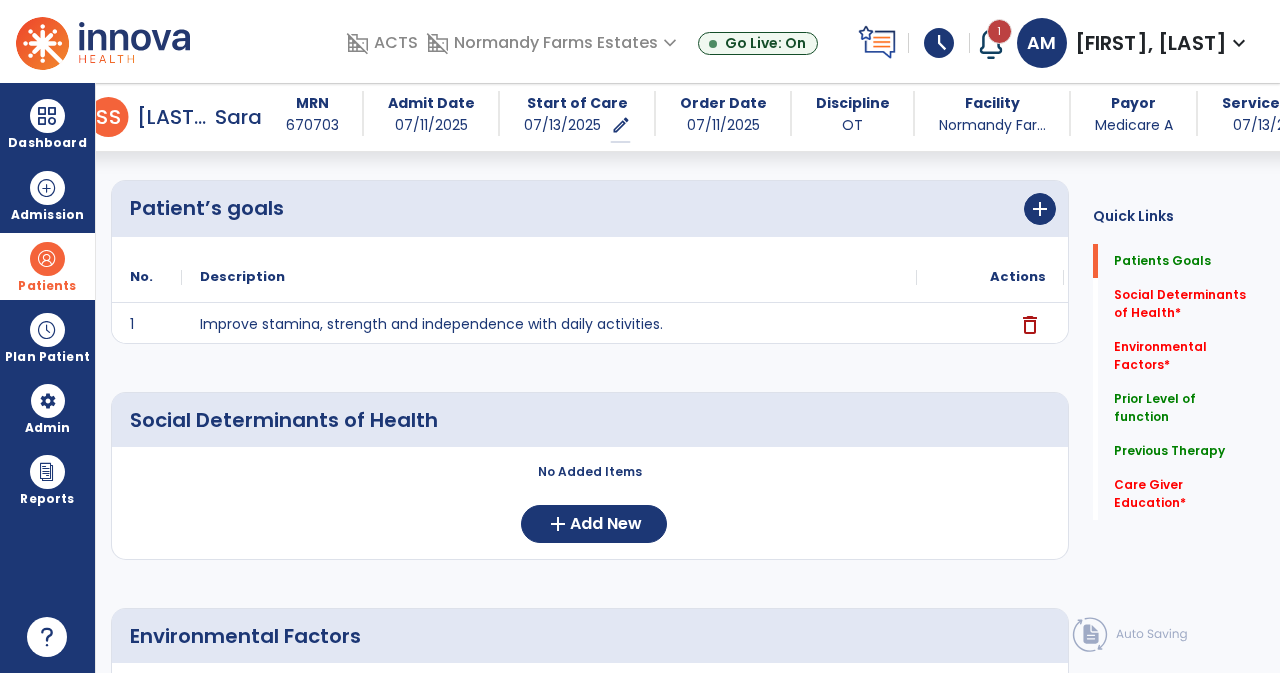 scroll, scrollTop: 317, scrollLeft: 0, axis: vertical 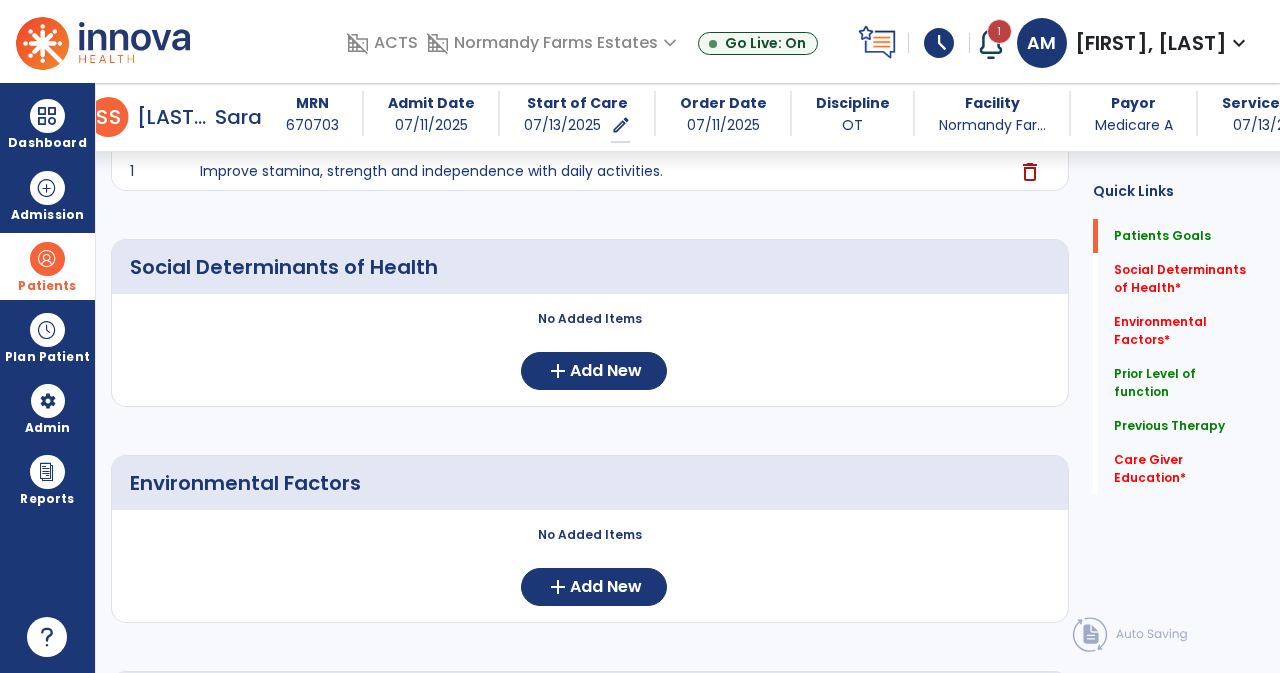drag, startPoint x: 570, startPoint y: 360, endPoint x: 473, endPoint y: 361, distance: 97.00516 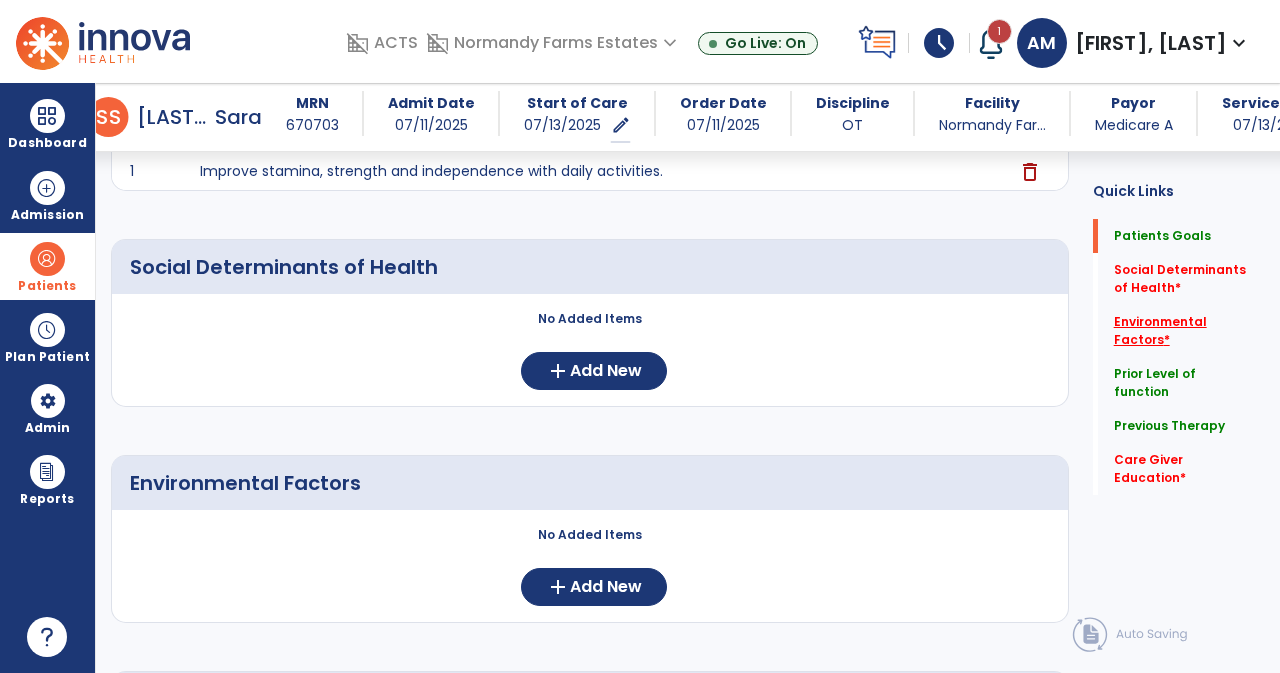 click on "Environmental Factors   *" 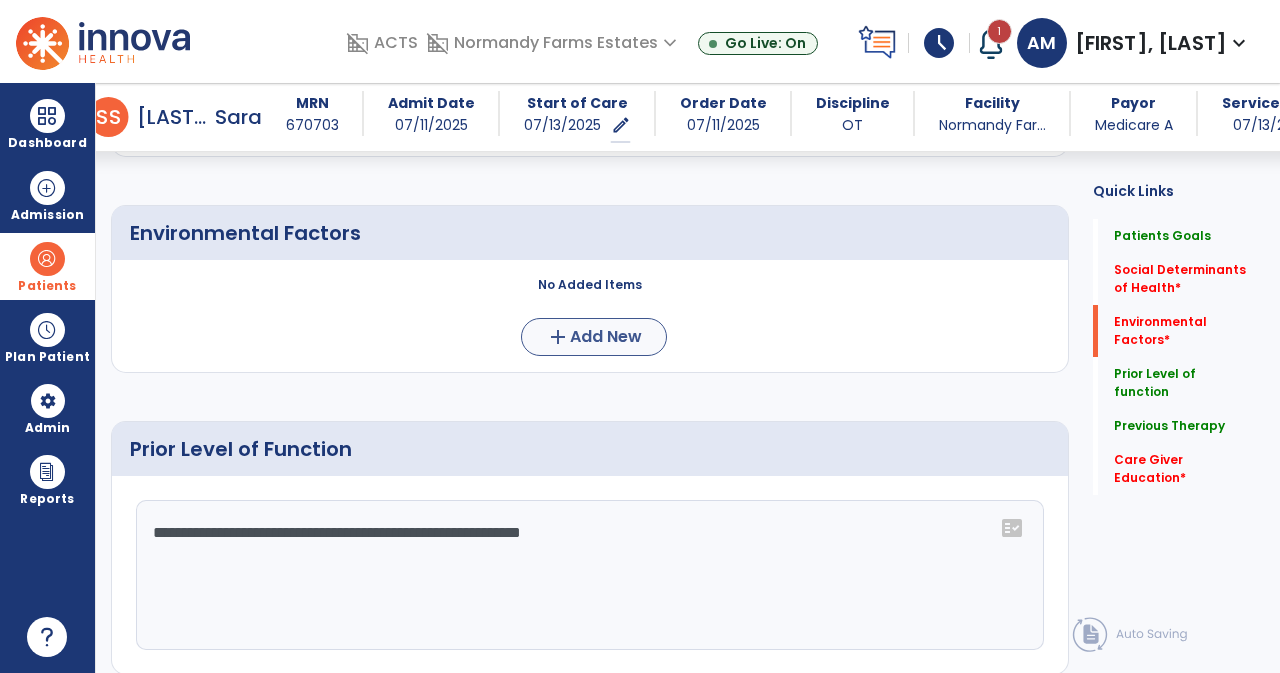 scroll, scrollTop: 570, scrollLeft: 0, axis: vertical 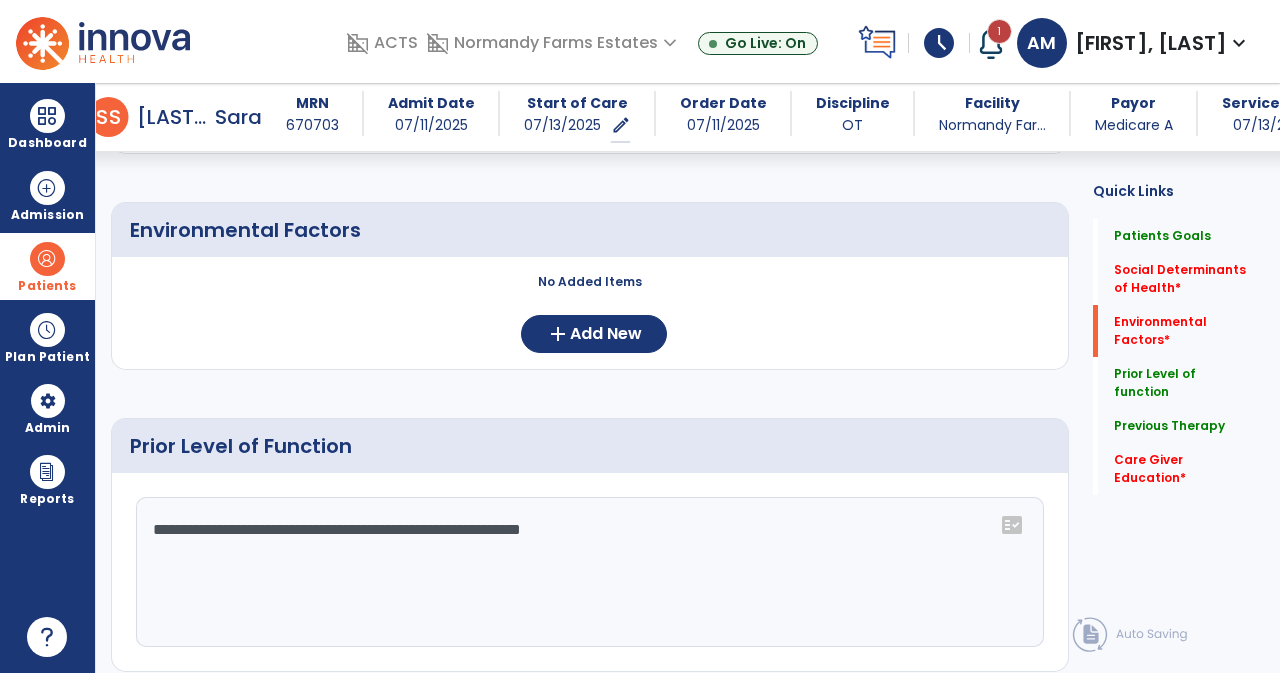 click on "**********" 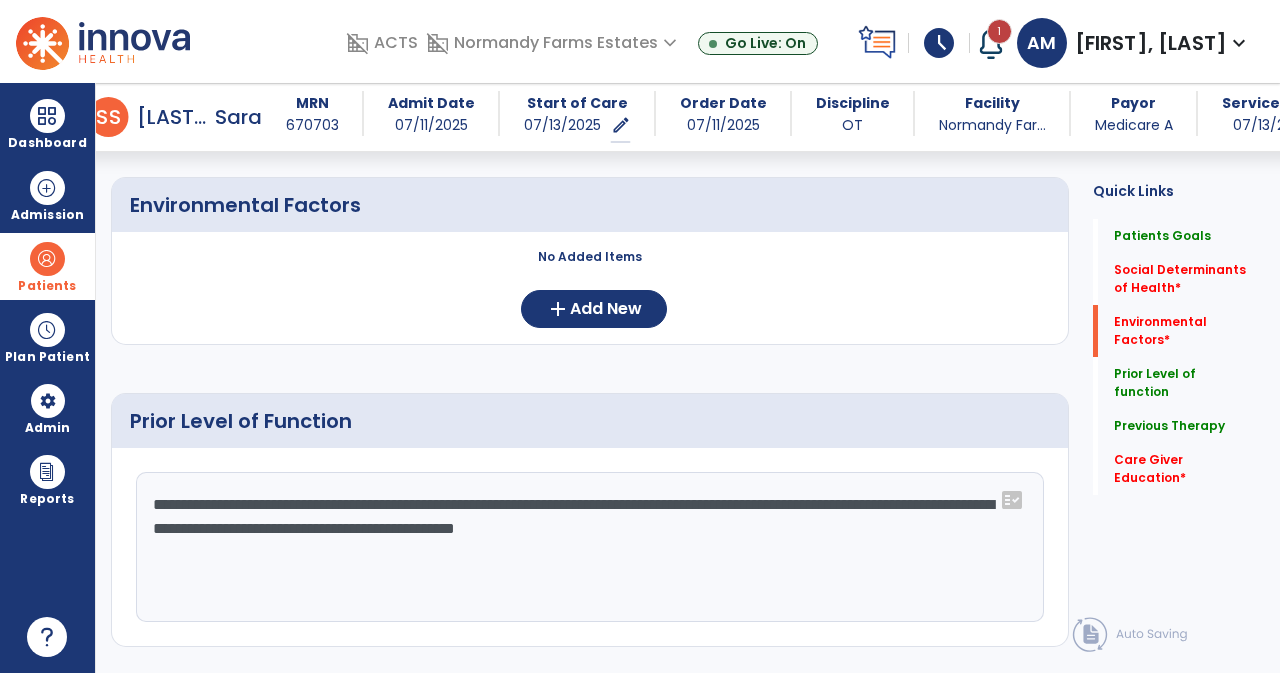 scroll, scrollTop: 609, scrollLeft: 0, axis: vertical 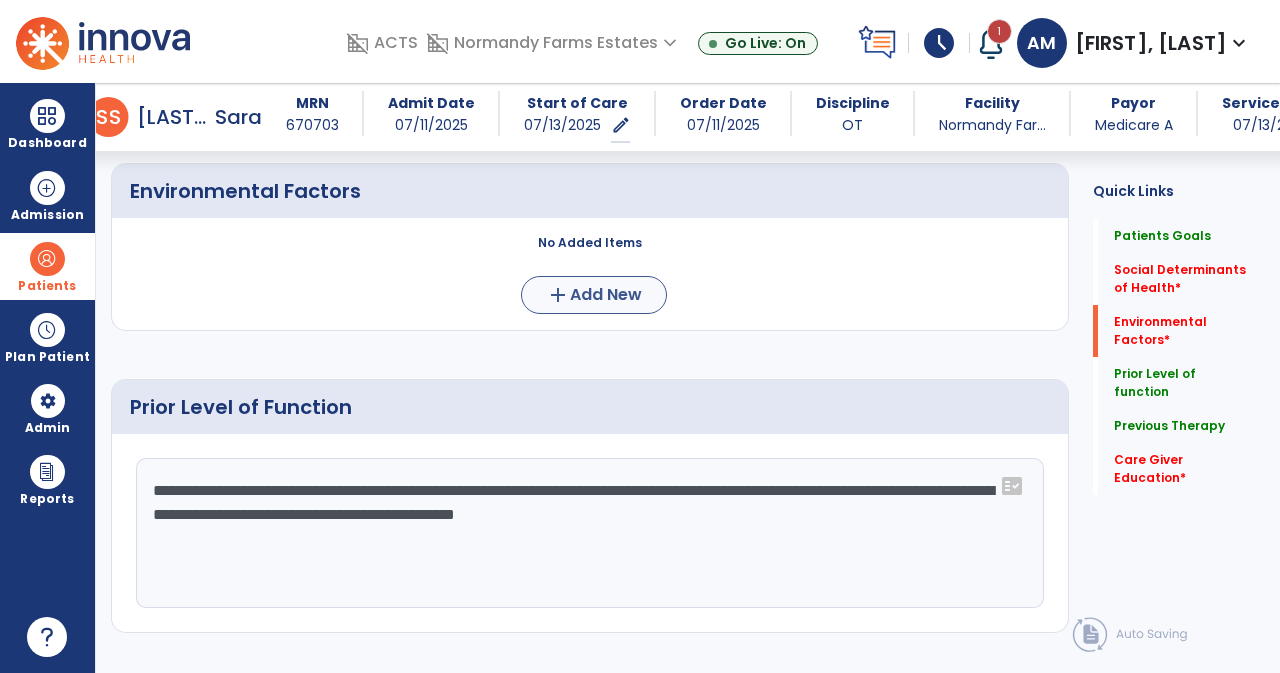 type on "**********" 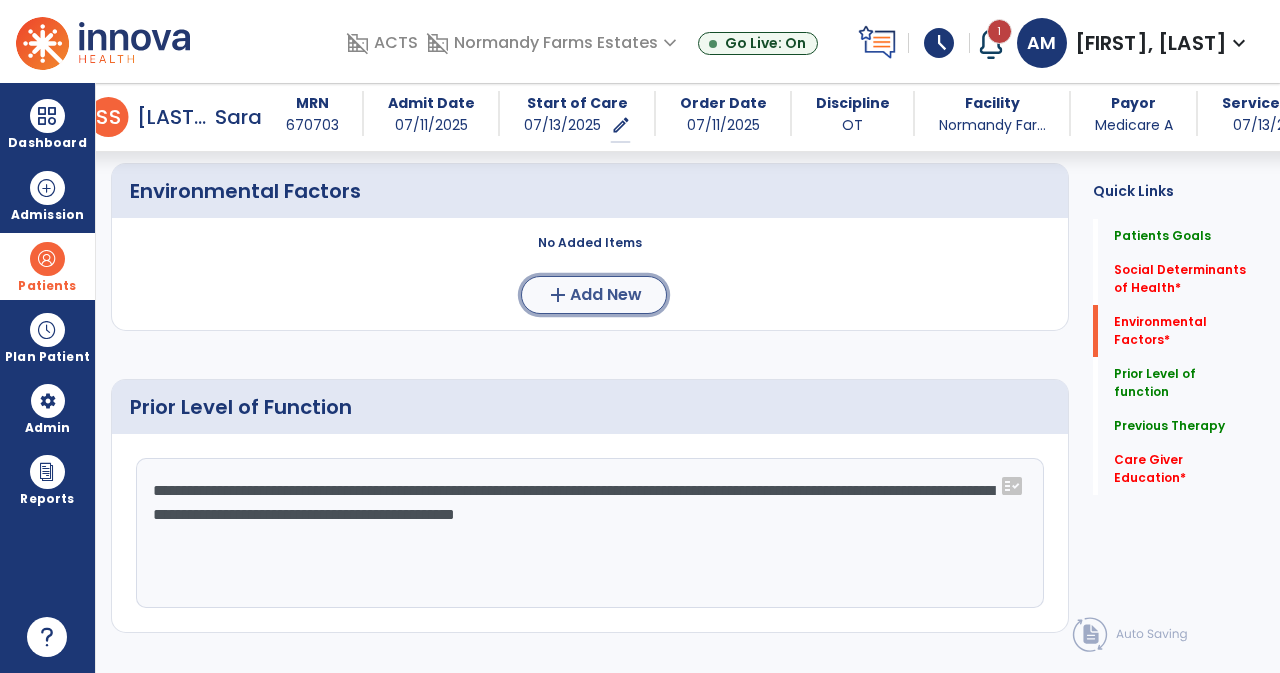 click on "Add New" 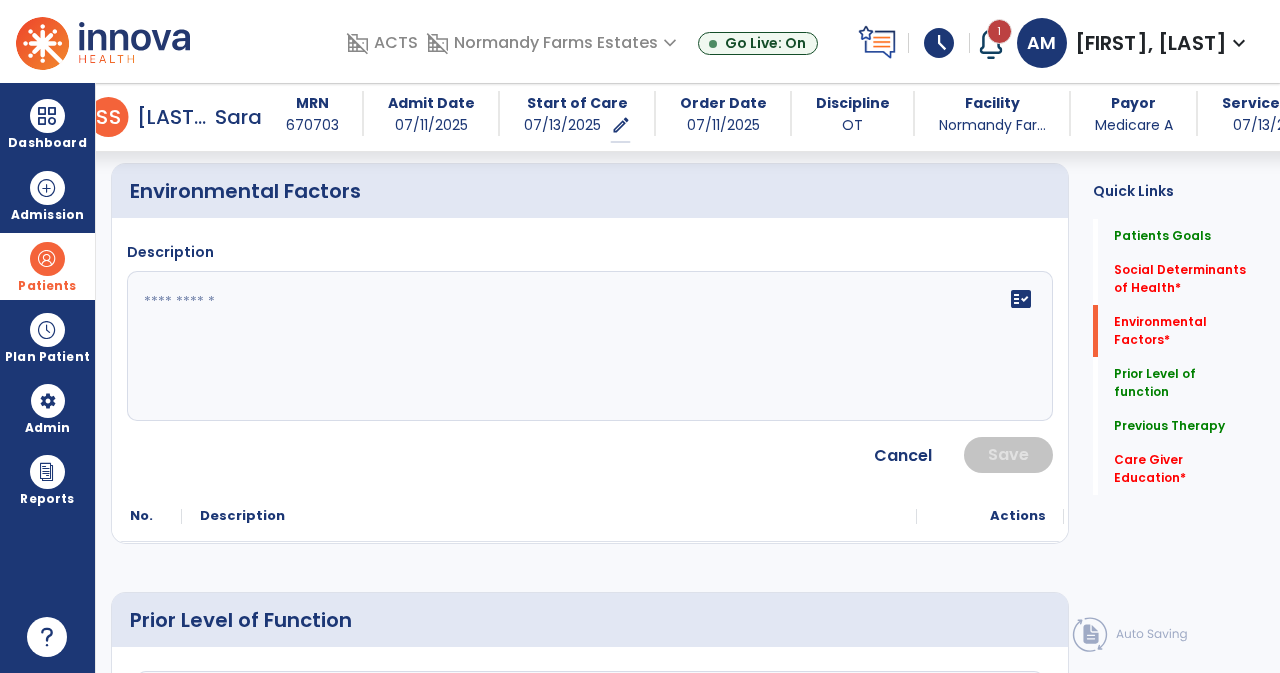 click on "fact_check" 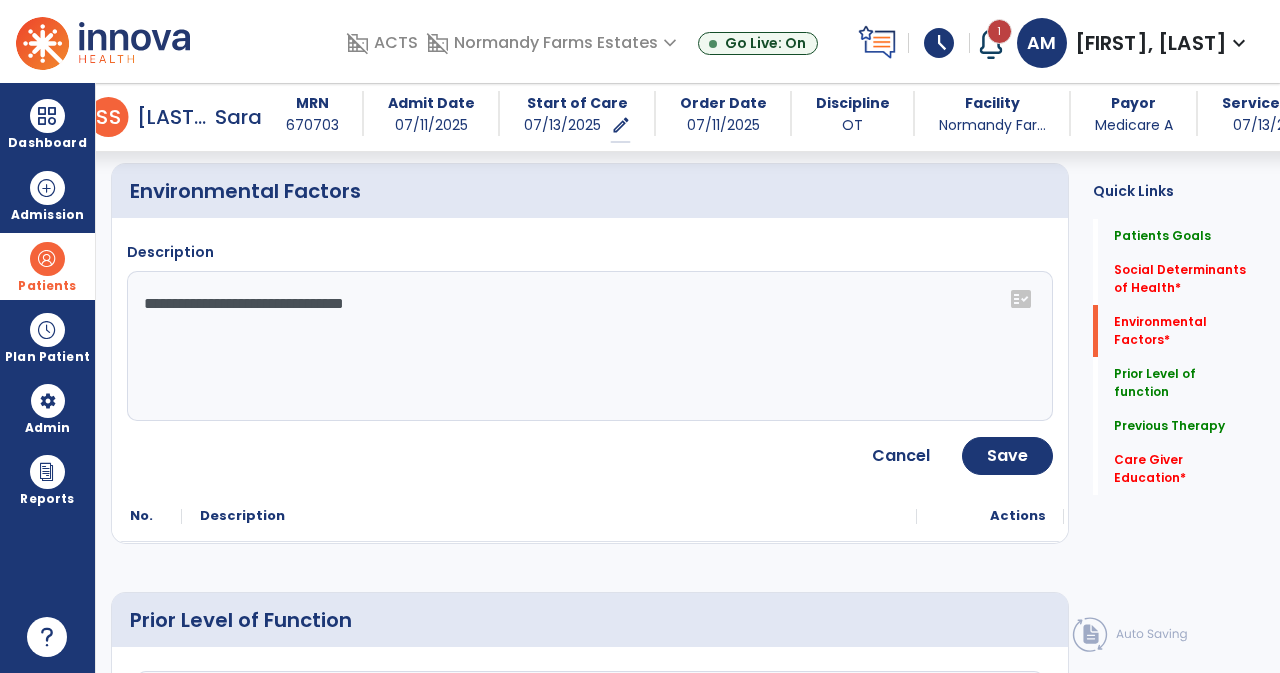 click on "**********" 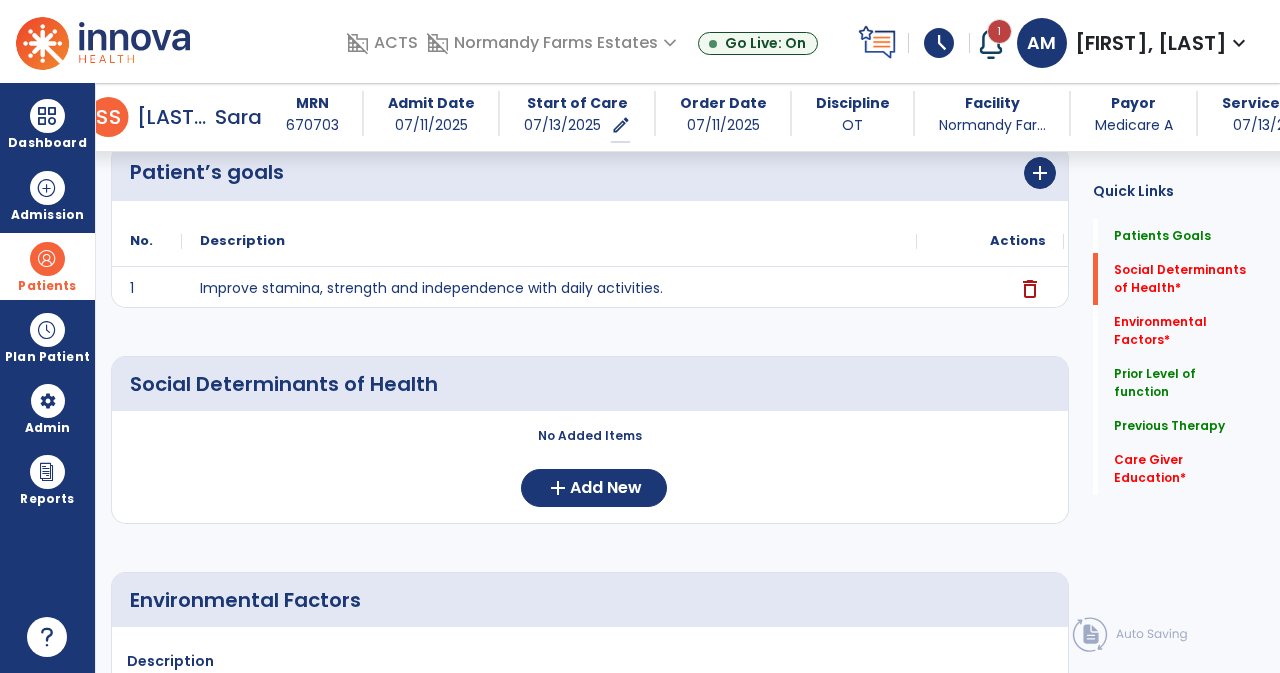scroll, scrollTop: 260, scrollLeft: 0, axis: vertical 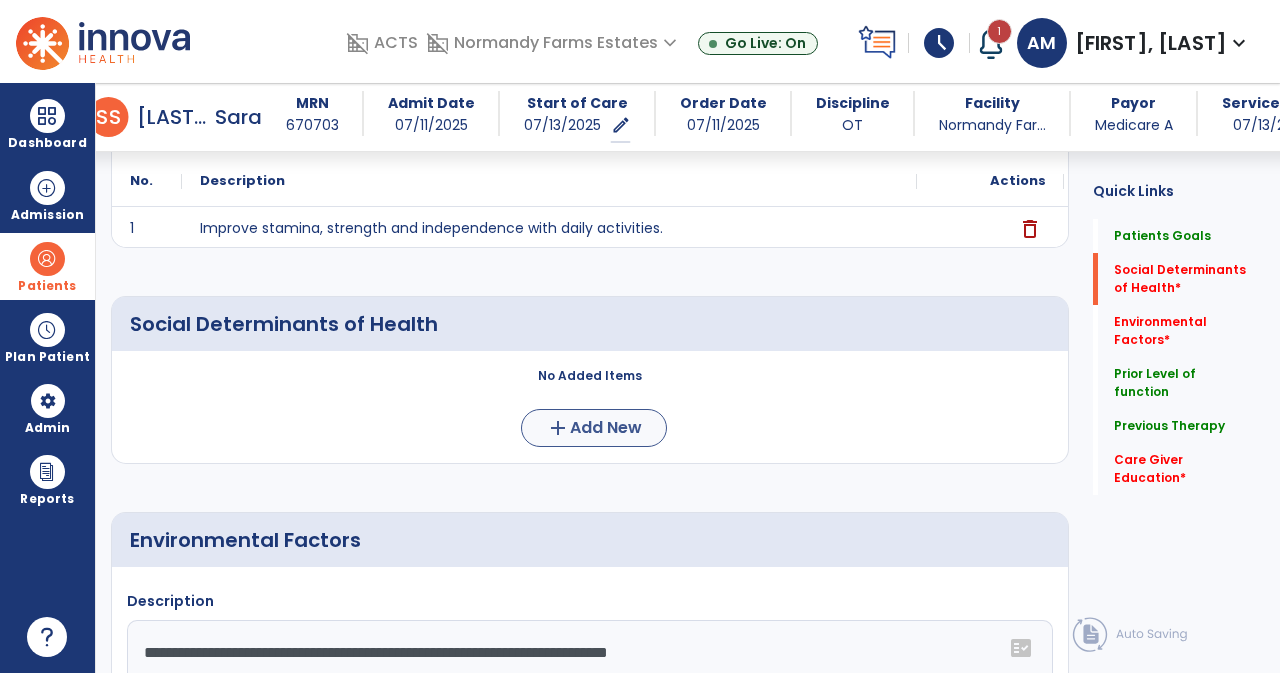 type on "**********" 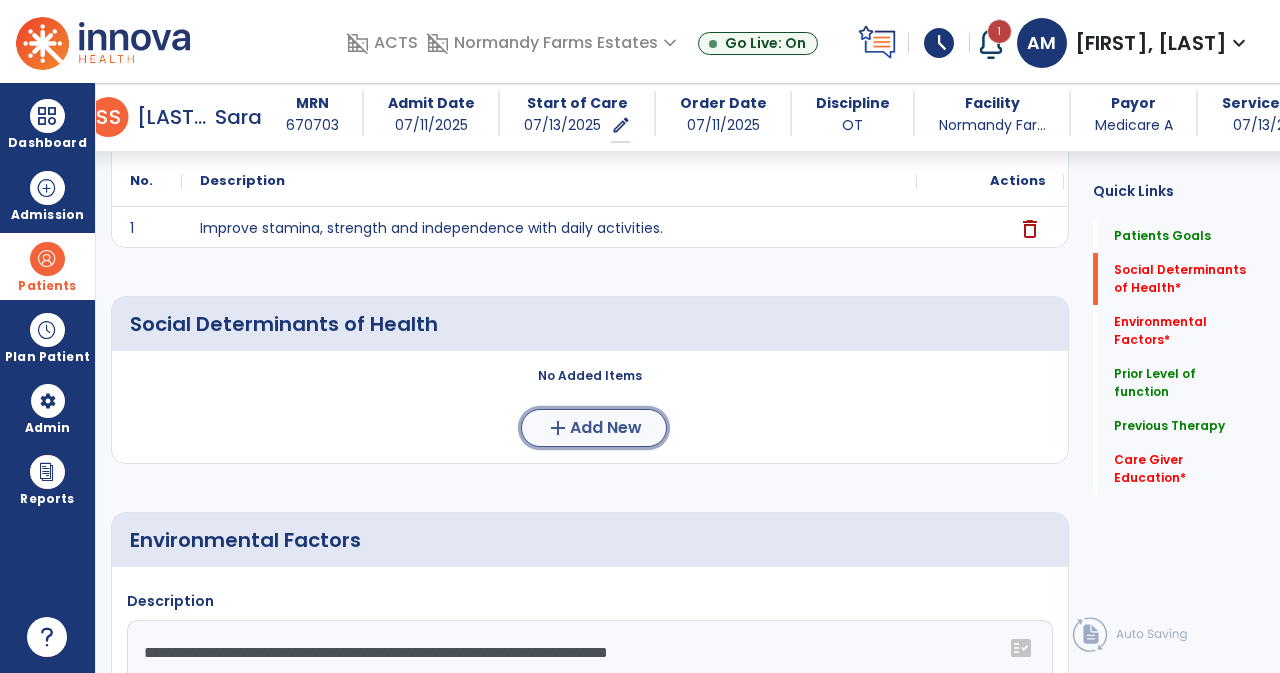 click on "Add New" 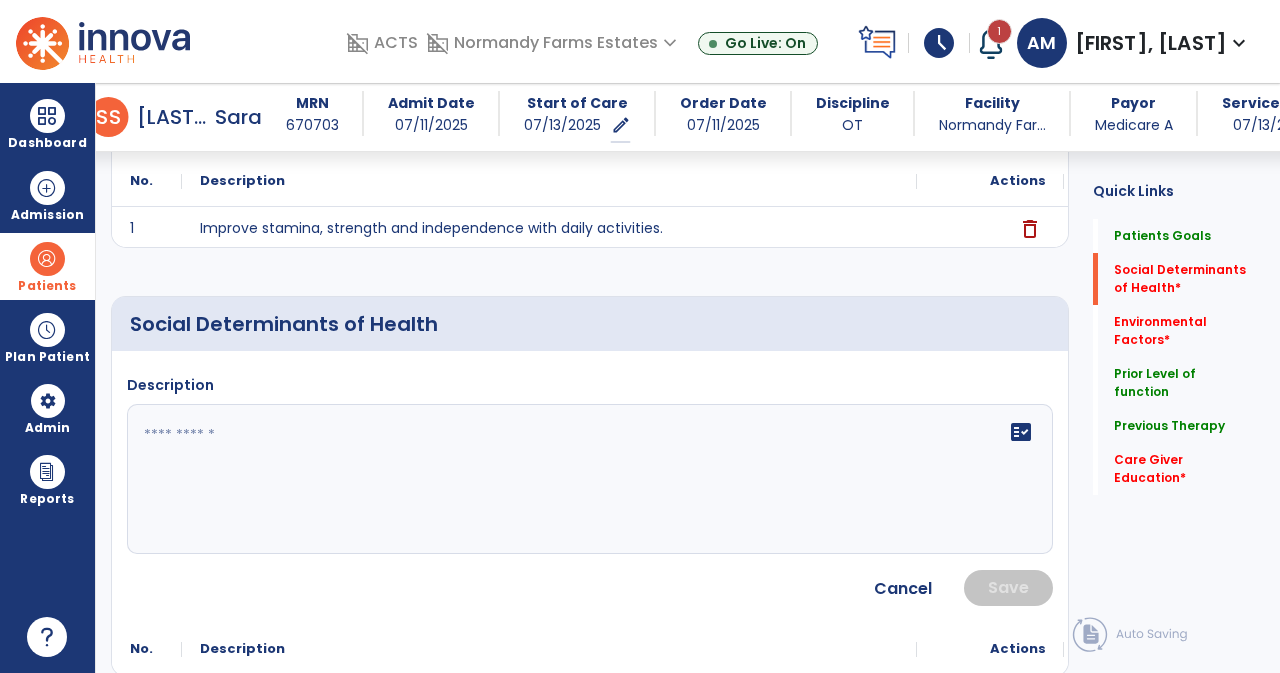 click on "fact_check" 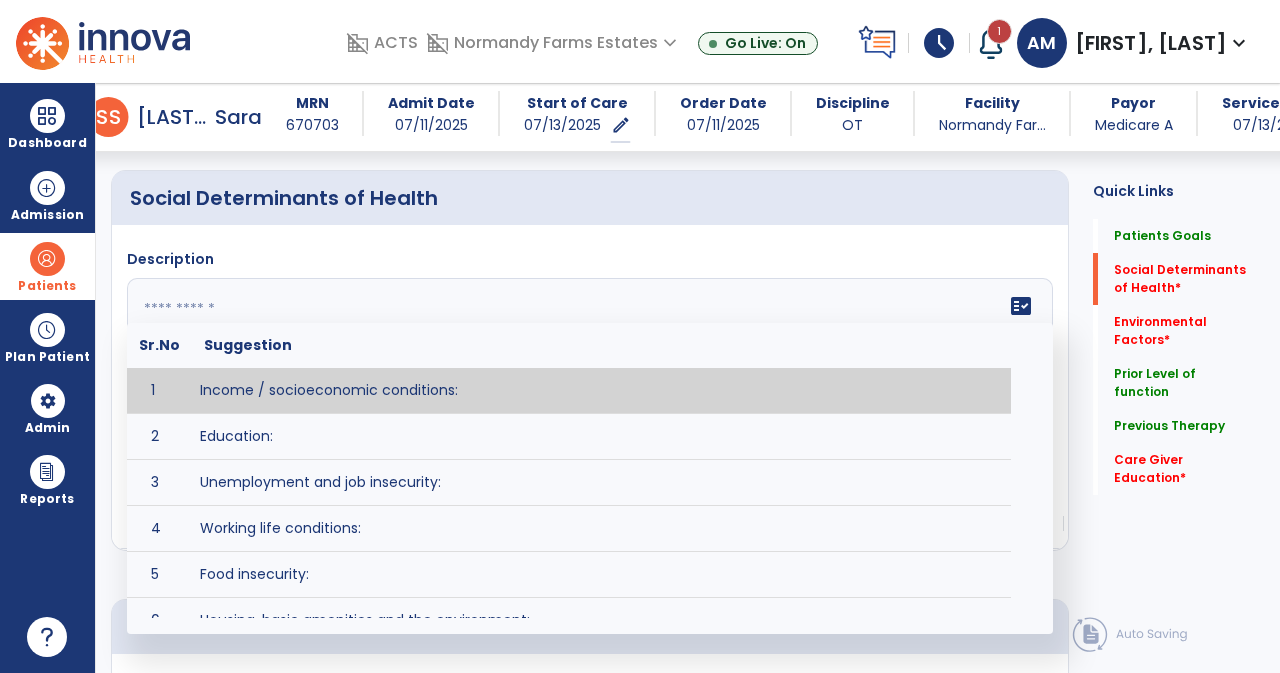 scroll, scrollTop: 396, scrollLeft: 0, axis: vertical 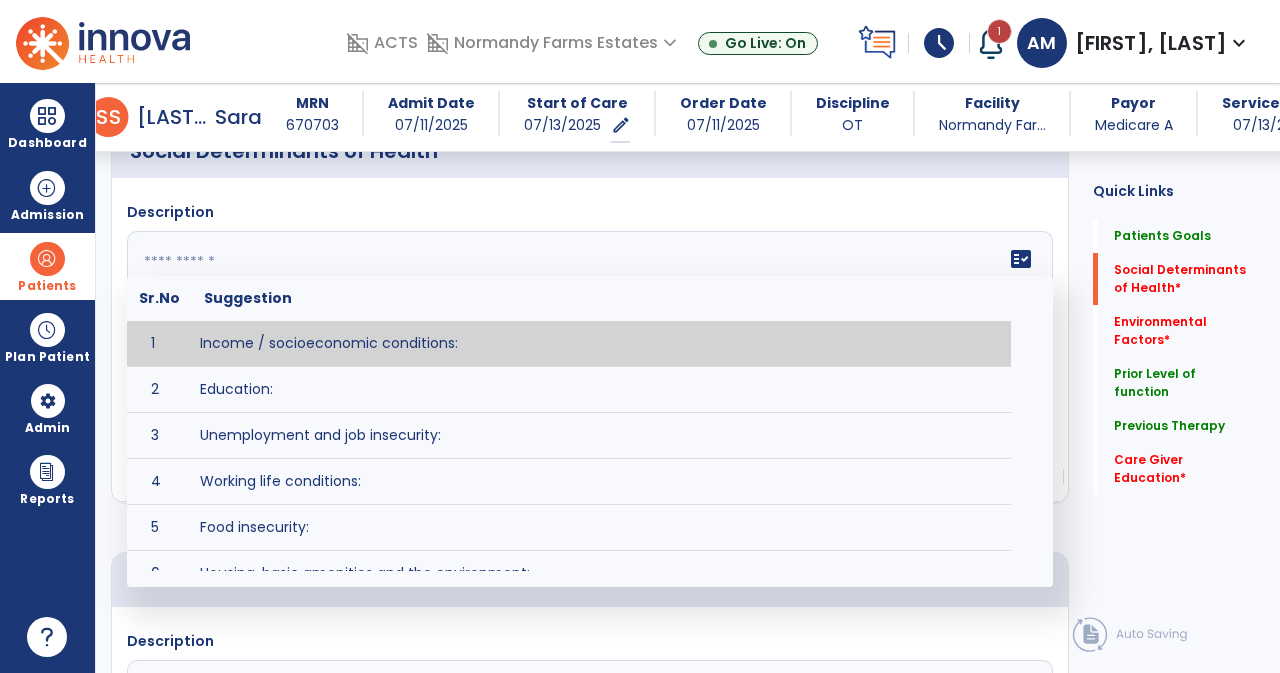 click 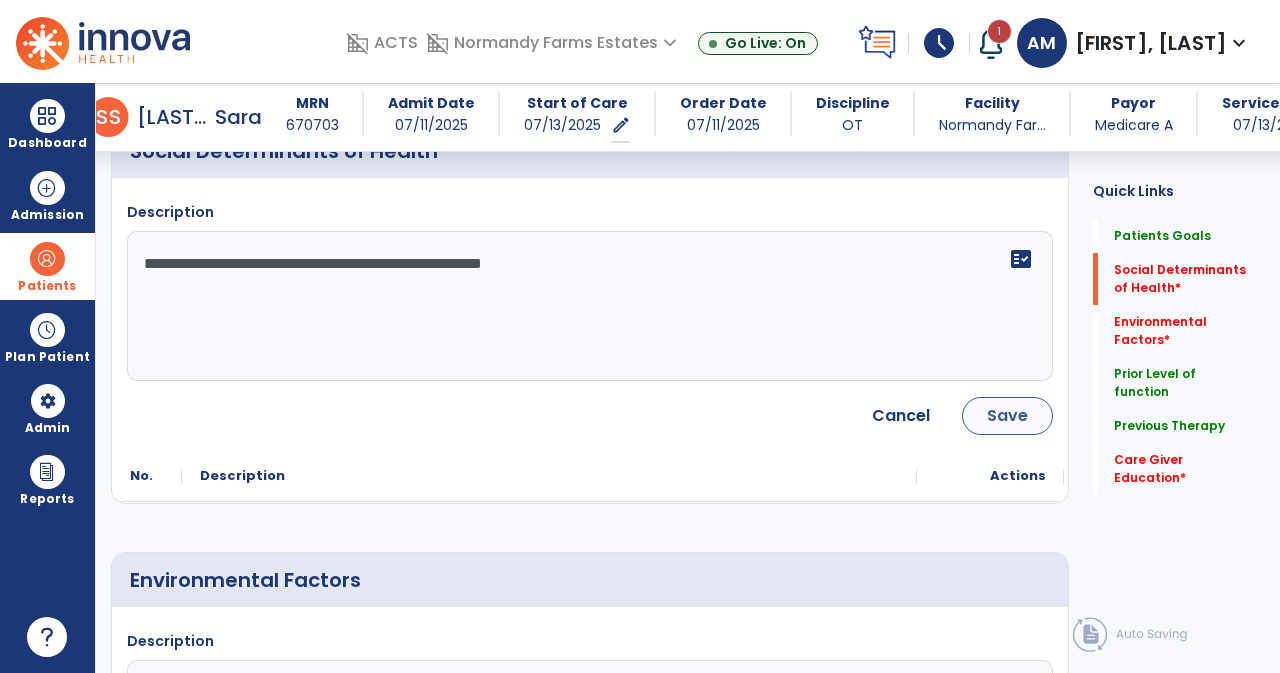 type on "**********" 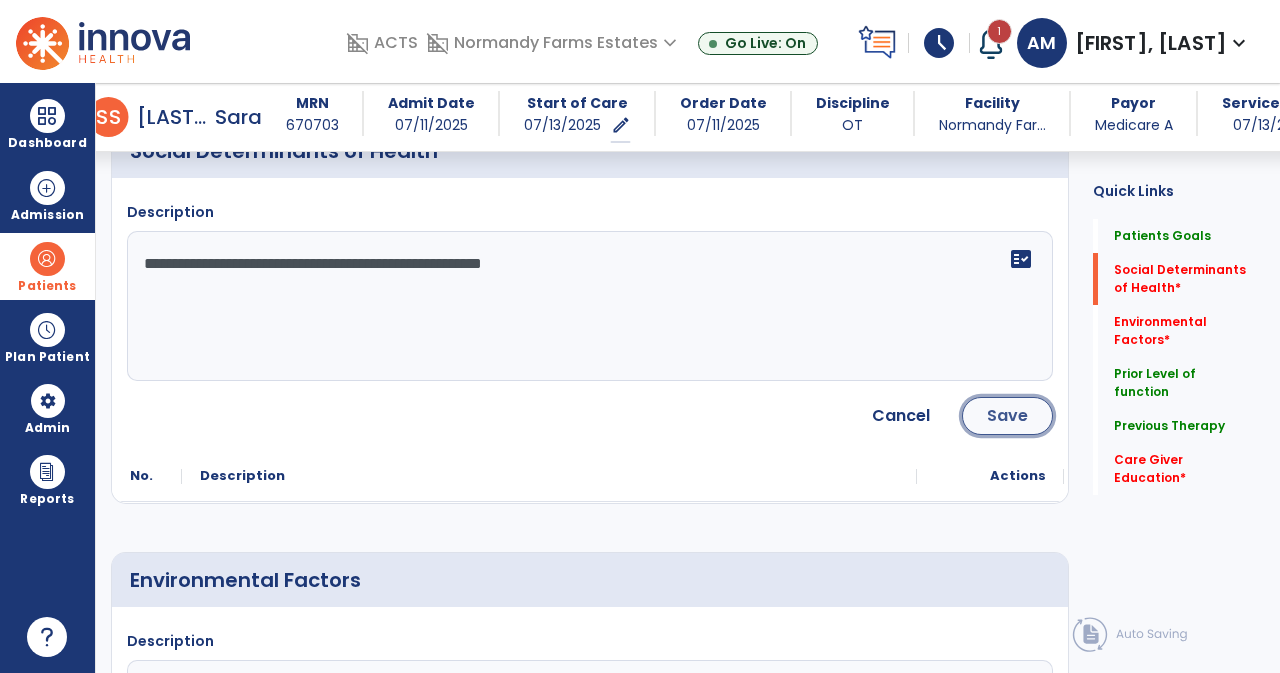 click on "Save" 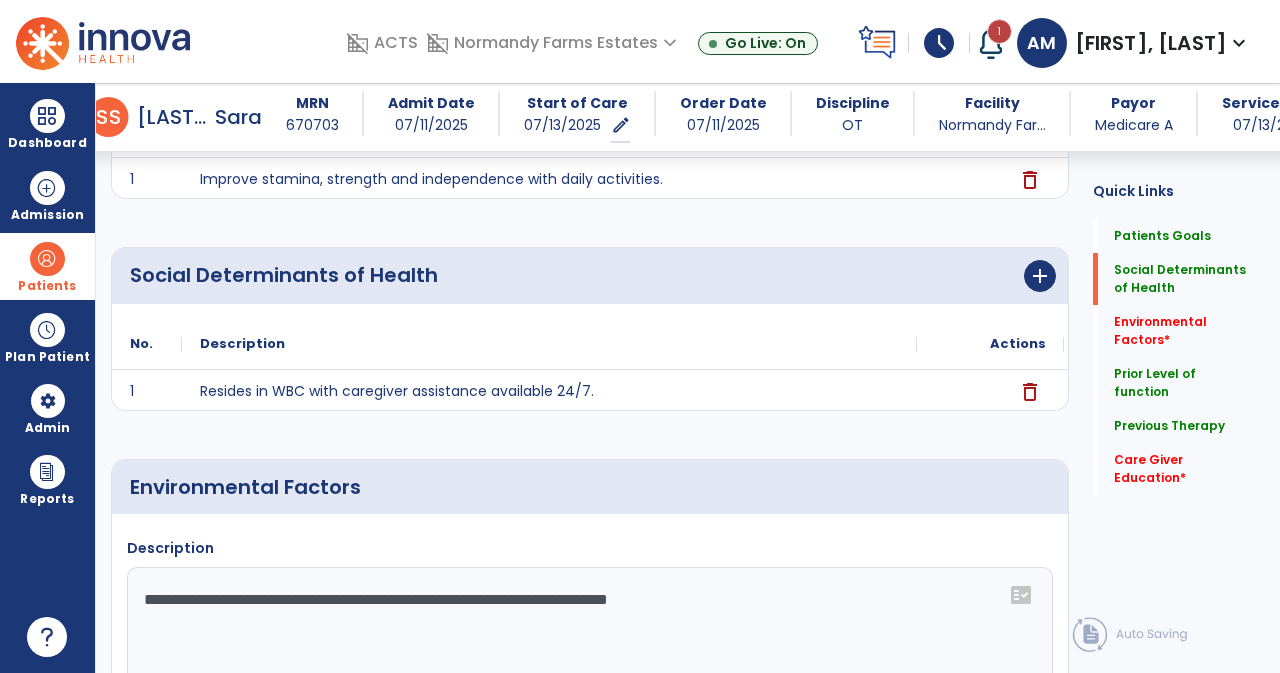 scroll, scrollTop: 226, scrollLeft: 0, axis: vertical 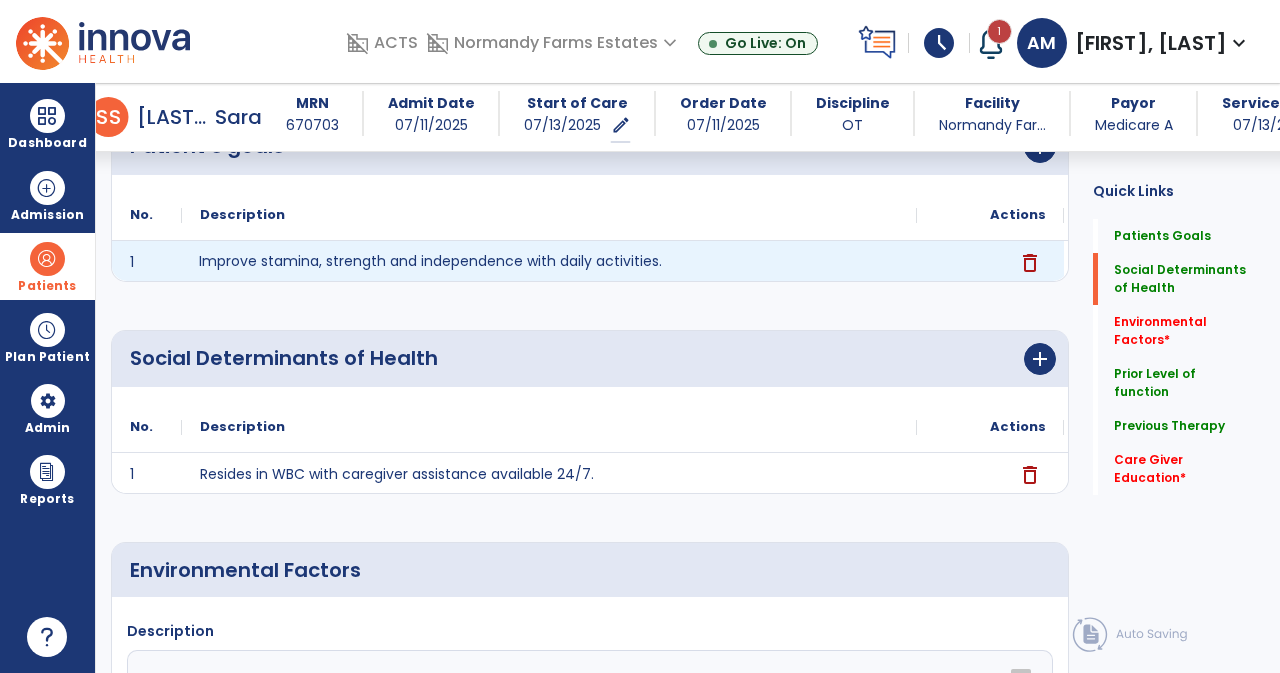 click on "Improve stamina, strength and independence with daily activities." 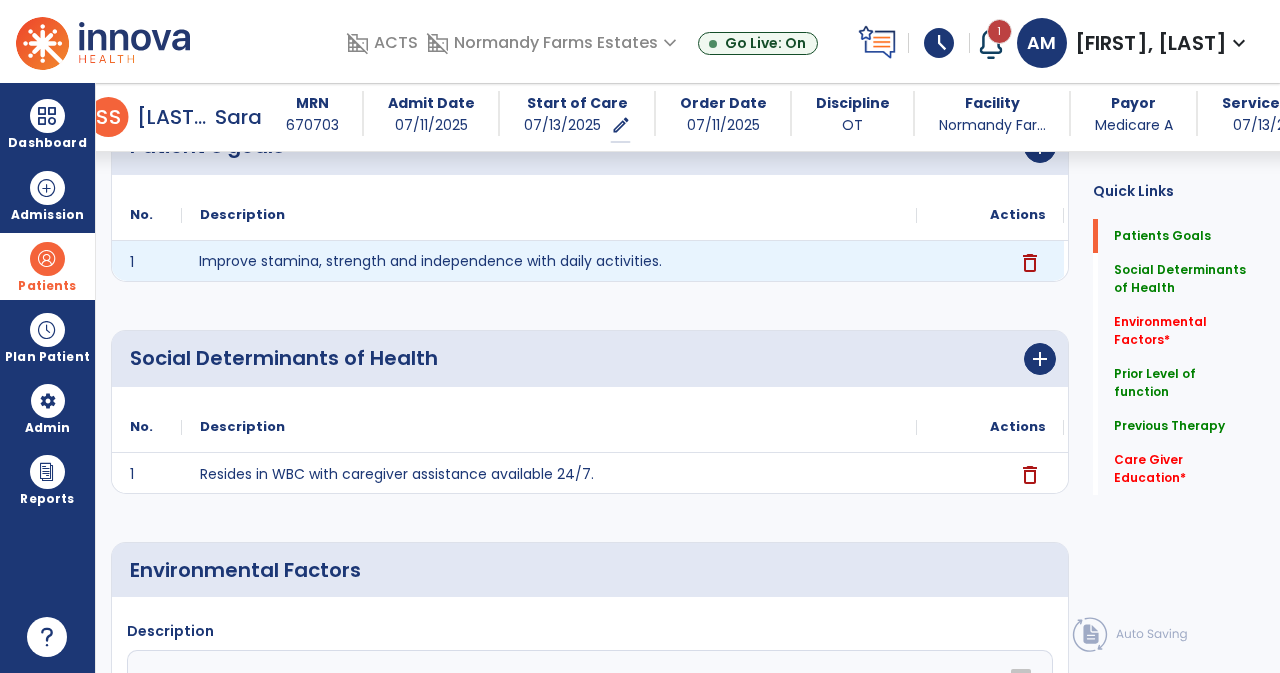 scroll, scrollTop: 72, scrollLeft: 0, axis: vertical 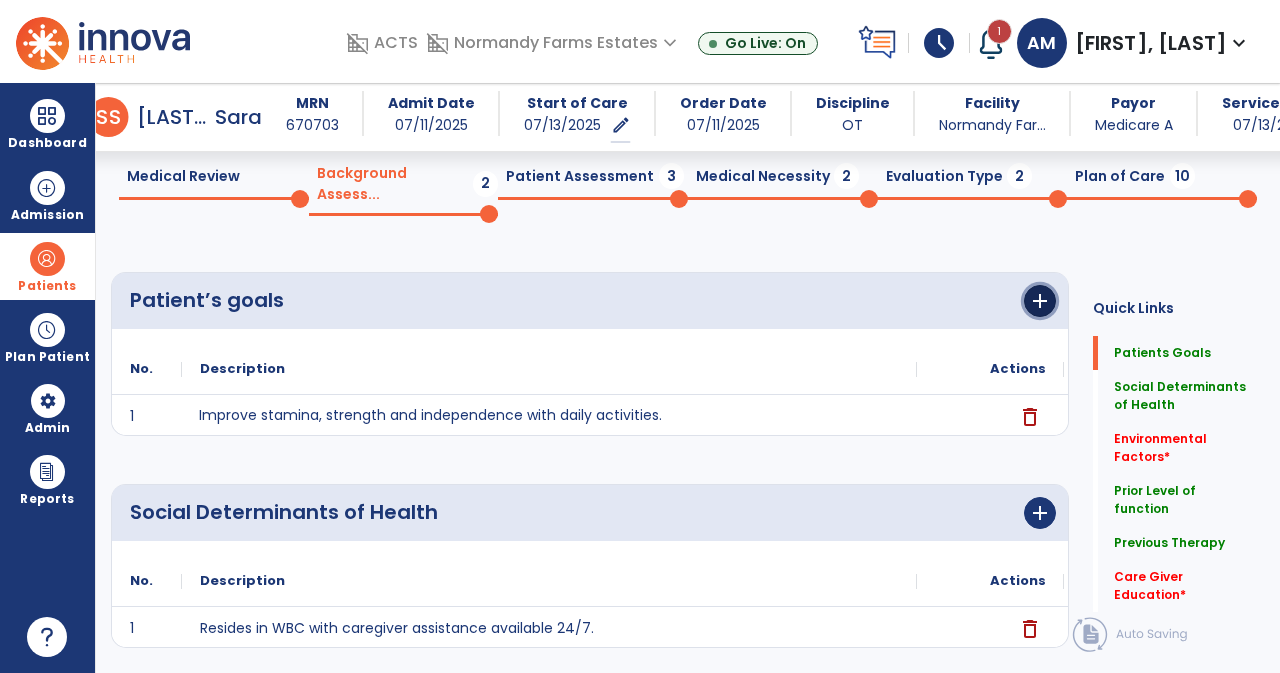 click on "add" 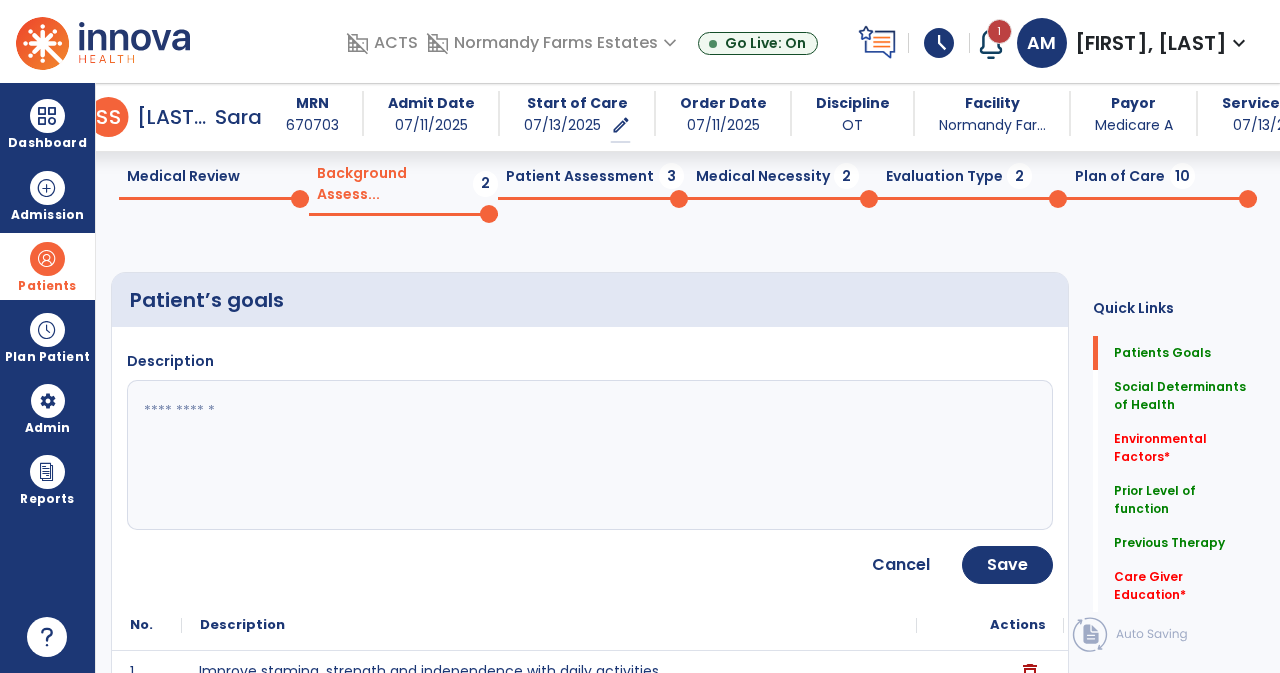 click 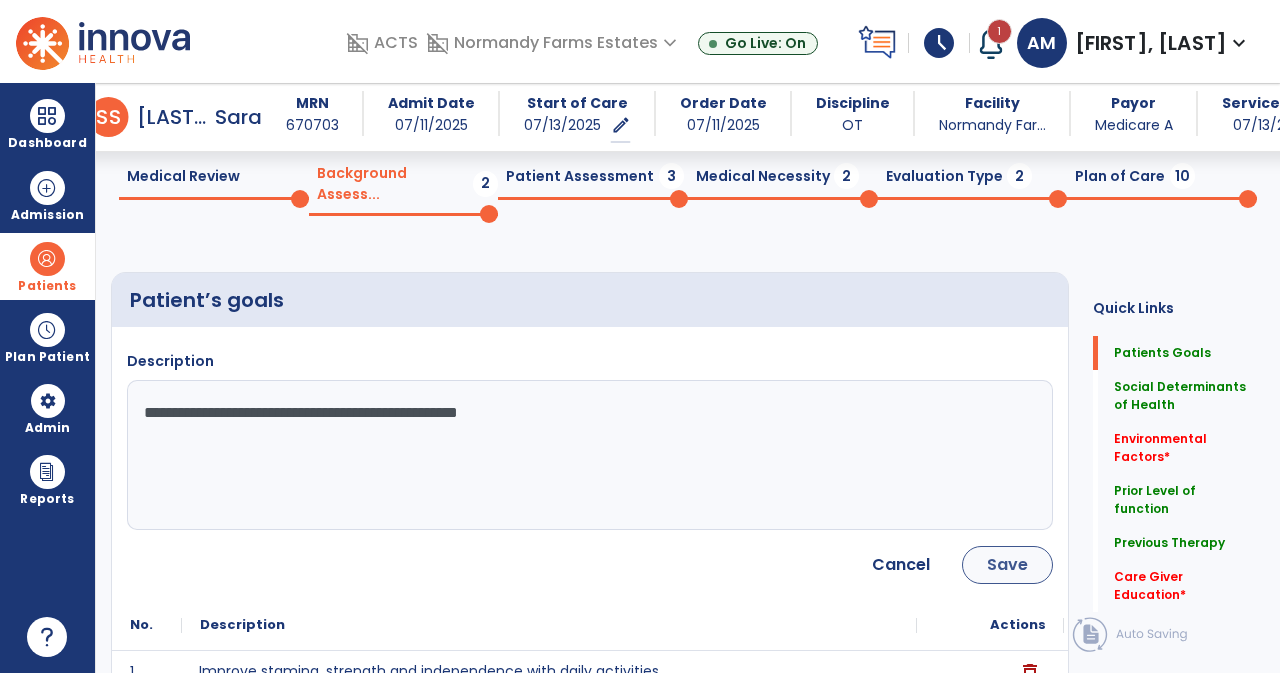 type on "**********" 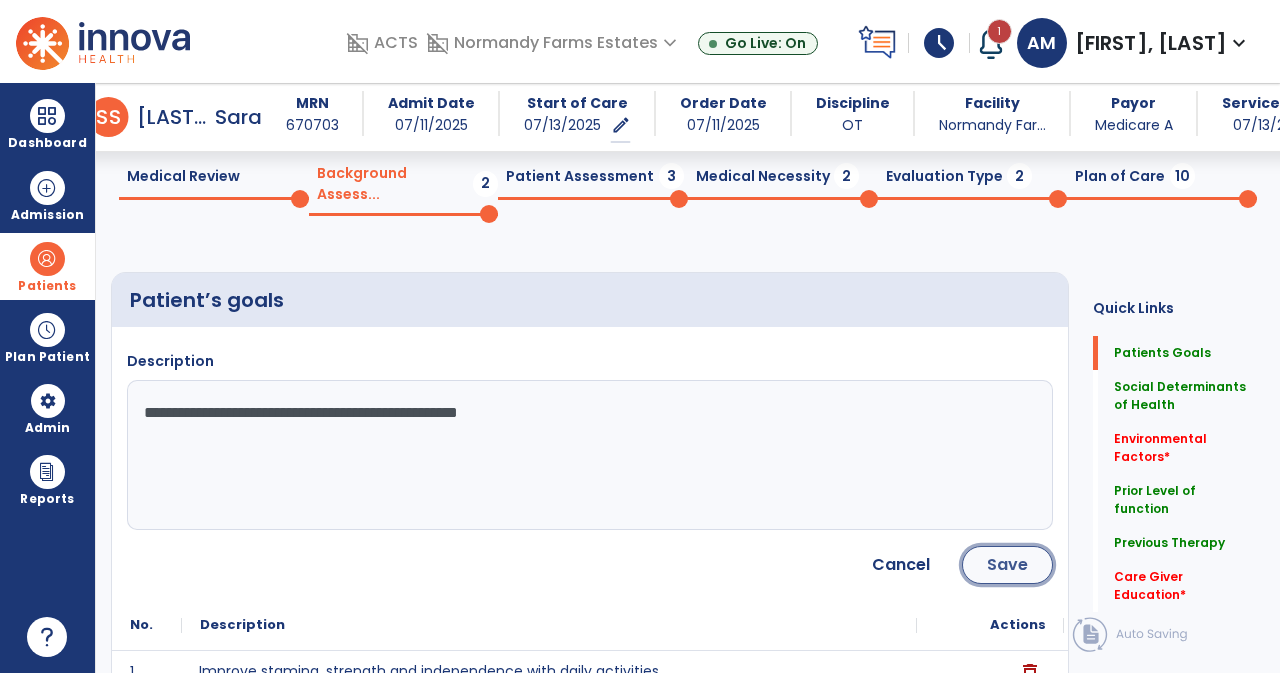 click on "Save" 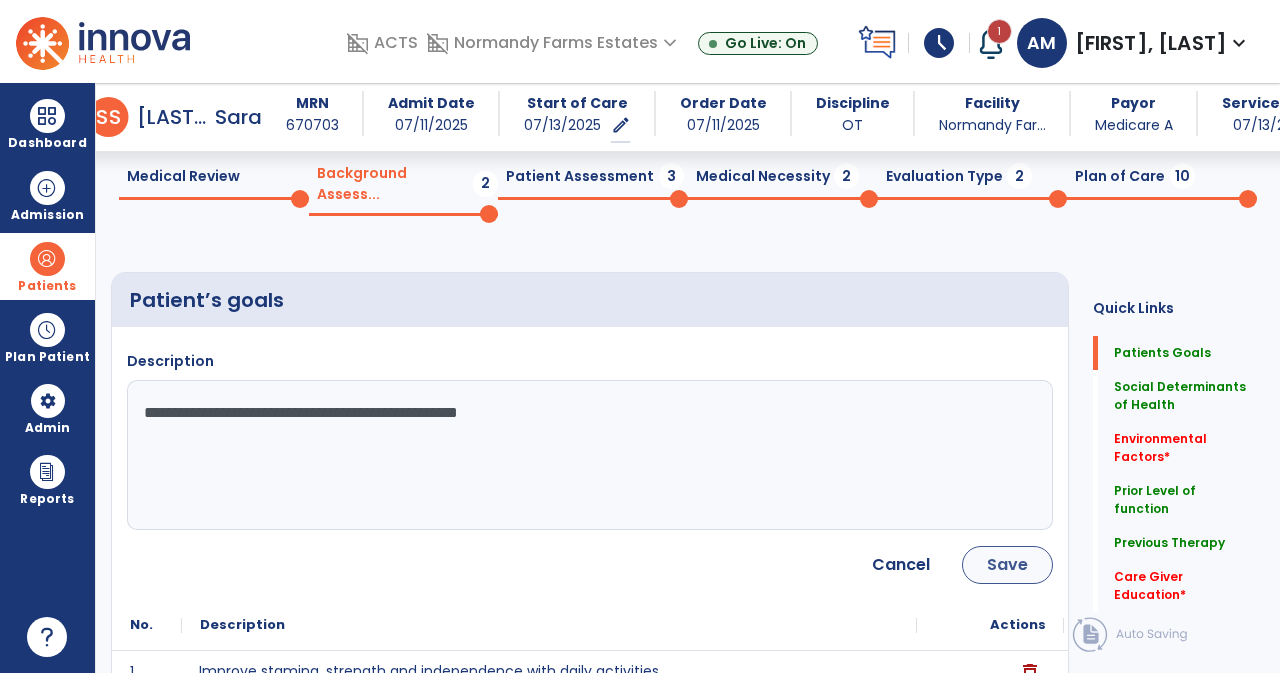 click on "Social Determinants of Health      add" 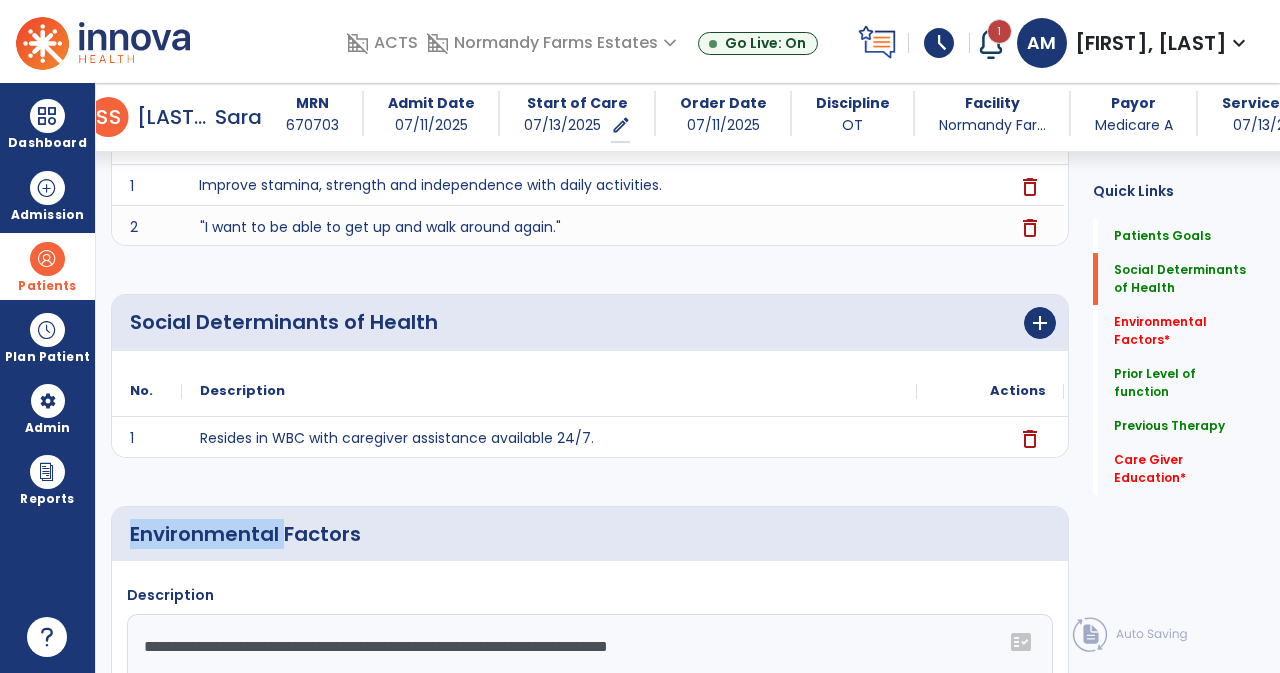 scroll, scrollTop: 349, scrollLeft: 0, axis: vertical 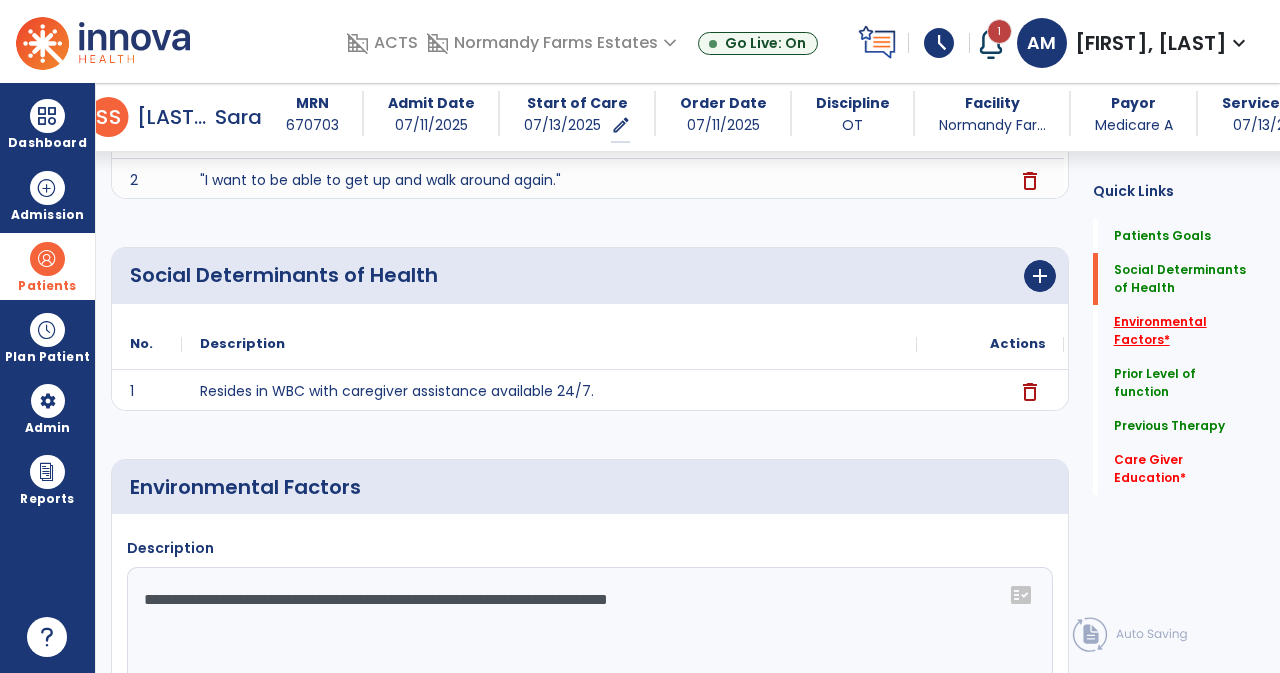 click on "Environmental Factors   *" 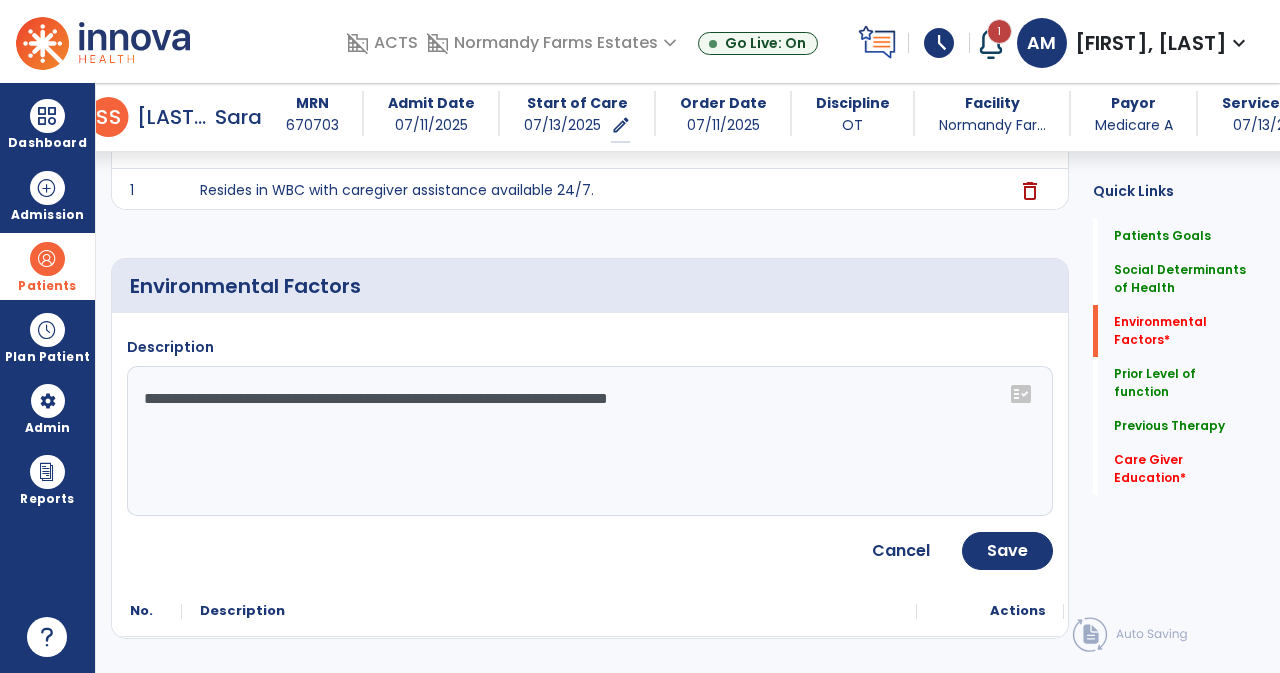 scroll, scrollTop: 578, scrollLeft: 0, axis: vertical 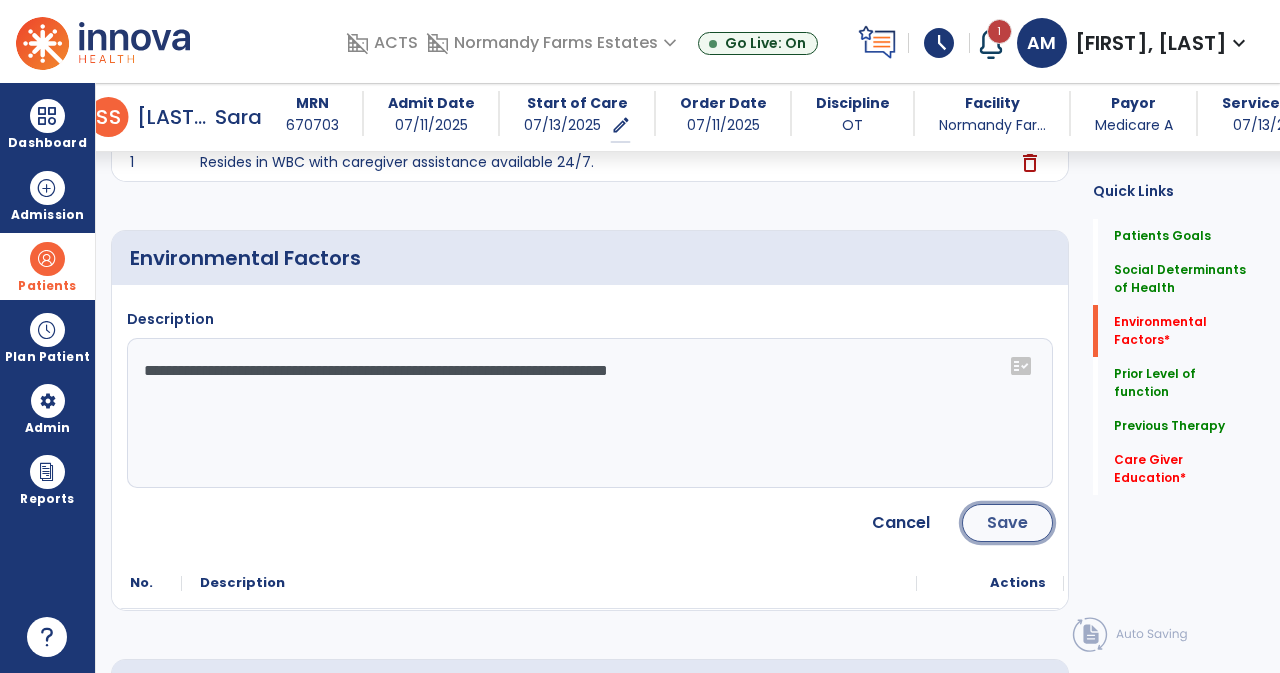 click on "Save" 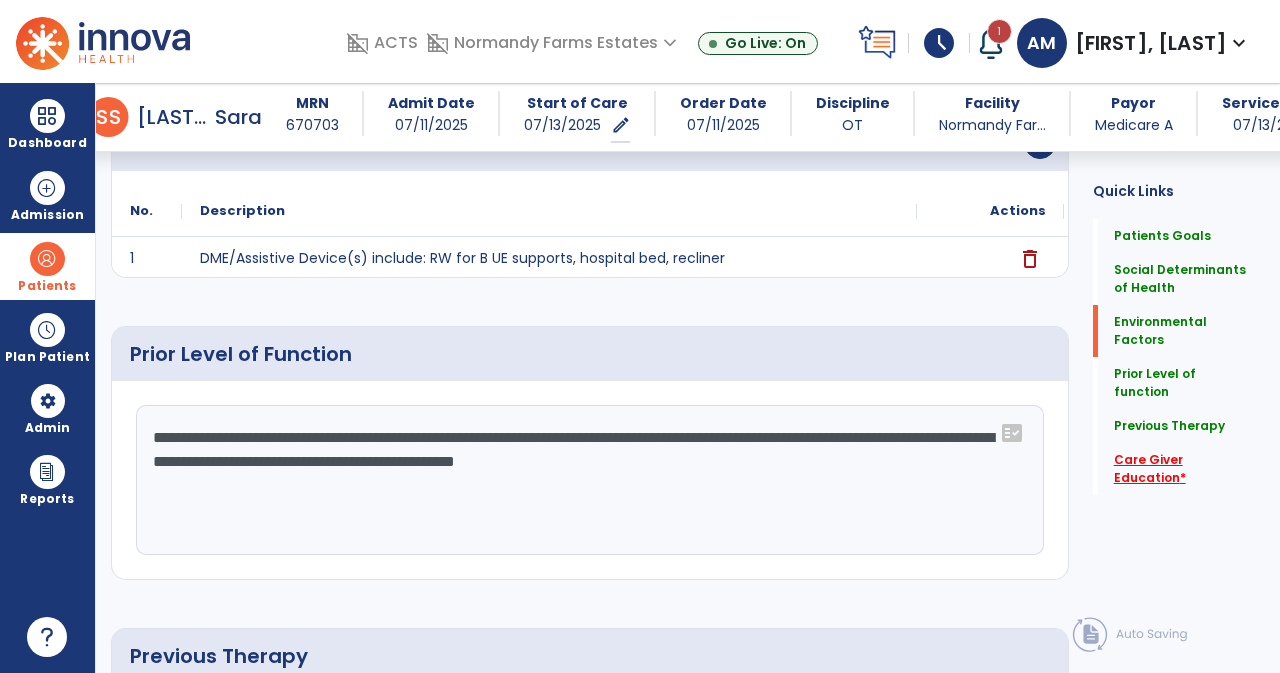 click on "Care Giver Education   *" 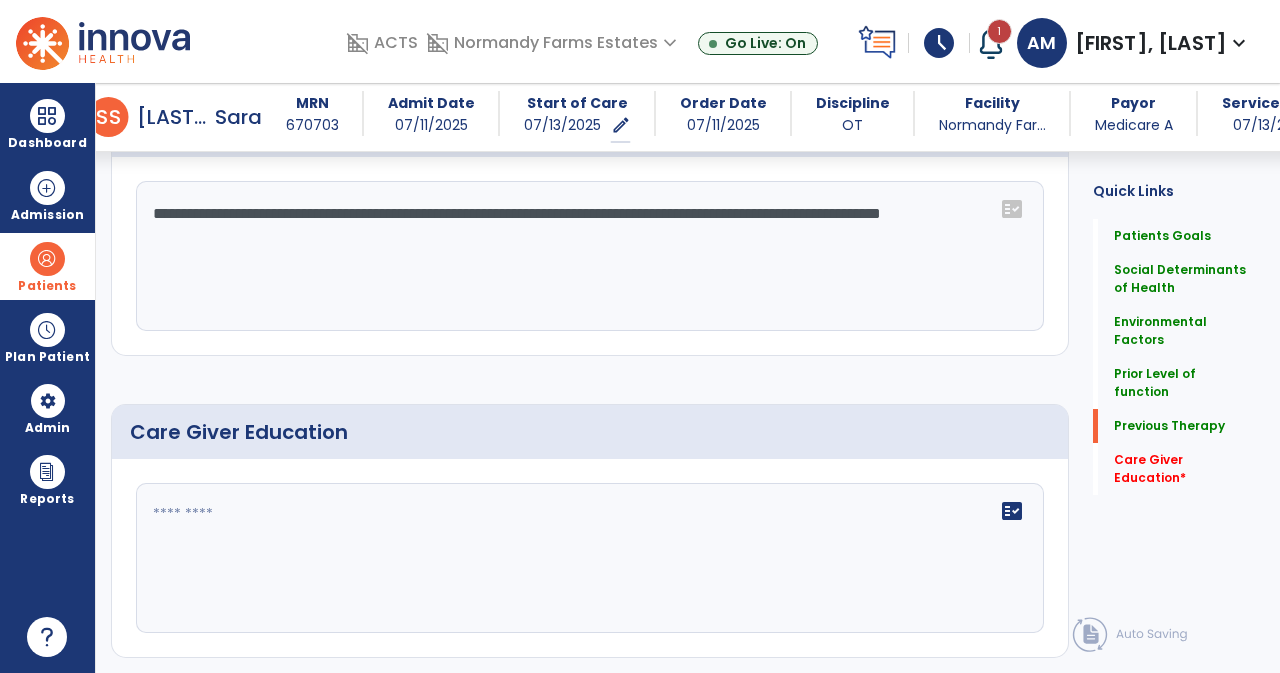 scroll, scrollTop: 1252, scrollLeft: 0, axis: vertical 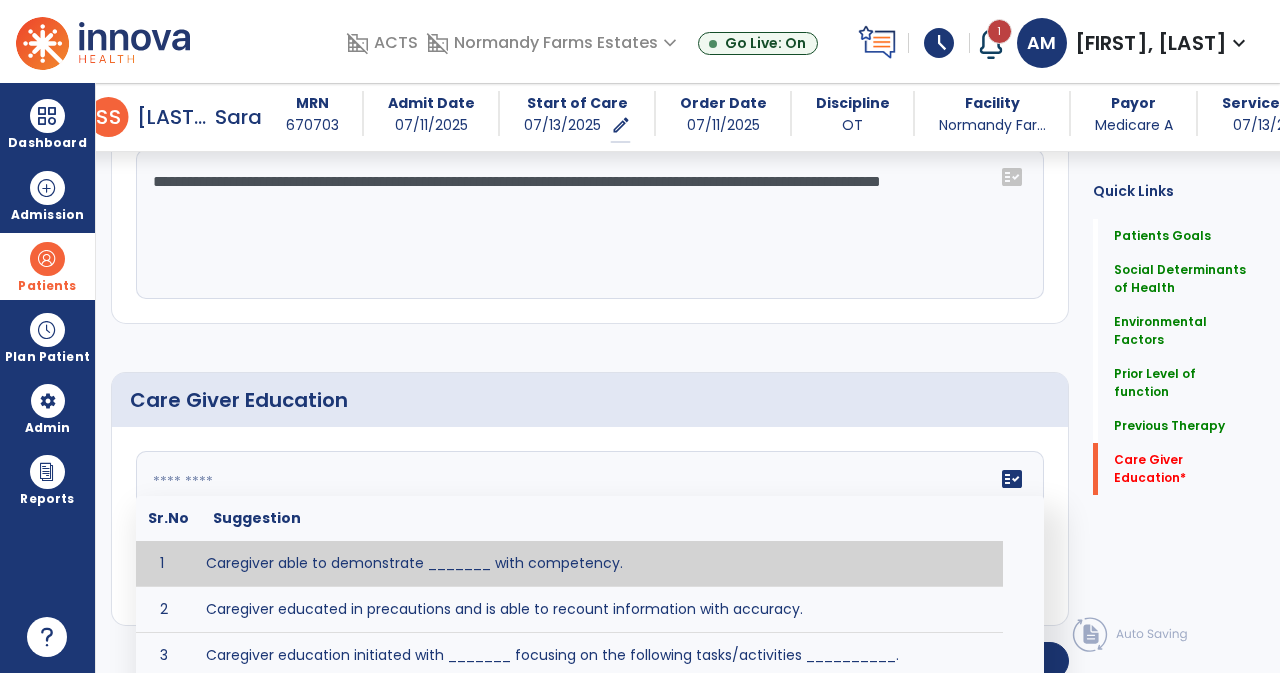 click on "fact_check  Sr.No Suggestion 1 Caregiver able to demonstrate _______ with competency. 2 Caregiver educated in precautions and is able to recount information with accuracy. 3 Caregiver education initiated with _______ focusing on the following tasks/activities __________. 4 Home exercise program initiated with caregiver focusing on __________. 5 Patient educated in precautions and is able to recount information with [VALUE]% accuracy." 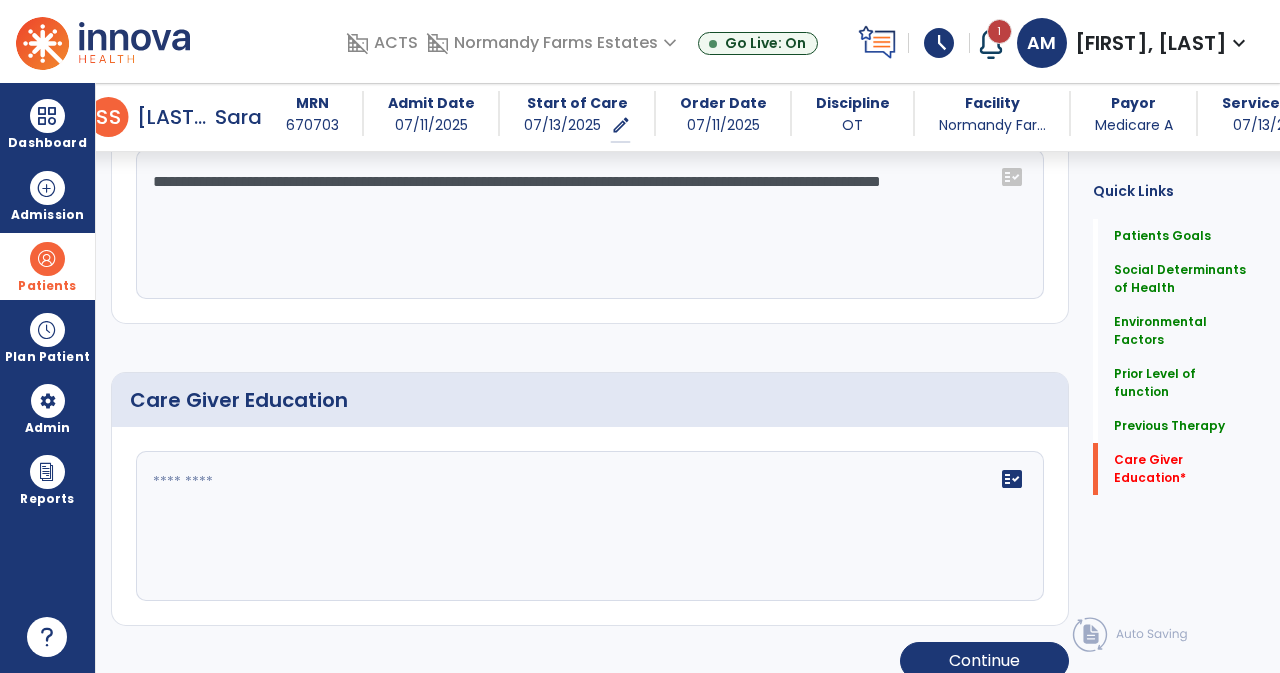 click on "fact_check" 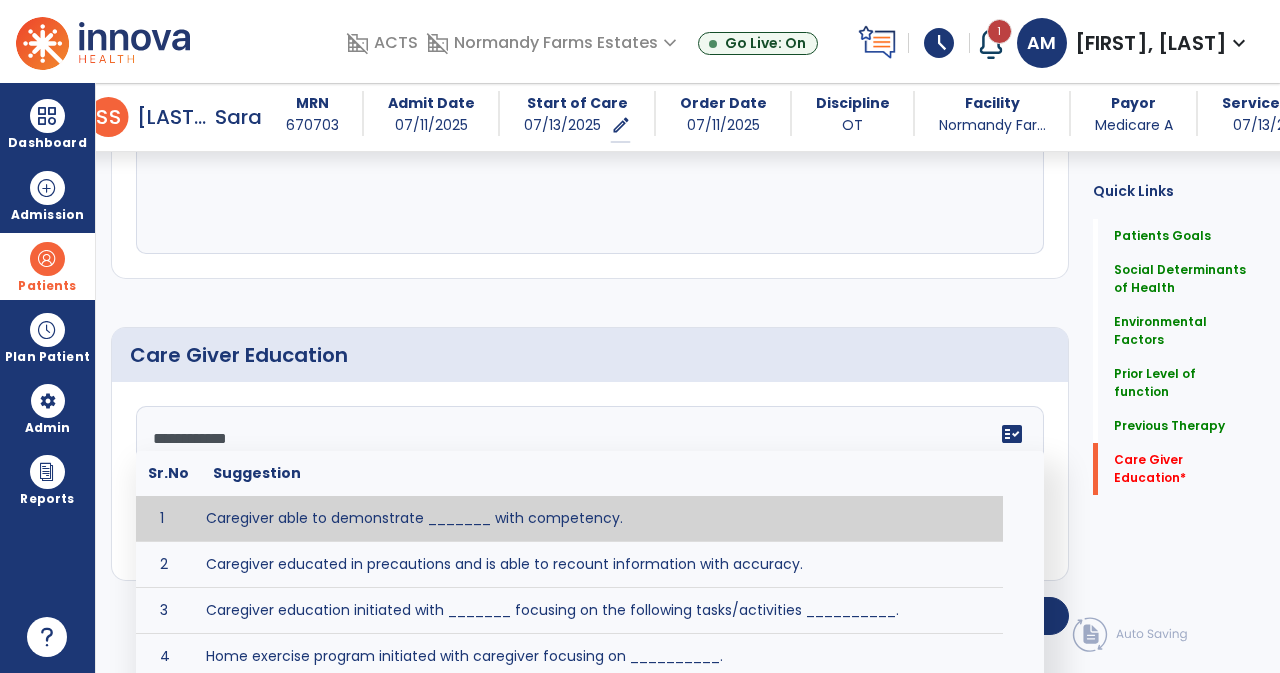 scroll, scrollTop: 1252, scrollLeft: 0, axis: vertical 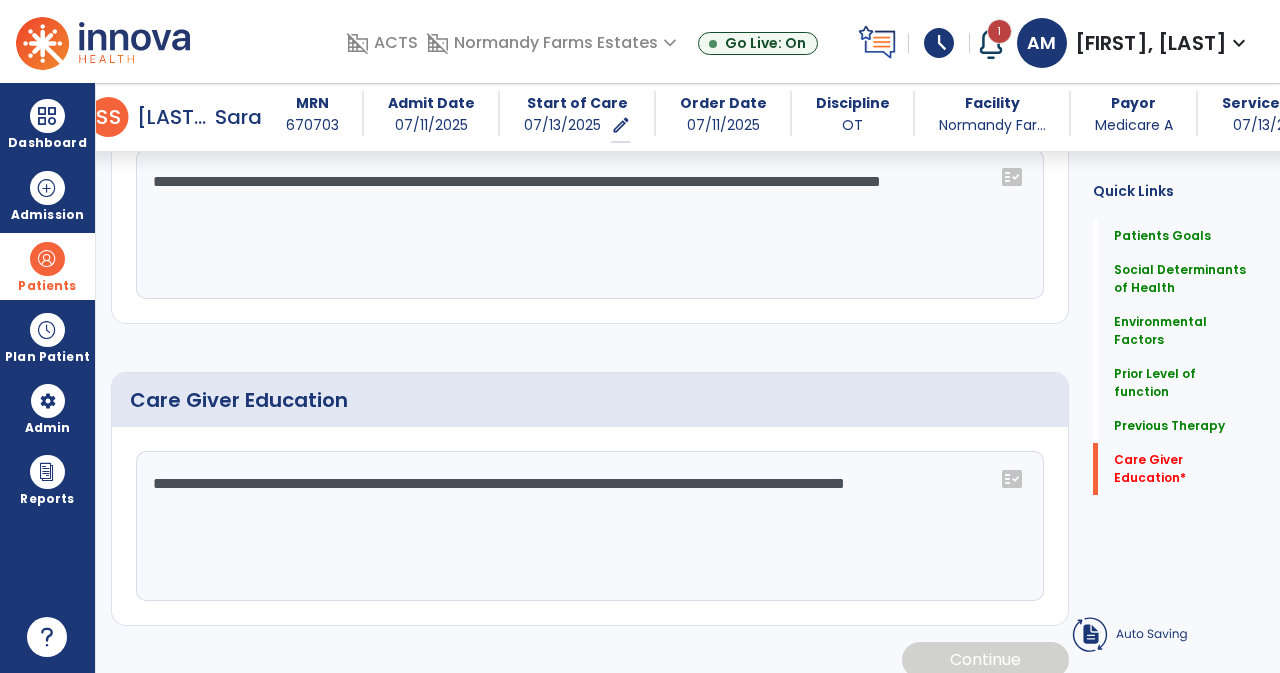 type on "**********" 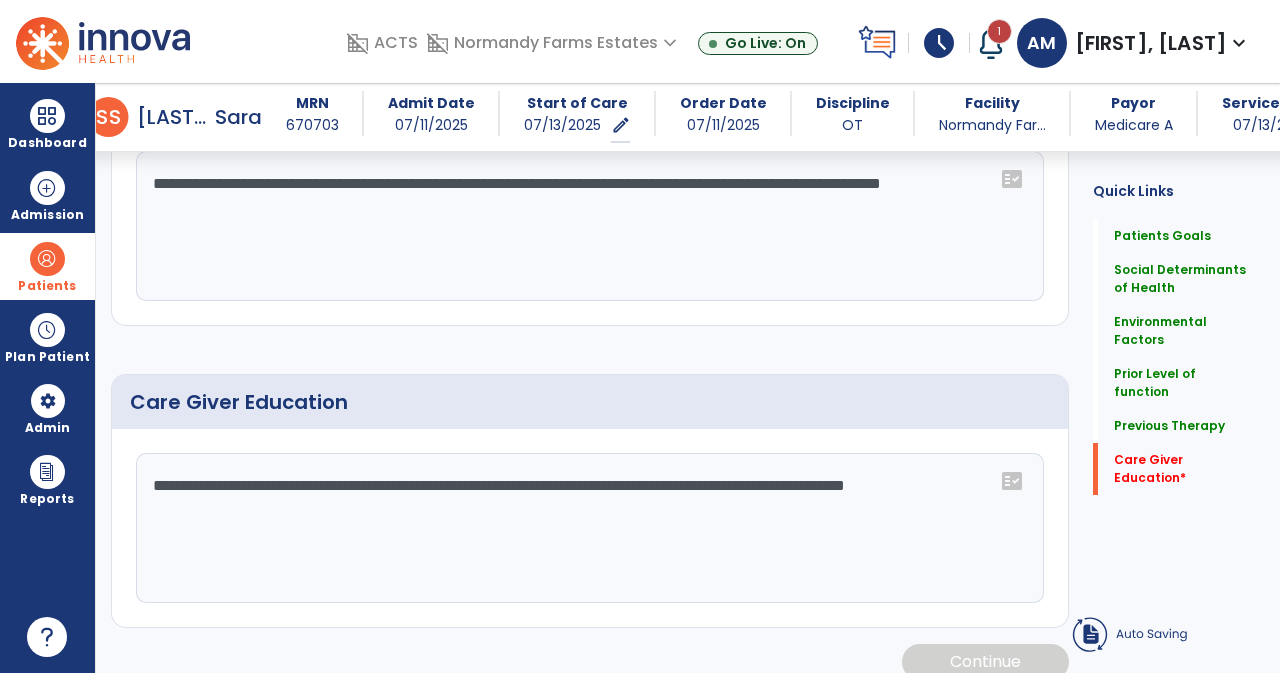 drag, startPoint x: 662, startPoint y: 498, endPoint x: 1005, endPoint y: 626, distance: 366.10516 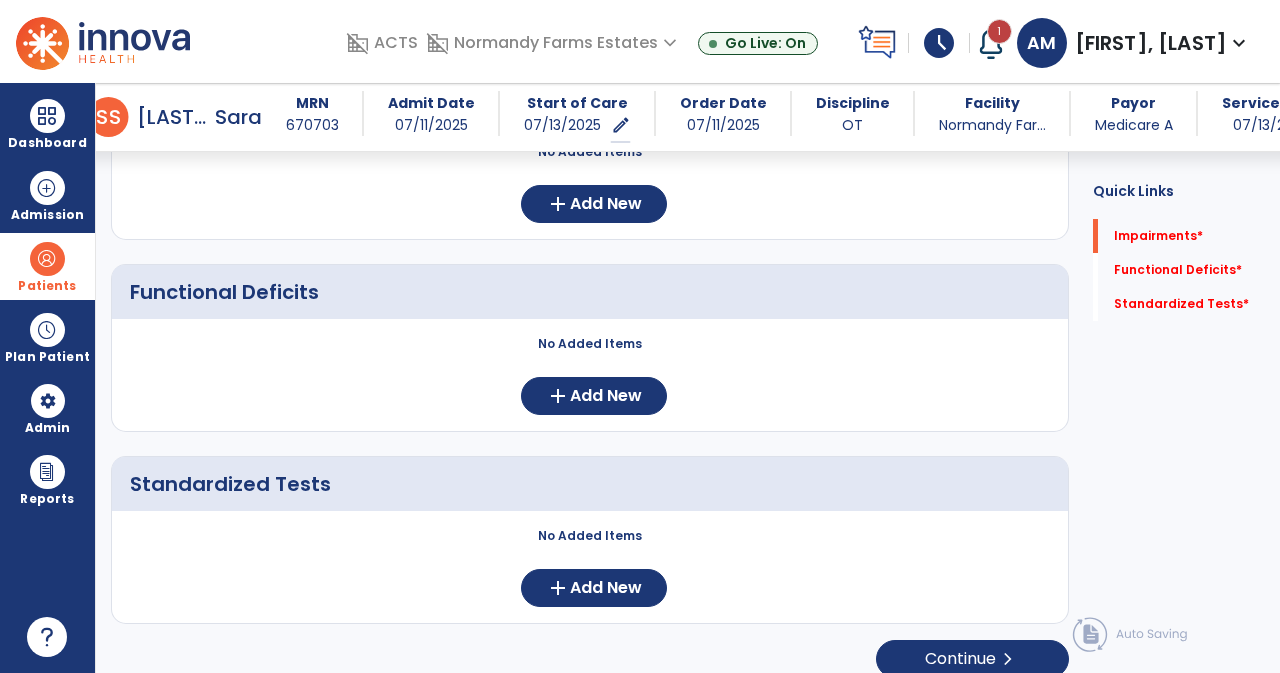 scroll, scrollTop: 0, scrollLeft: 0, axis: both 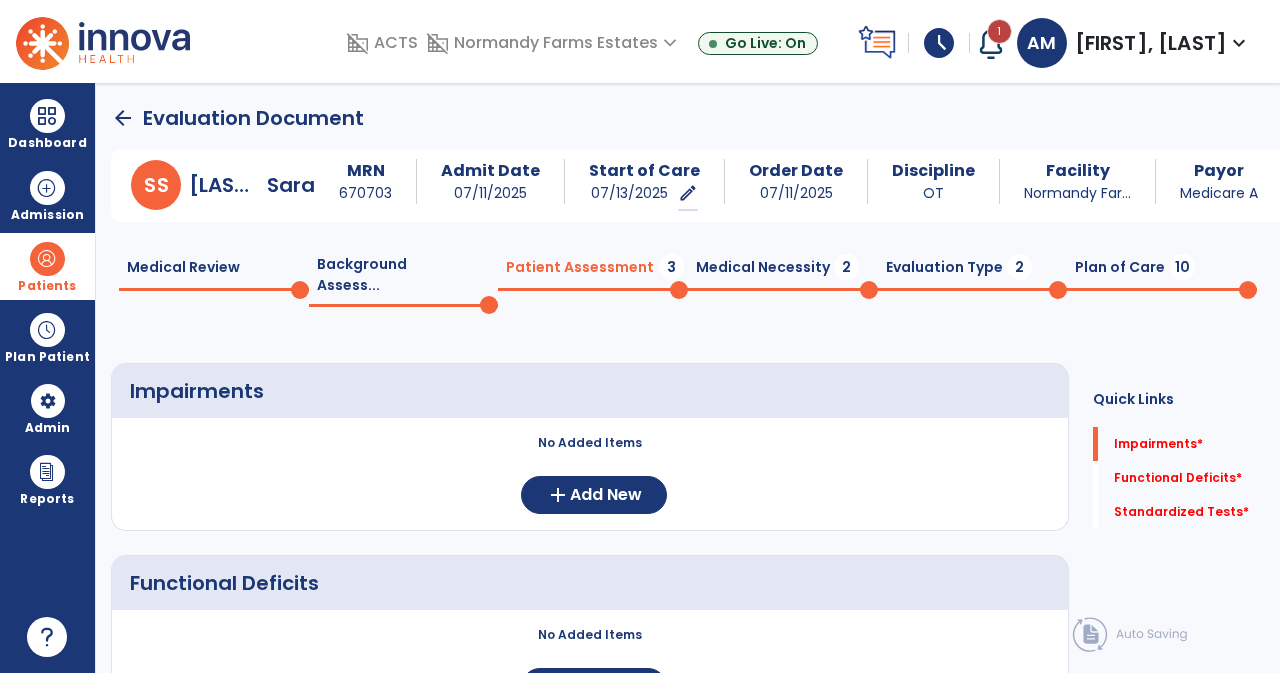 click on "S  S  [LAST],   [FIRST]  MRN 670703 Admit Date [DATE] Start of Care [DATE]   edit  ********* Order Date [DATE] Discipline OT Facility Normandy Far... Payor Medicare A Service Date [DATE]  Medical Review  0  Background Assess...  0  Patient Assessment  3  Medical Necessity  2  Evaluation Type  2  Plan of Care  10 Impairments     No Added Items  add  Add New Functional Deficits     No Added Items  add  Add New Standardized Tests     No Added Items  add  Add New  Continue  chevron_right  Quick Links  Impairments   *  Impairments   *  Functional Deficits   *  Functional Deficits   *  Standardized Tests   *  Standardized Tests   *" 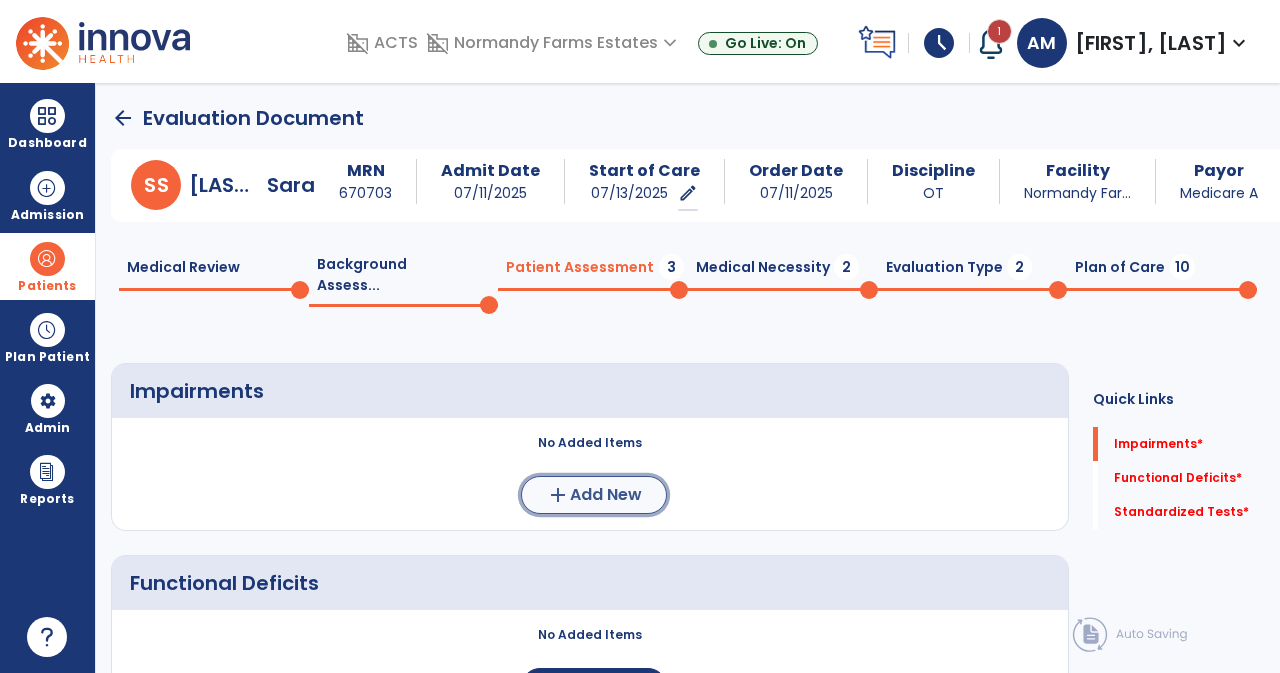click on "Add New" 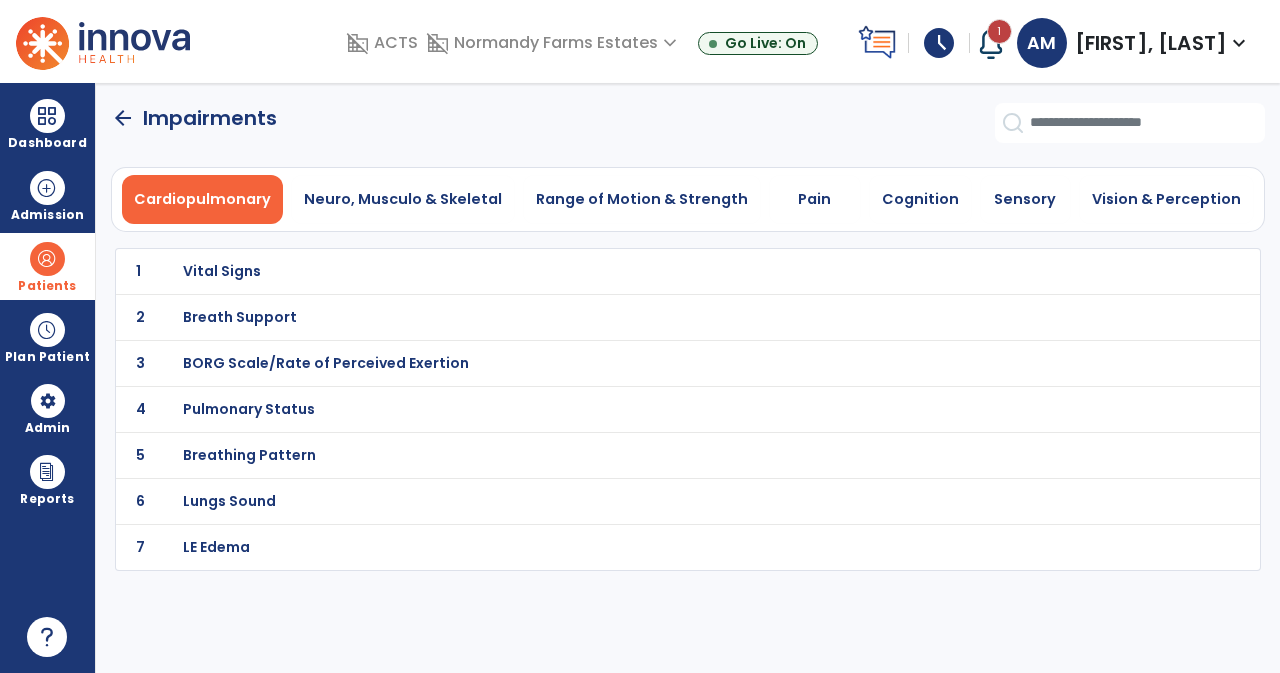 click on "Vital Signs" at bounding box center (644, 271) 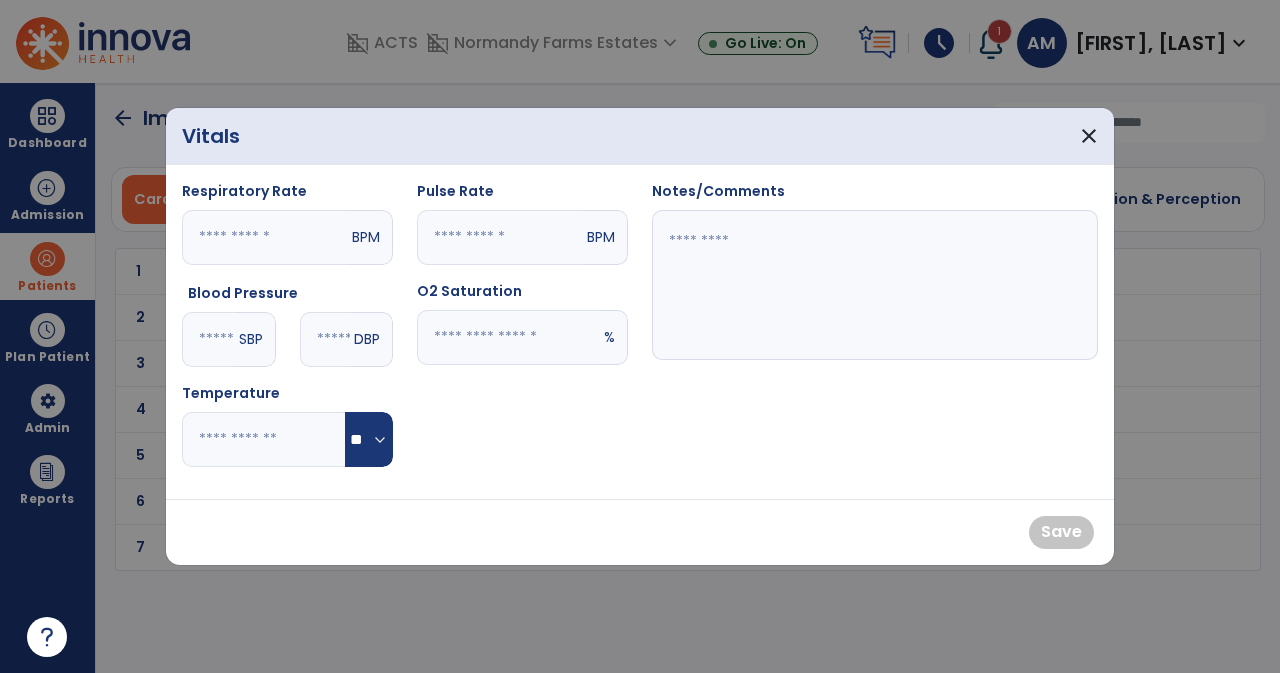 click at bounding box center (500, 237) 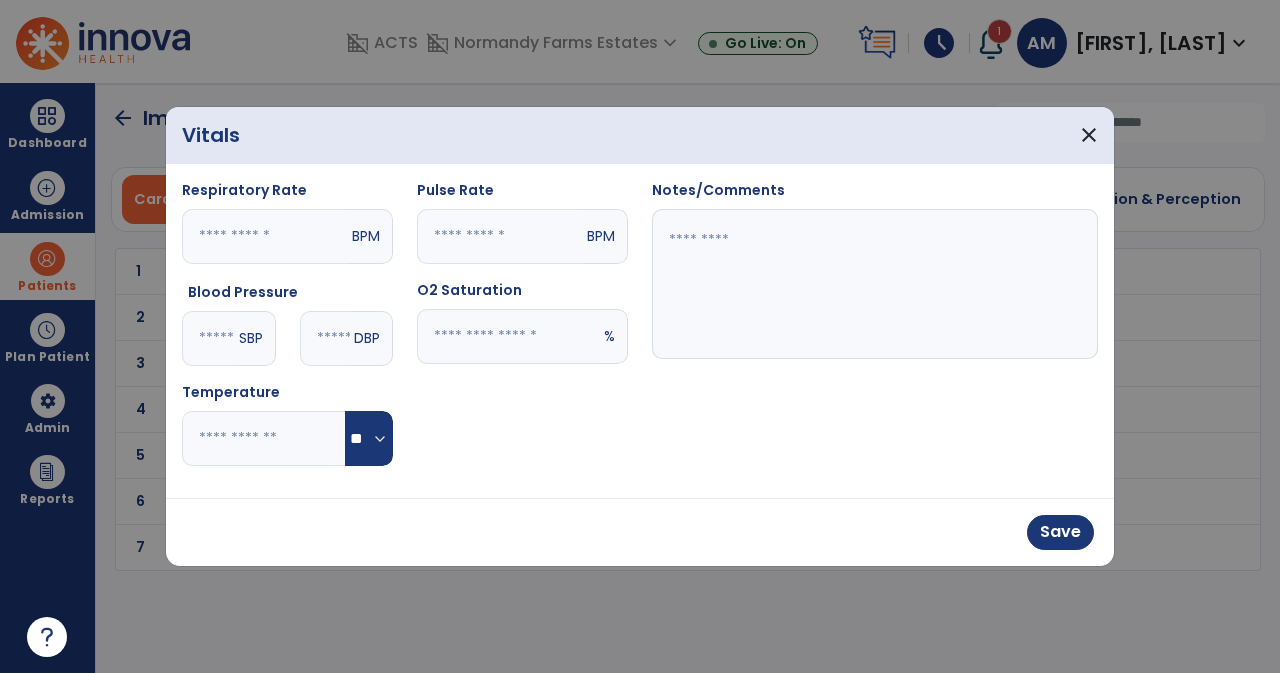 type on "**" 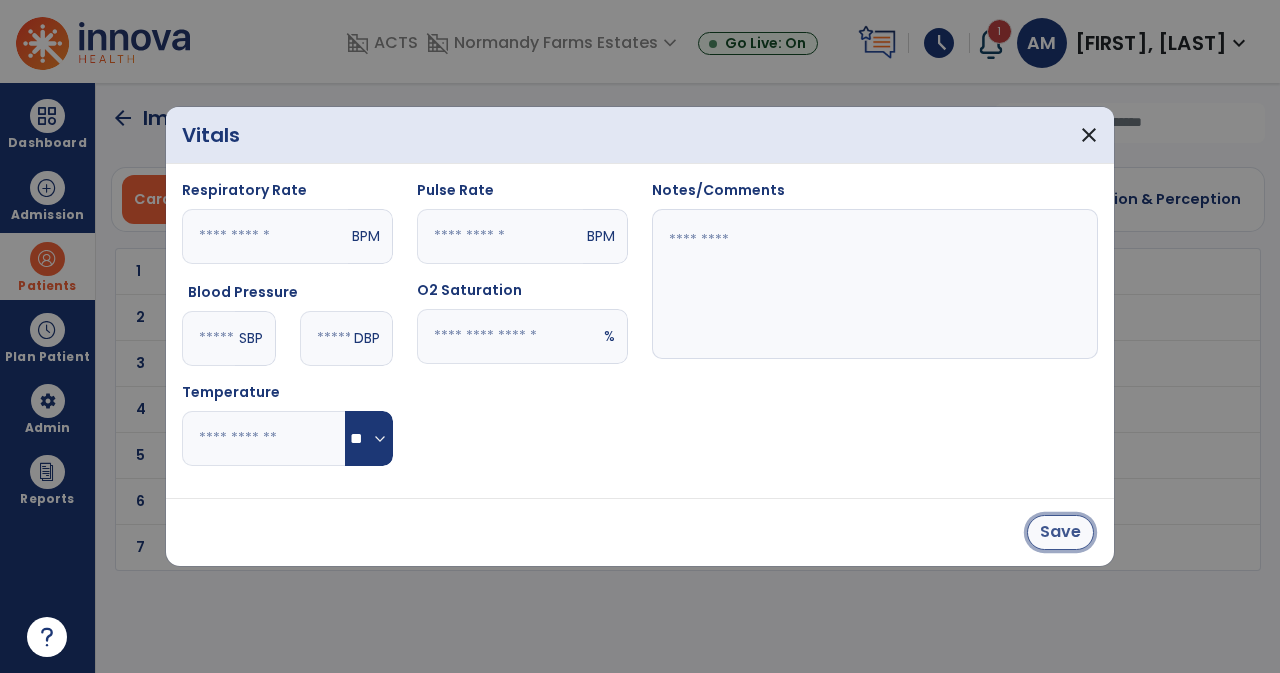 click on "Save" at bounding box center [1060, 532] 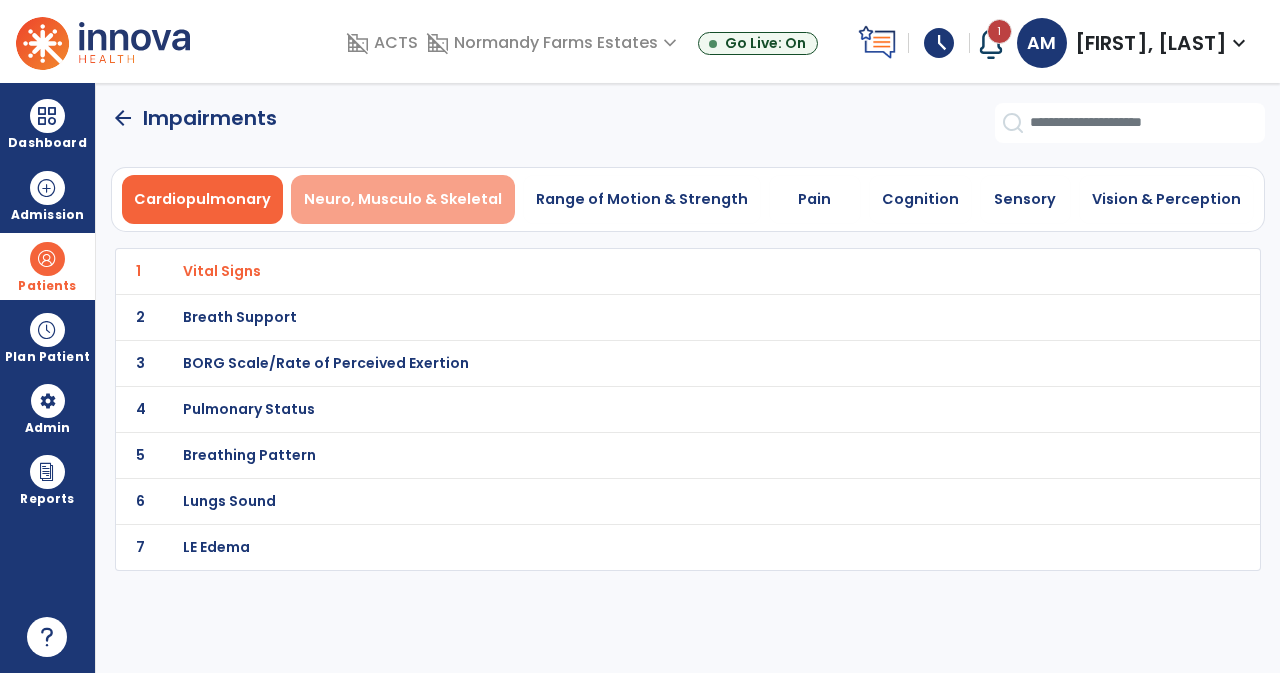 click on "Neuro, Musculo & Skeletal" at bounding box center [403, 199] 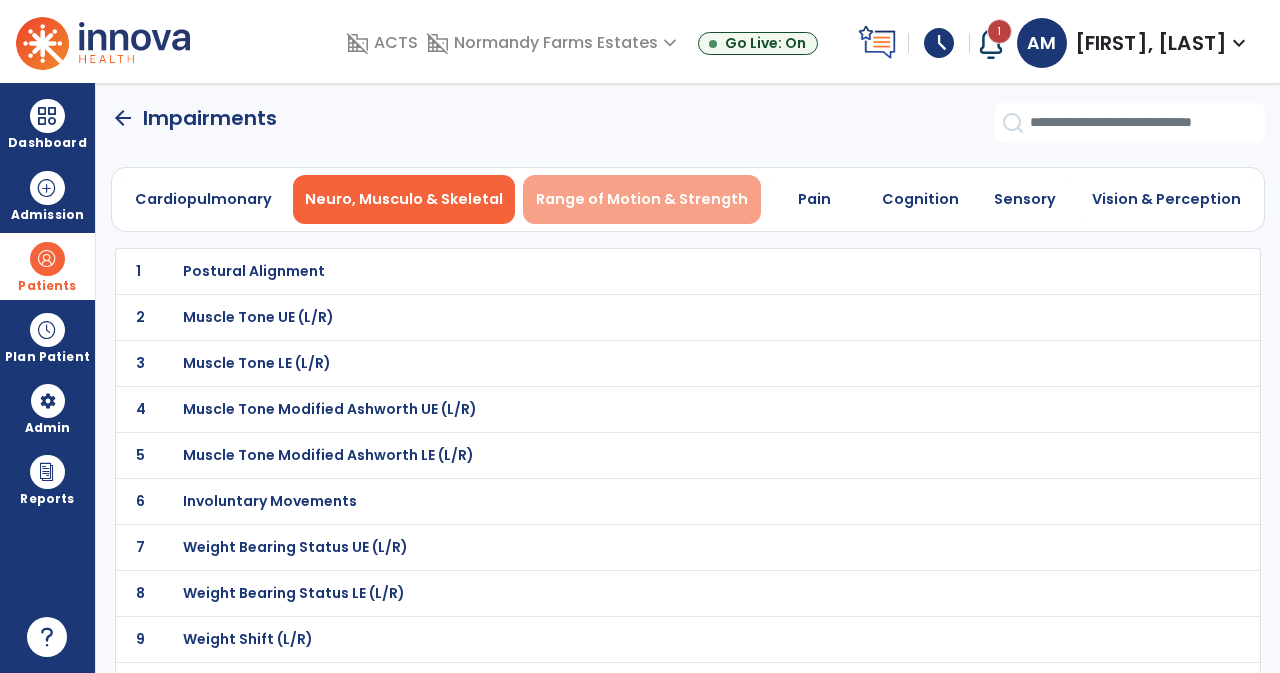 click on "Range of Motion & Strength" at bounding box center [642, 199] 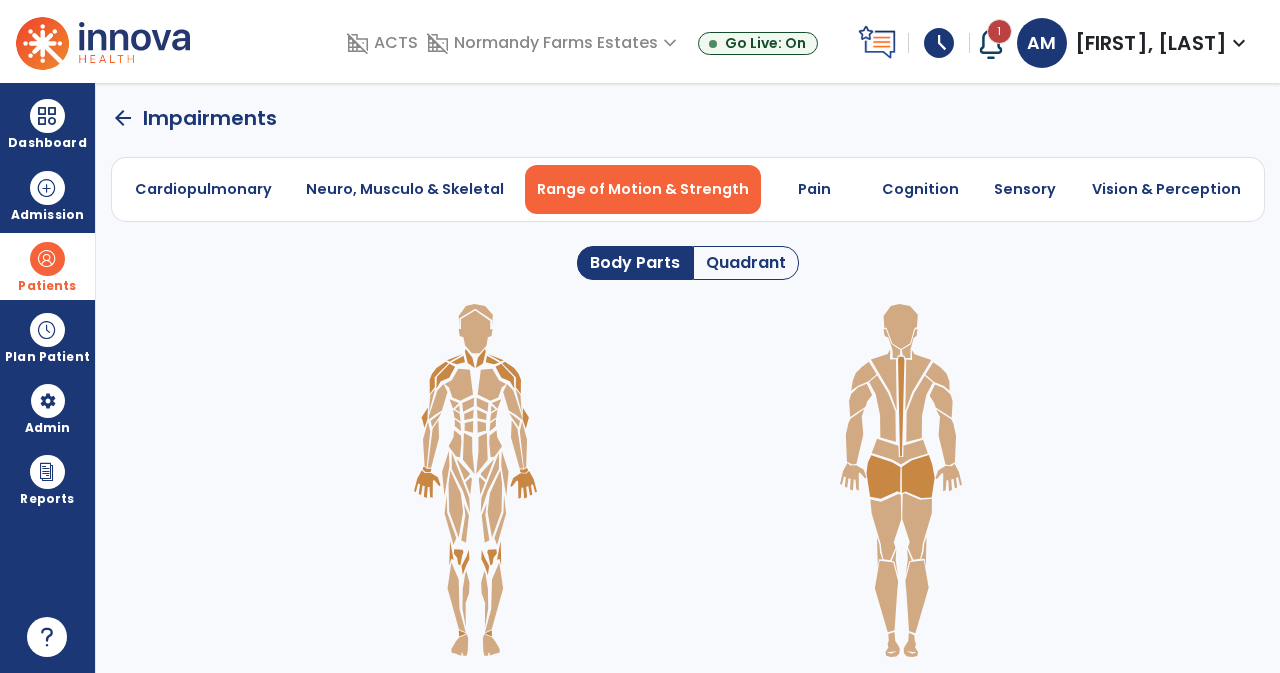 click on "arrow_back" 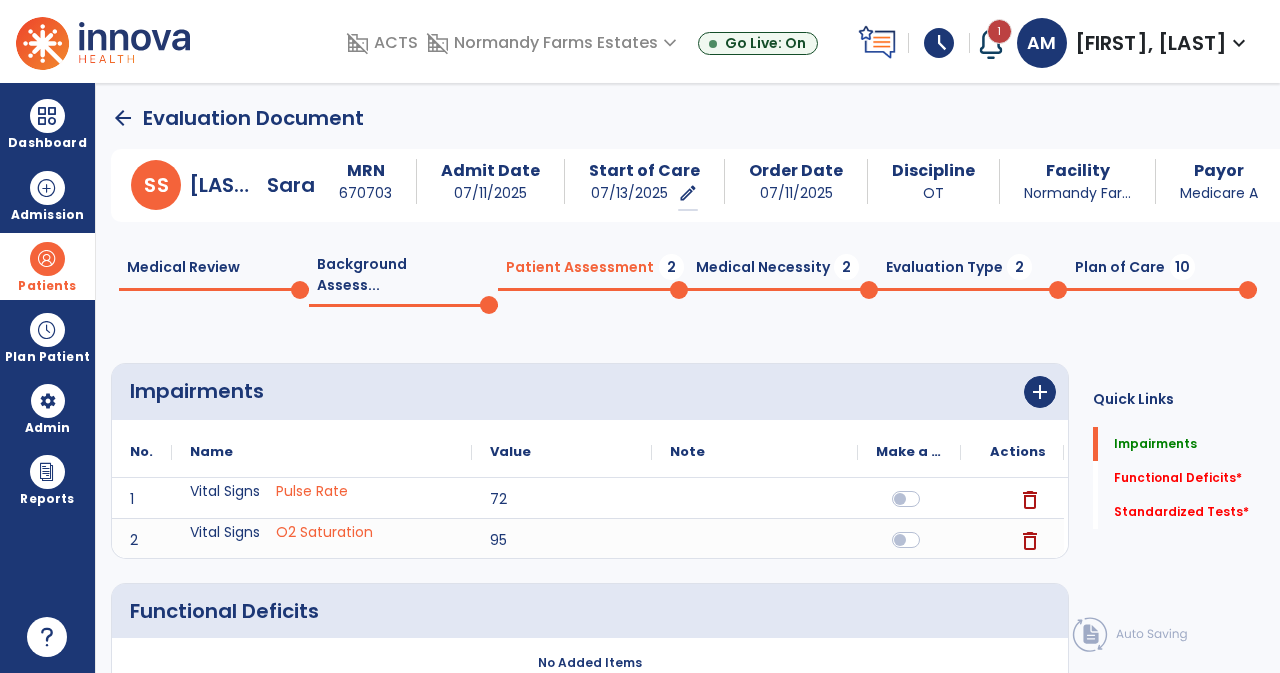 click on "arrow_back" 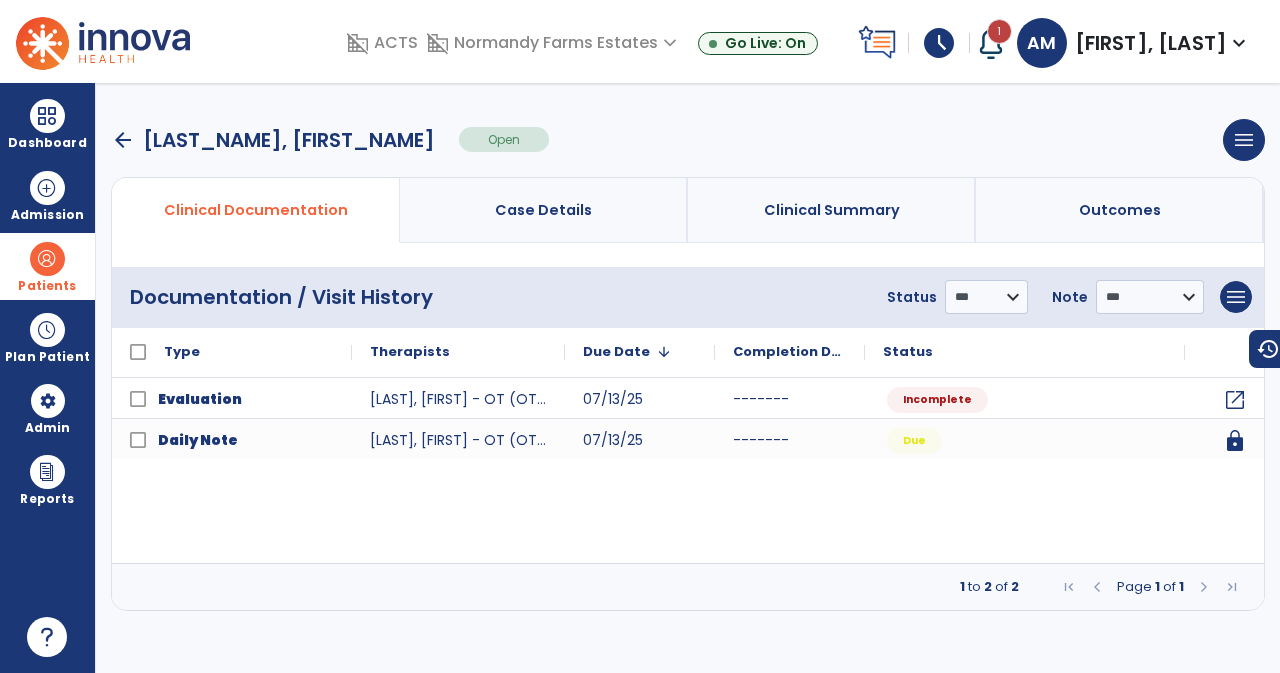 click on "arrow_back" at bounding box center (123, 140) 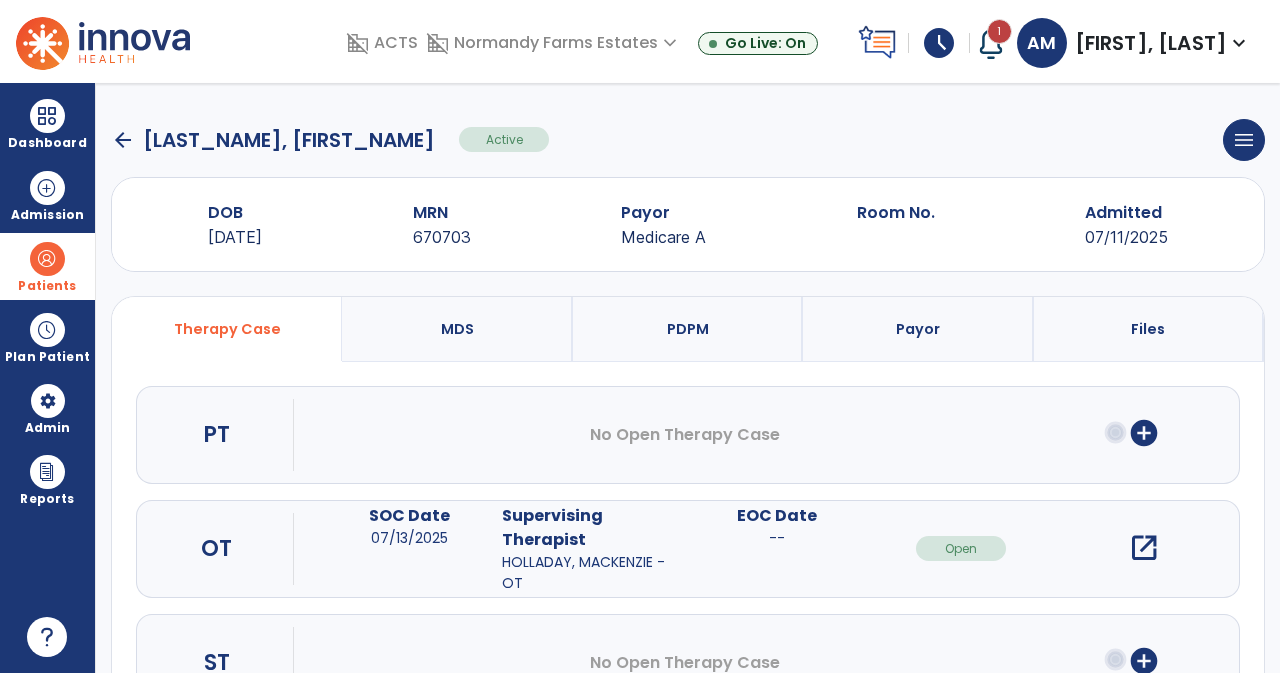 click on "arrow_back" 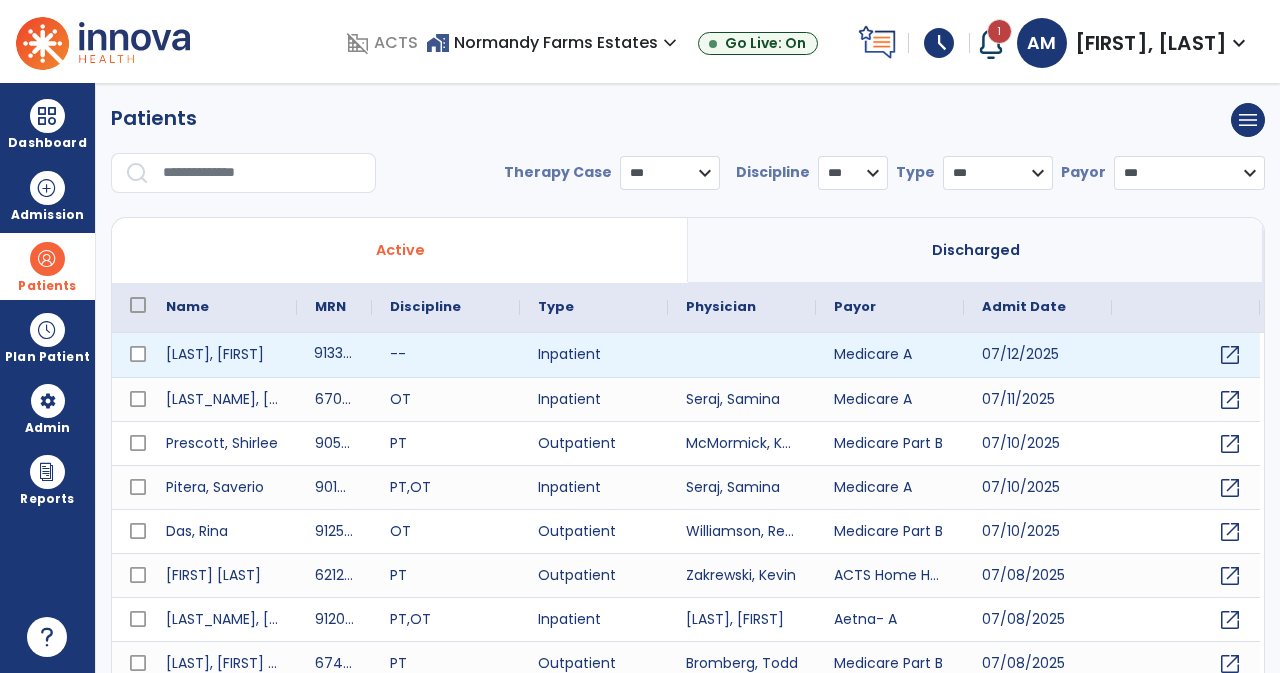 click on "913314" at bounding box center [334, 355] 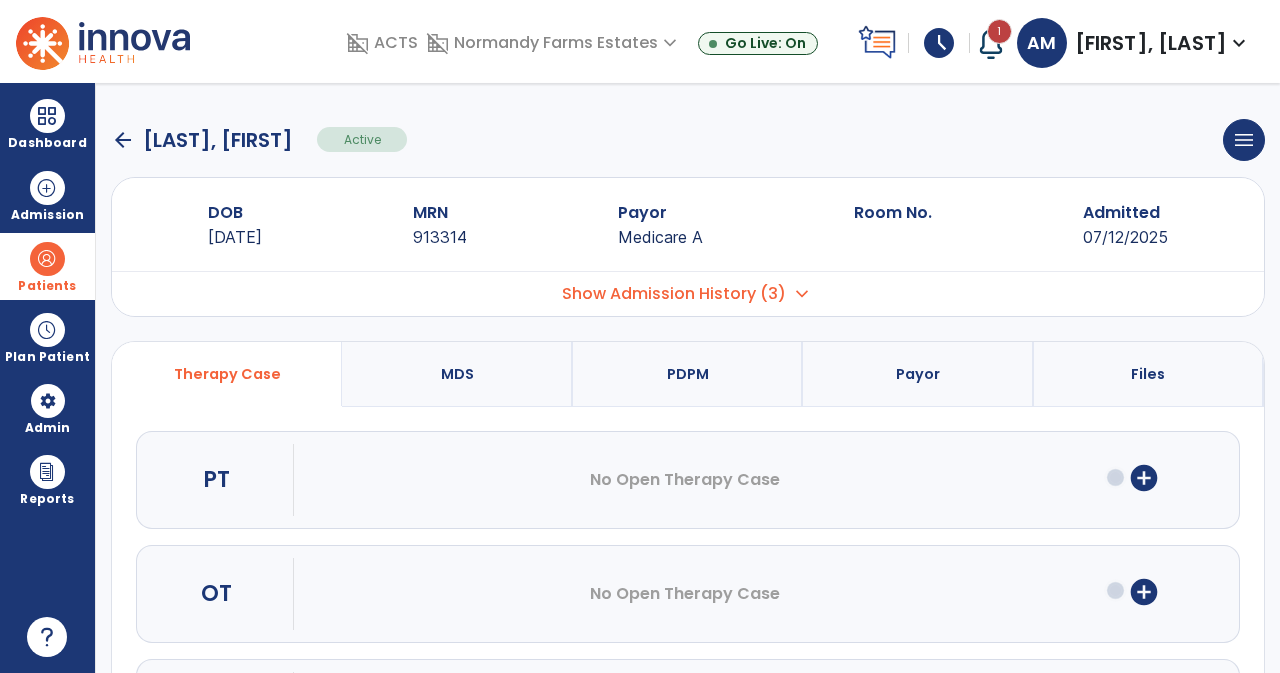 click on "add_circle" at bounding box center (1144, 592) 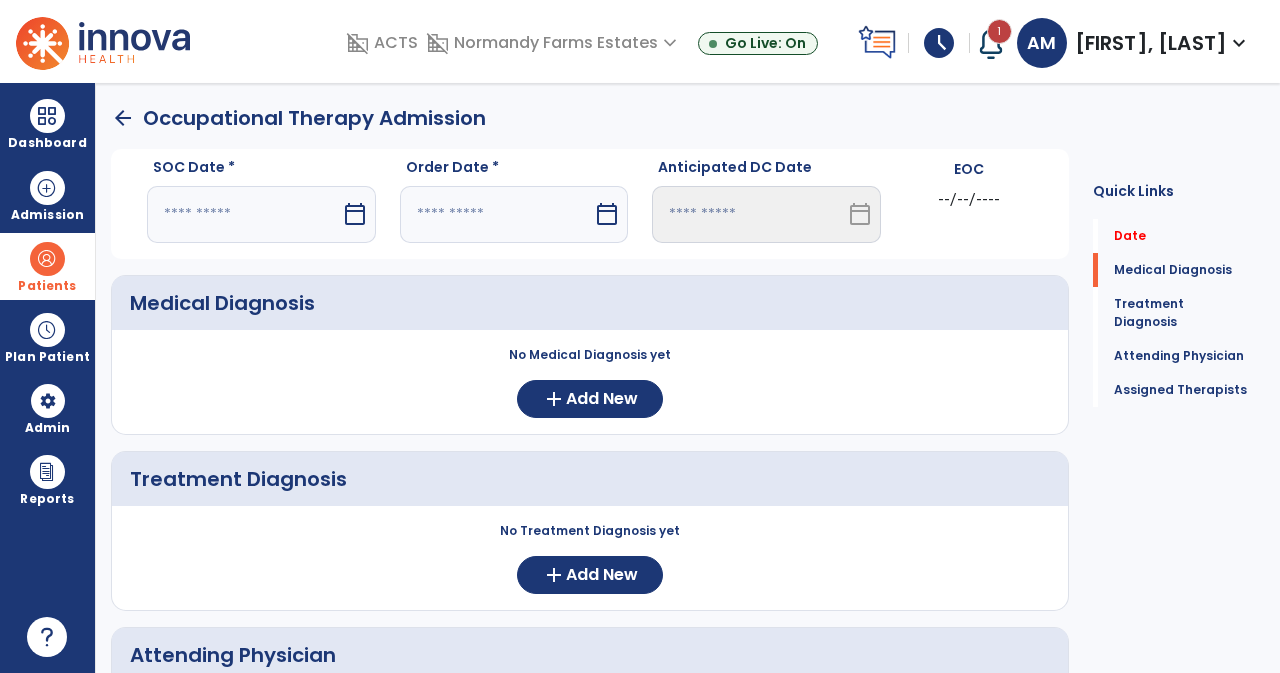 click on "calendar_today" at bounding box center (355, 214) 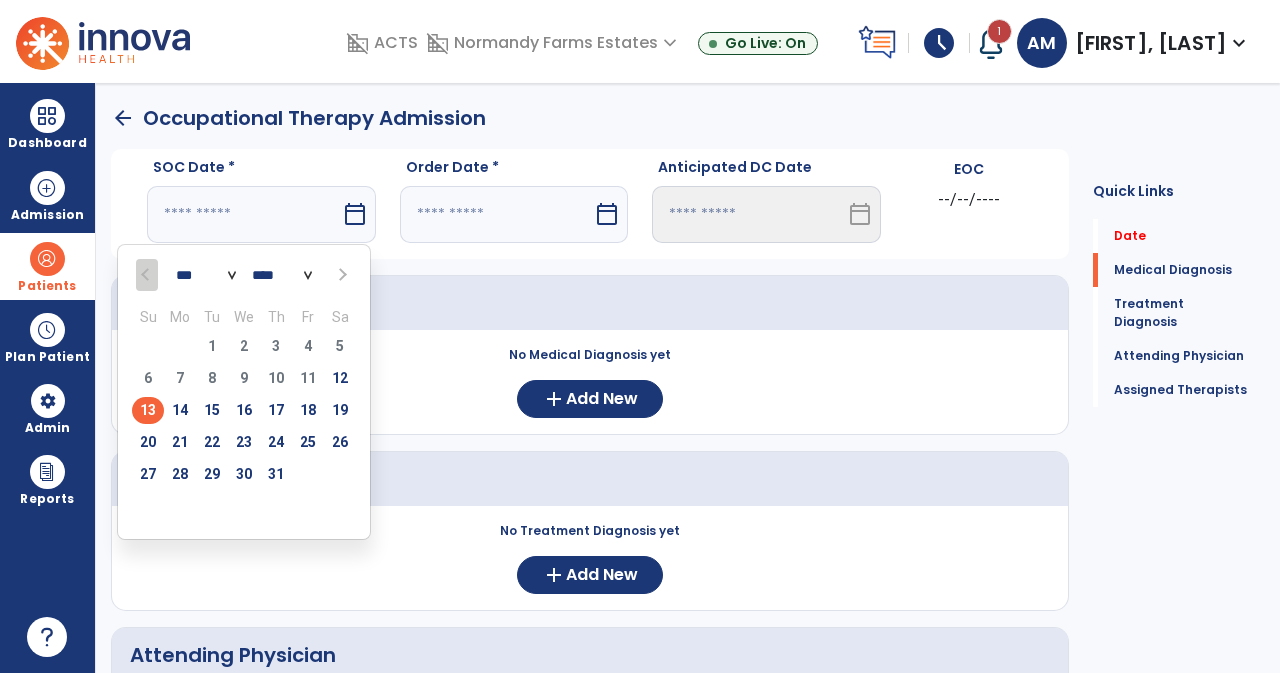 click on "13" at bounding box center (148, 410) 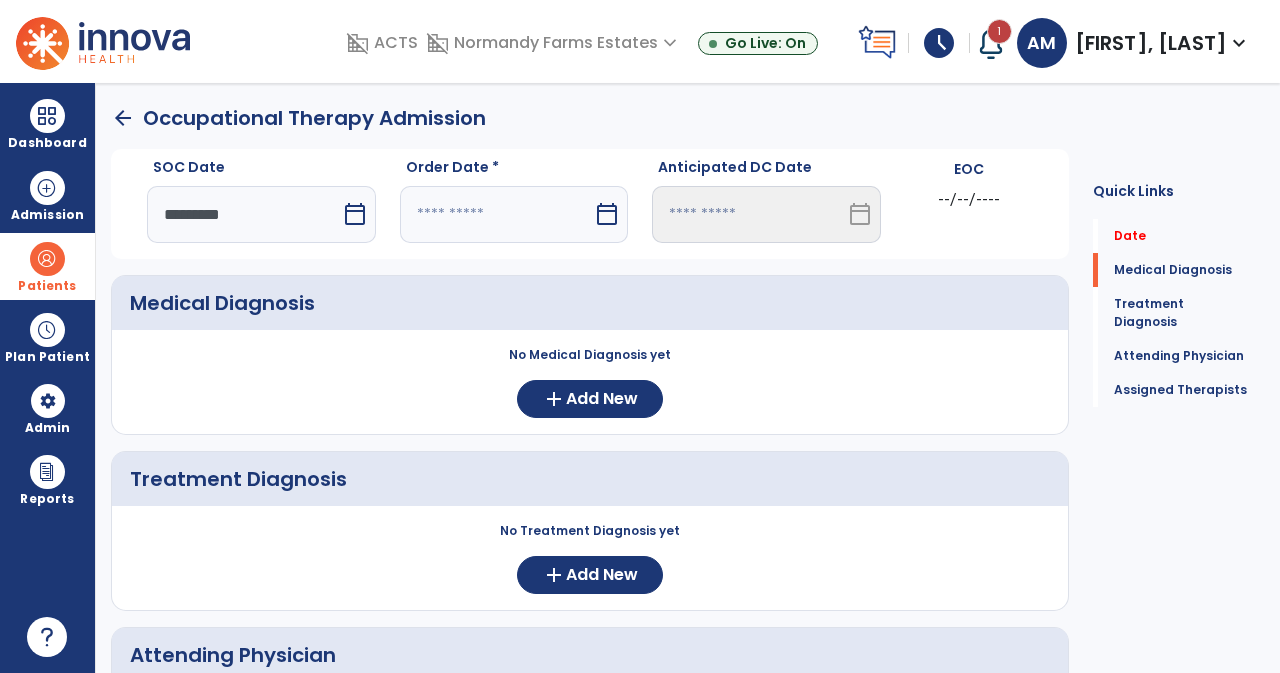click on "calendar_today" at bounding box center [607, 214] 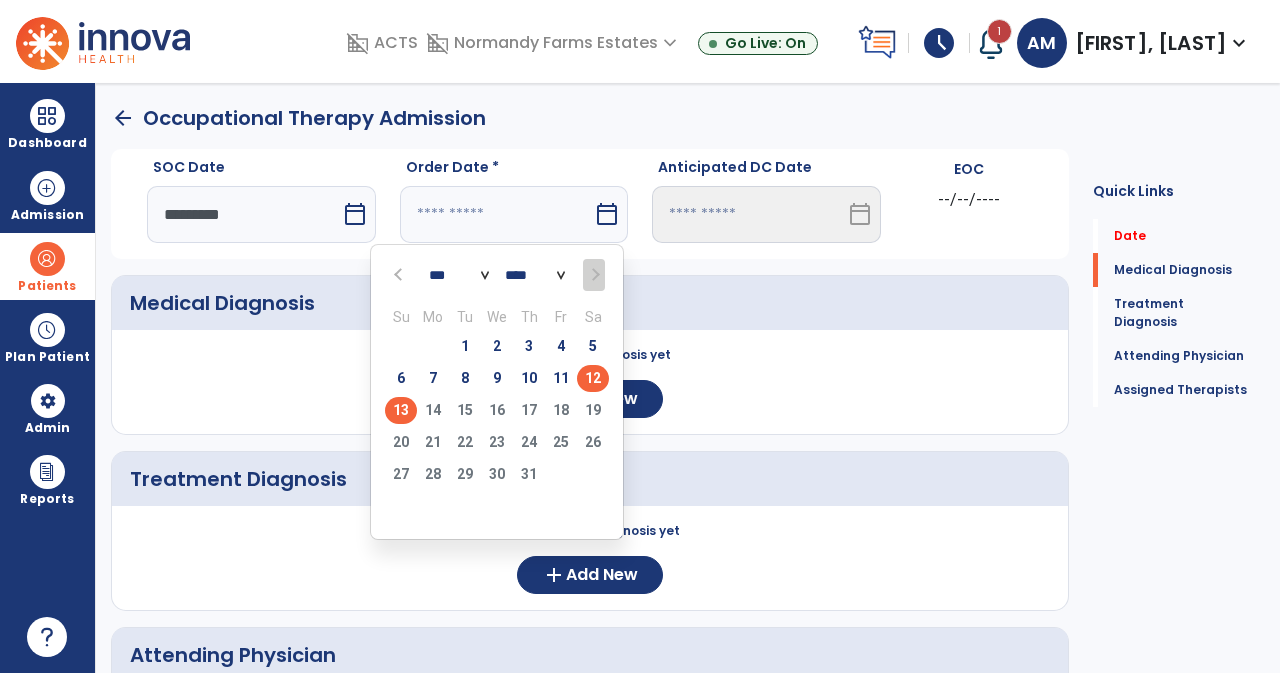 click on "12" at bounding box center (593, 378) 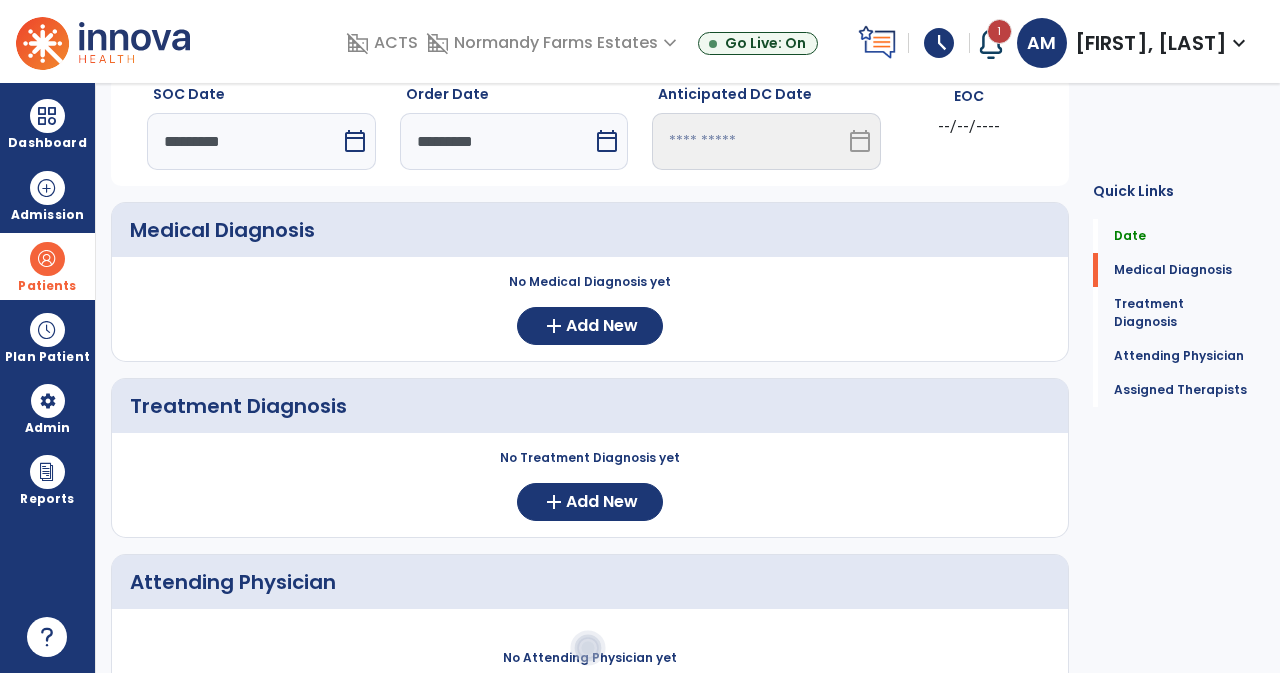 scroll, scrollTop: 82, scrollLeft: 0, axis: vertical 